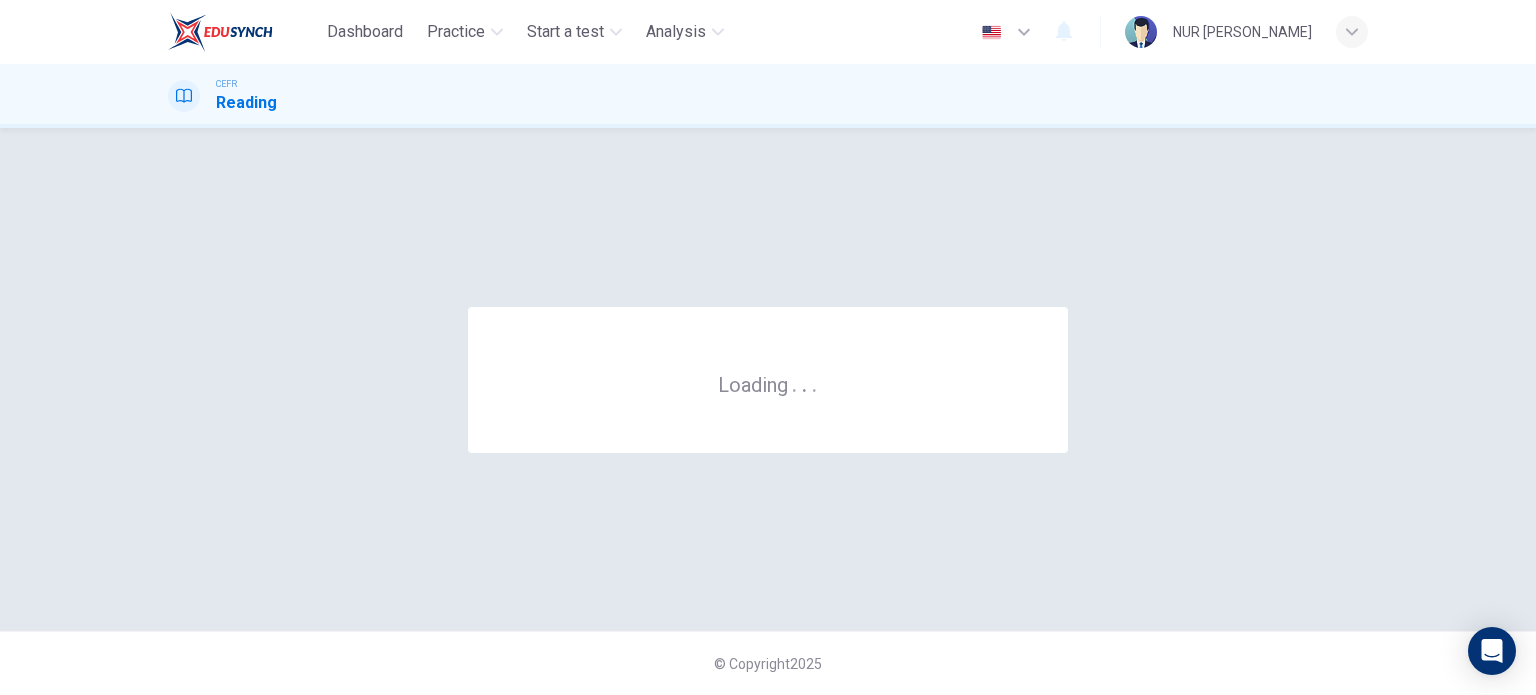 scroll, scrollTop: 0, scrollLeft: 0, axis: both 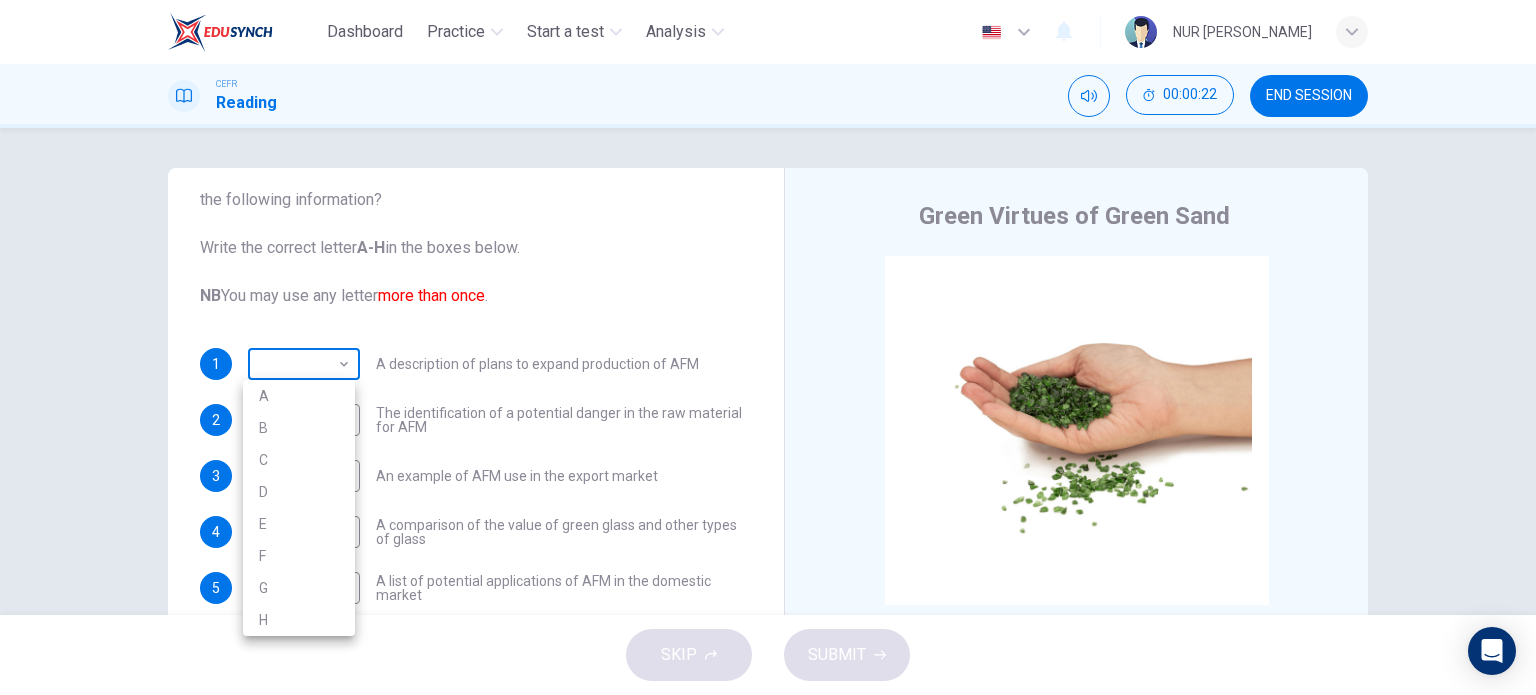 click on "Dashboard Practice Start a test Analysis English en ​ NUR [PERSON_NAME] CEFR Reading 00:00:22 END SESSION Questions 1 - 10 The Reading Passage has 8 paragraphs labelled  A-H . Which paragraph contains the following information?
Write the correct letter  A-H  in the boxes below.
NB  You may use any letter  more than once . 1 ​ ​ A description of plans to expand production of AFM 2 ​ ​ The identification of a potential danger in the raw material for AFM 3 ​ ​ An example of AFM use in the export market 4 ​ ​ A comparison of the value of green glass and other types of glass 5 ​ ​ A list of potential applications of AFM in the domestic market 6 ​ ​ The conclusions drawn from laboratory checks on the process of AFM production 7 ​ ​ The identification of current funding for the production of green sand 8 ​ ​ An explanation of the chosen brand name for crushed green glass 9 ​ ​ A description of plans for exporting AFM 10 ​ ​ Green Virtues of Green Sand A" at bounding box center (768, 347) 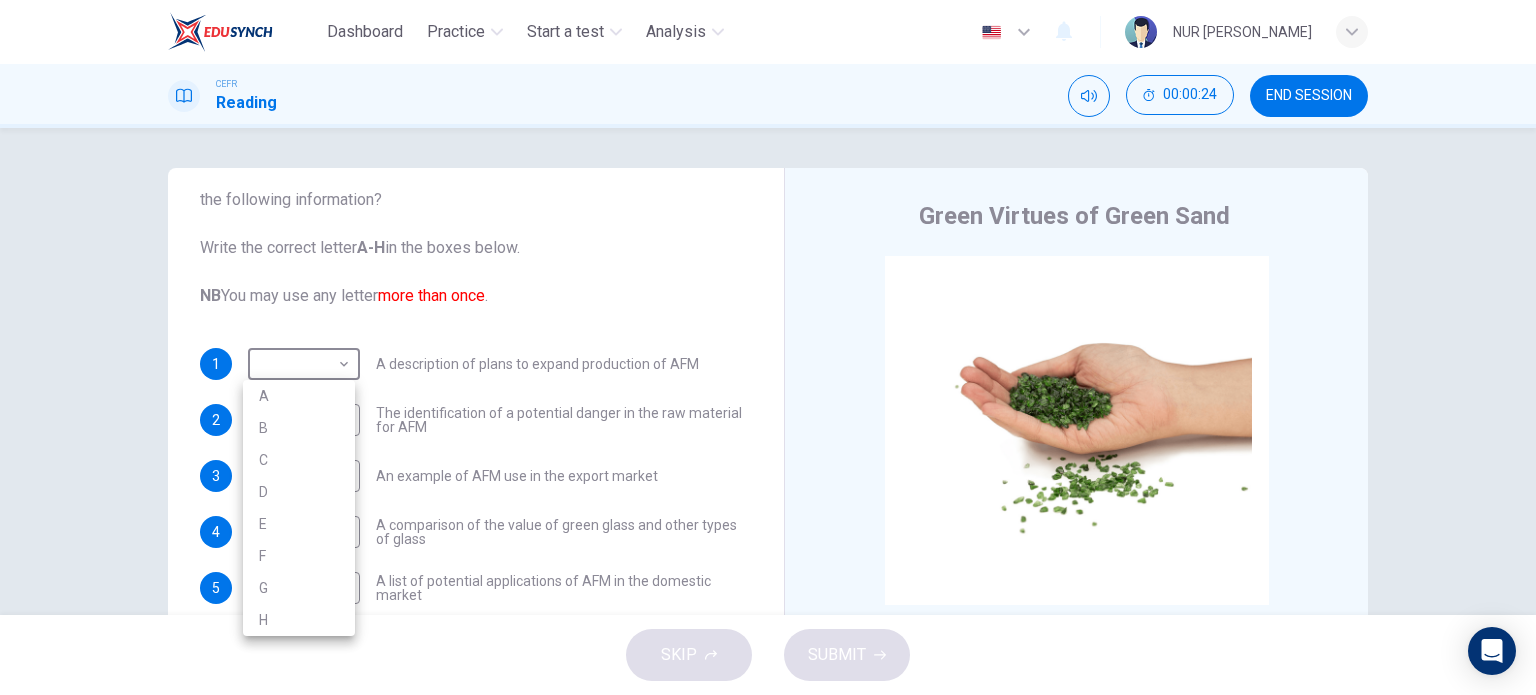 click at bounding box center (768, 347) 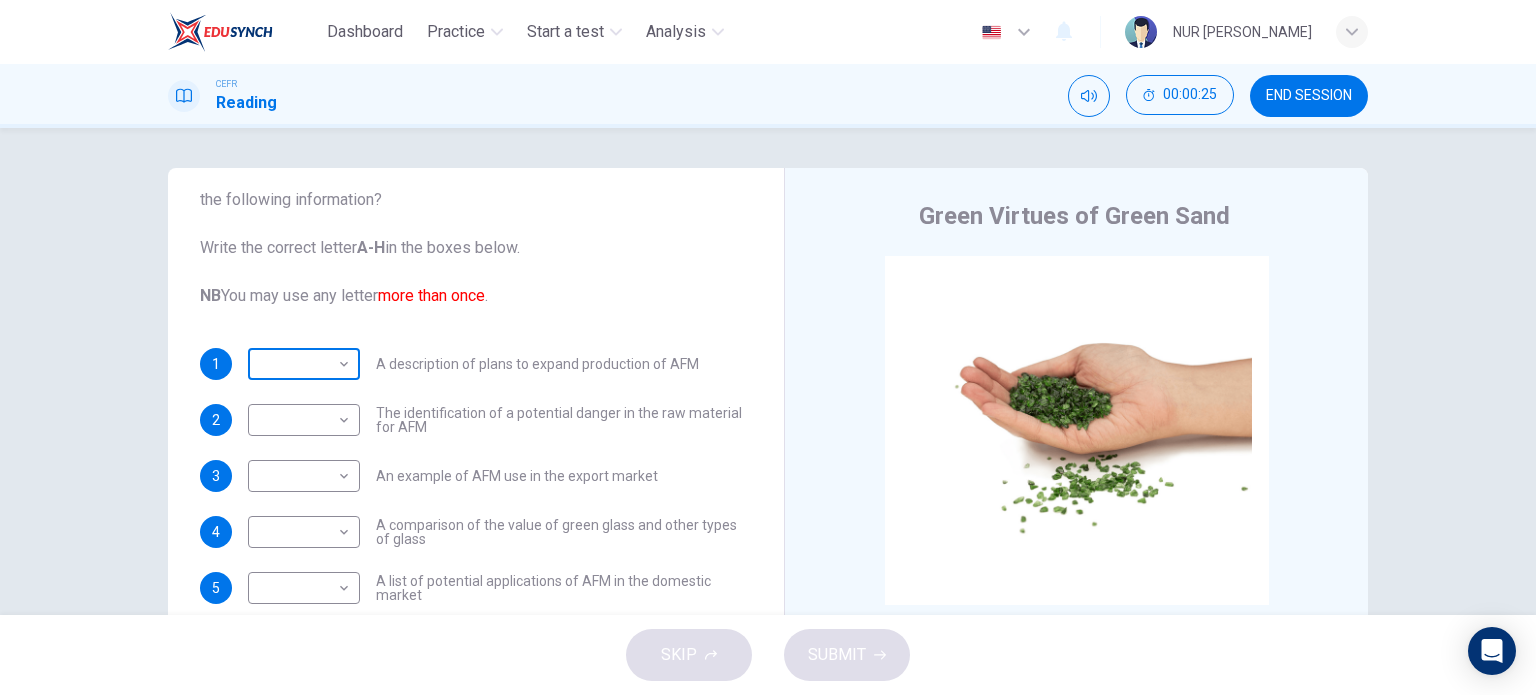 scroll, scrollTop: 160, scrollLeft: 0, axis: vertical 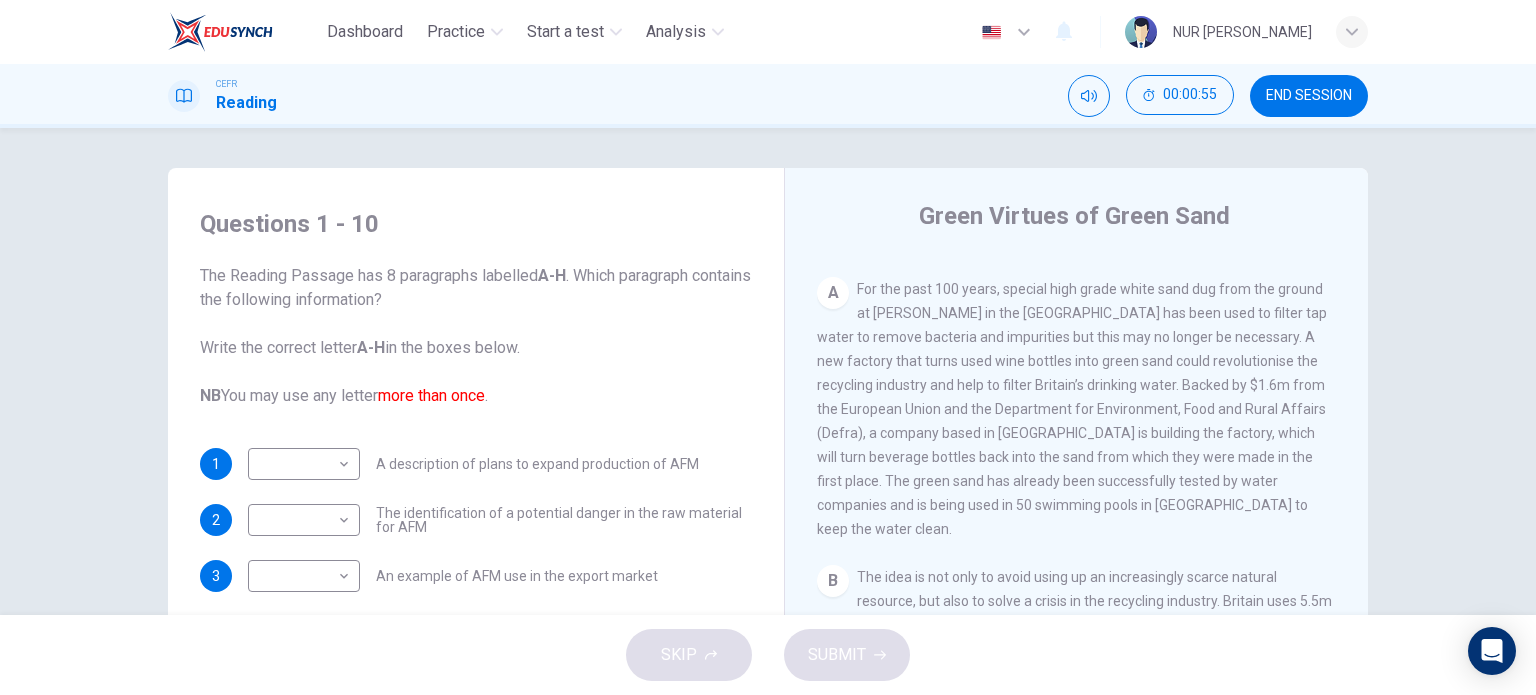 drag, startPoint x: 890, startPoint y: 346, endPoint x: 952, endPoint y: 341, distance: 62.201286 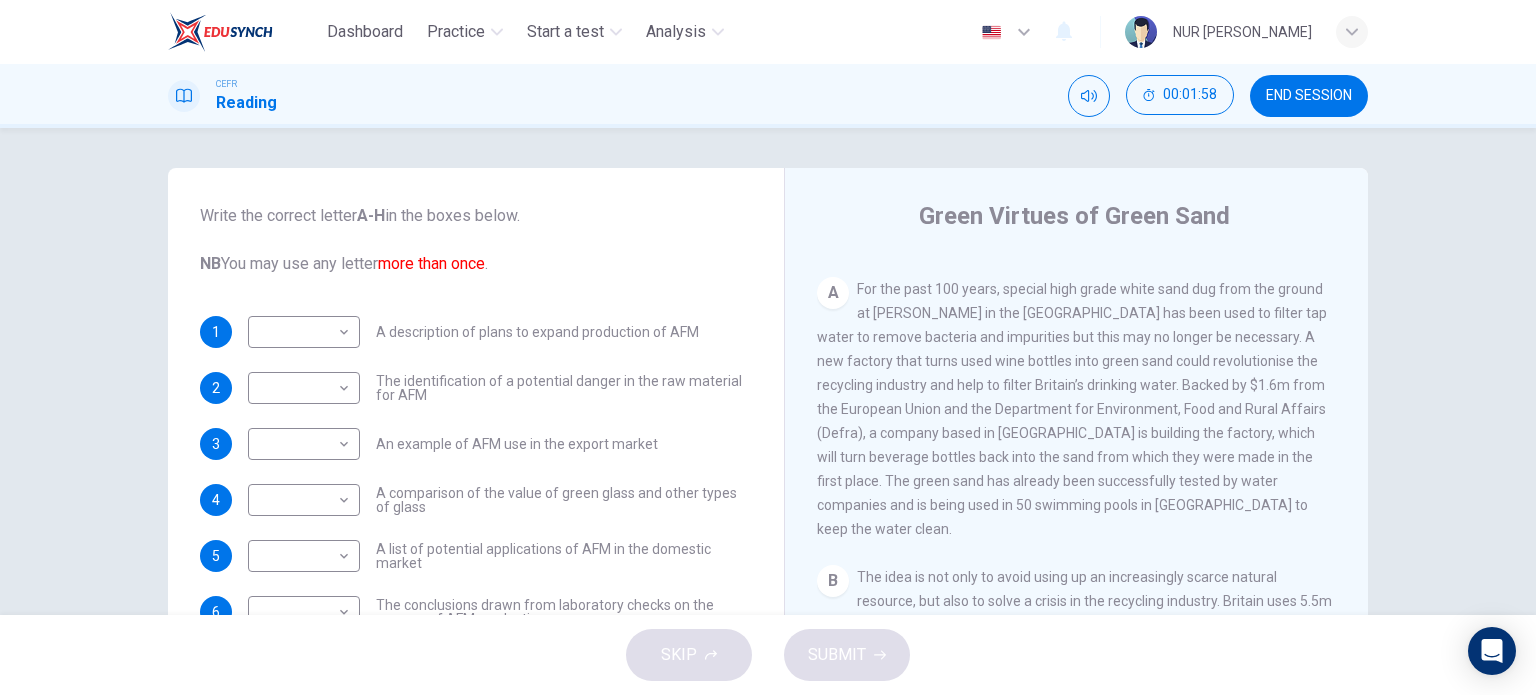 scroll, scrollTop: 160, scrollLeft: 0, axis: vertical 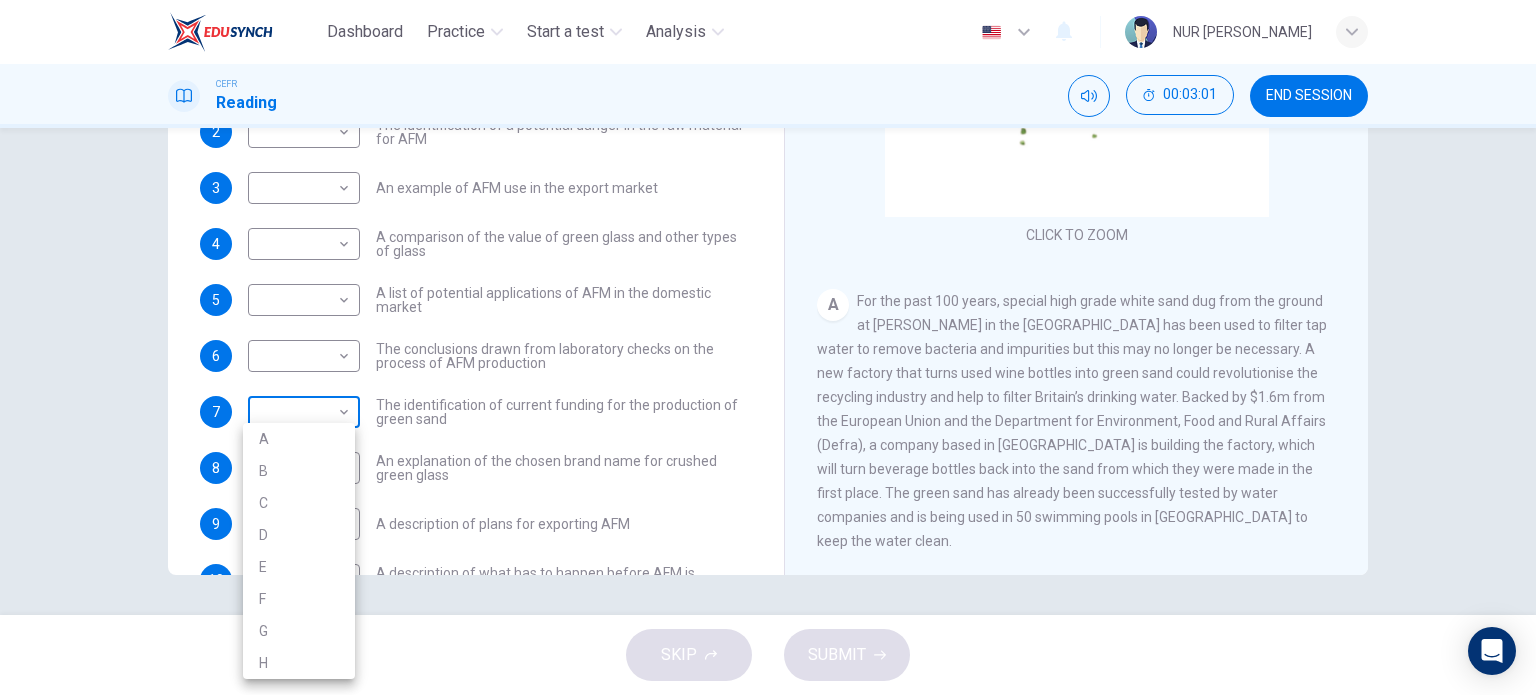click on "Dashboard Practice Start a test Analysis English en ​ NUR [PERSON_NAME] Reading 00:03:01 END SESSION Questions 1 - 10 The Reading Passage has 8 paragraphs labelled  A-H . Which paragraph contains the following information?
Write the correct letter  A-H  in the boxes below.
NB  You may use any letter  more than once . 1 ​ ​ A description of plans to expand production of AFM 2 ​ ​ The identification of a potential danger in the raw material for AFM 3 ​ ​ An example of AFM use in the export market 4 ​ ​ A comparison of the value of green glass and other types of glass 5 ​ ​ A list of potential applications of AFM in the domestic market 6 ​ ​ The conclusions drawn from laboratory checks on the process of AFM production 7 ​ ​ The identification of current funding for the production of green sand 8 ​ ​ An explanation of the chosen brand name for crushed green glass 9 ​ ​ A description of plans for exporting AFM 10 ​ ​ Green Virtues of Green Sand A" at bounding box center (768, 347) 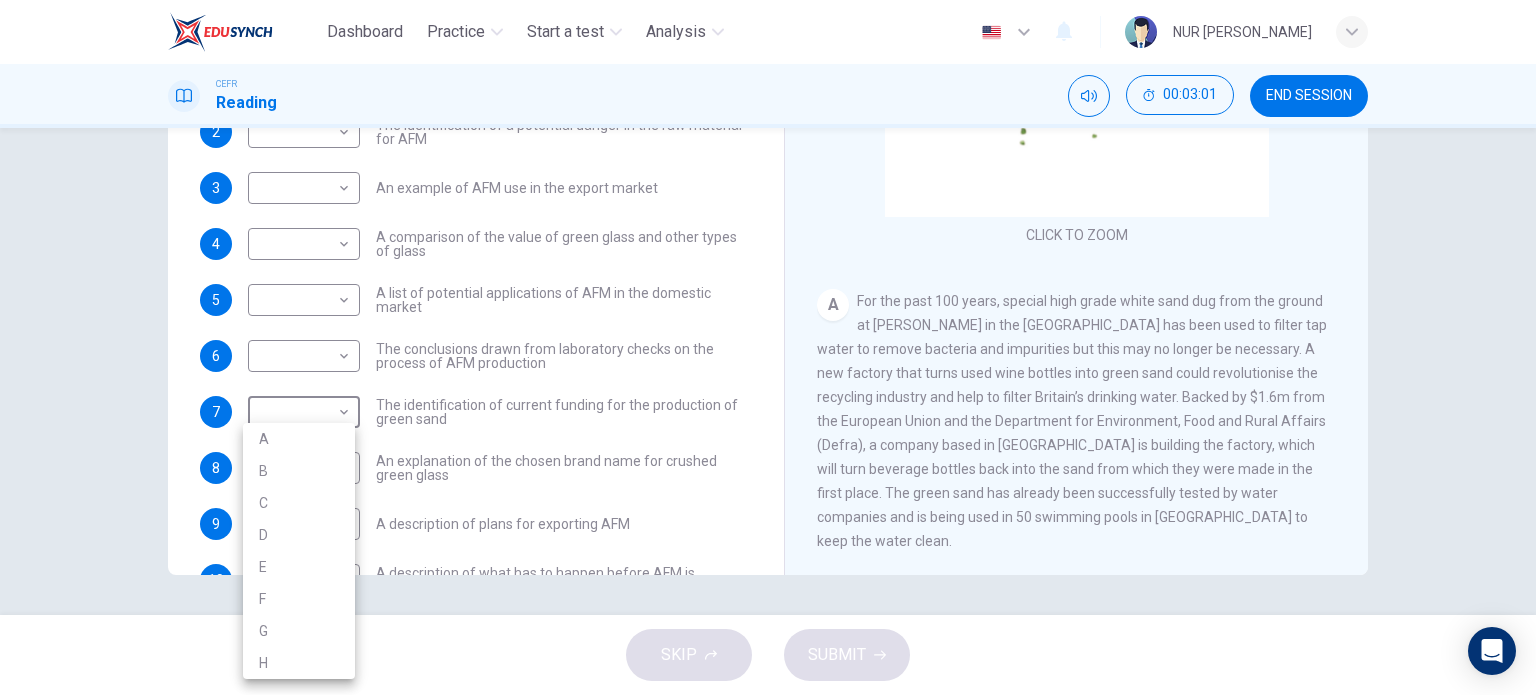 click on "A" at bounding box center (299, 439) 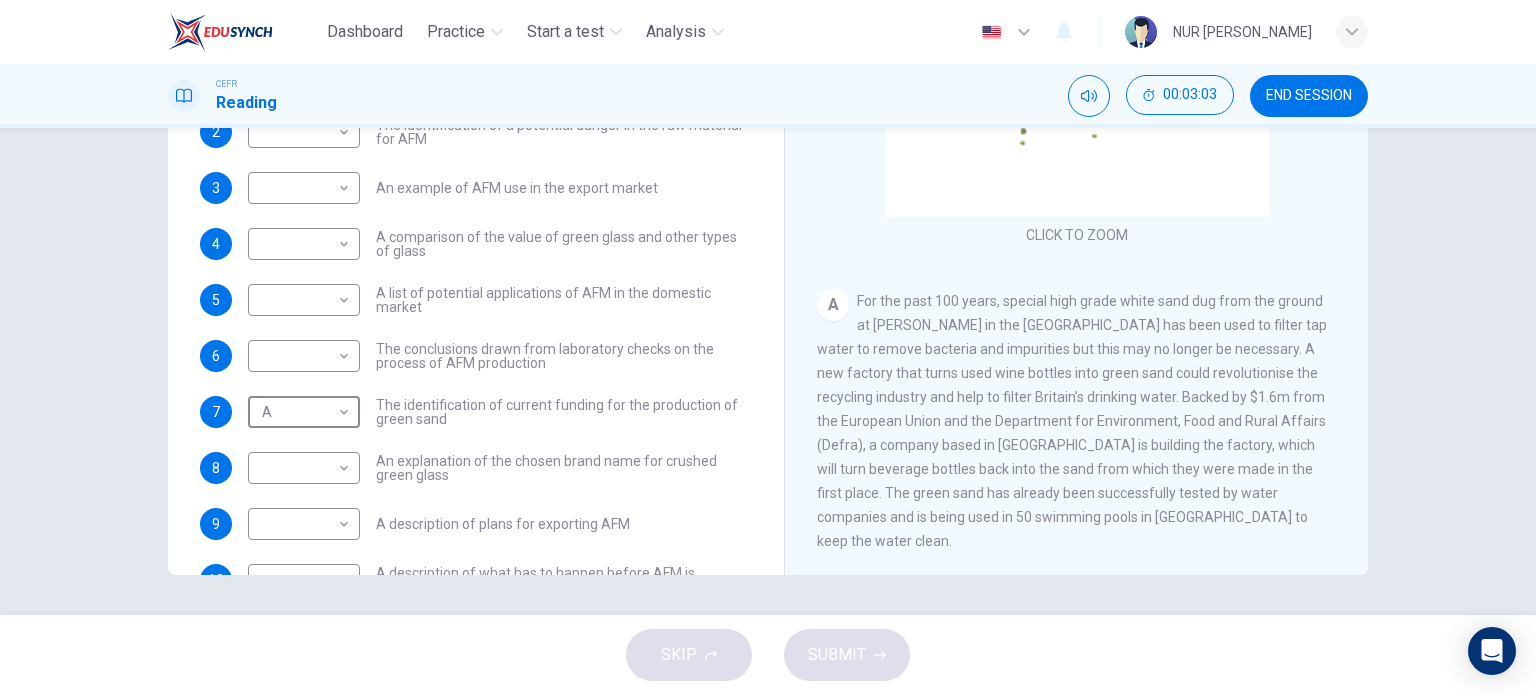 scroll, scrollTop: 160, scrollLeft: 0, axis: vertical 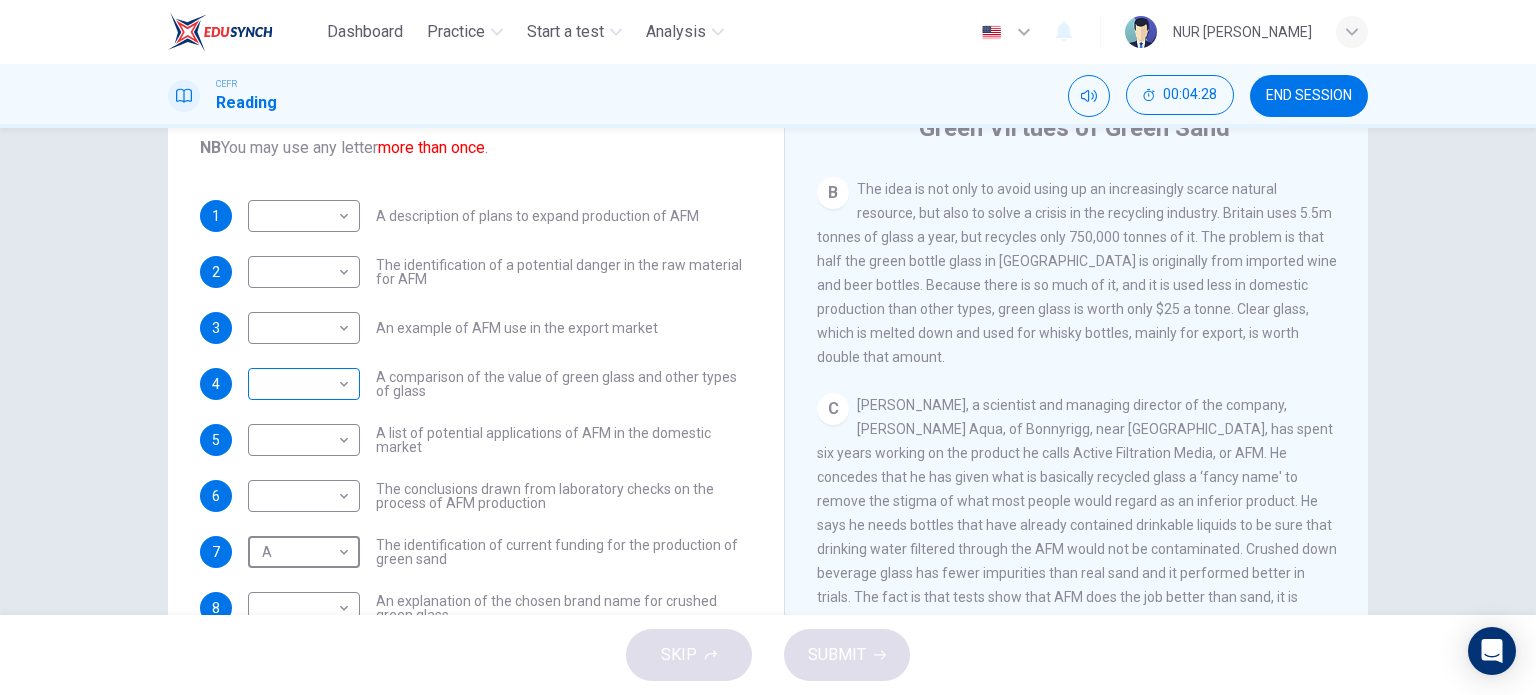click on "Dashboard Practice Start a test Analysis English en ​ NUR [PERSON_NAME] Reading 00:04:28 END SESSION Questions 1 - 10 The Reading Passage has 8 paragraphs labelled  A-H . Which paragraph contains the following information?
Write the correct letter  A-H  in the boxes below.
NB  You may use any letter  more than once . 1 ​ ​ A description of plans to expand production of AFM 2 ​ ​ The identification of a potential danger in the raw material for AFM 3 ​ ​ An example of AFM use in the export market 4 ​ ​ A comparison of the value of green glass and other types of glass 5 ​ ​ A list of potential applications of AFM in the domestic market 6 ​ ​ The conclusions drawn from laboratory checks on the process of AFM production 7 A A ​ The identification of current funding for the production of green sand 8 ​ ​ An explanation of the chosen brand name for crushed green glass 9 ​ ​ A description of plans for exporting AFM 10 ​ ​ Green Virtues of Green Sand A" at bounding box center (768, 347) 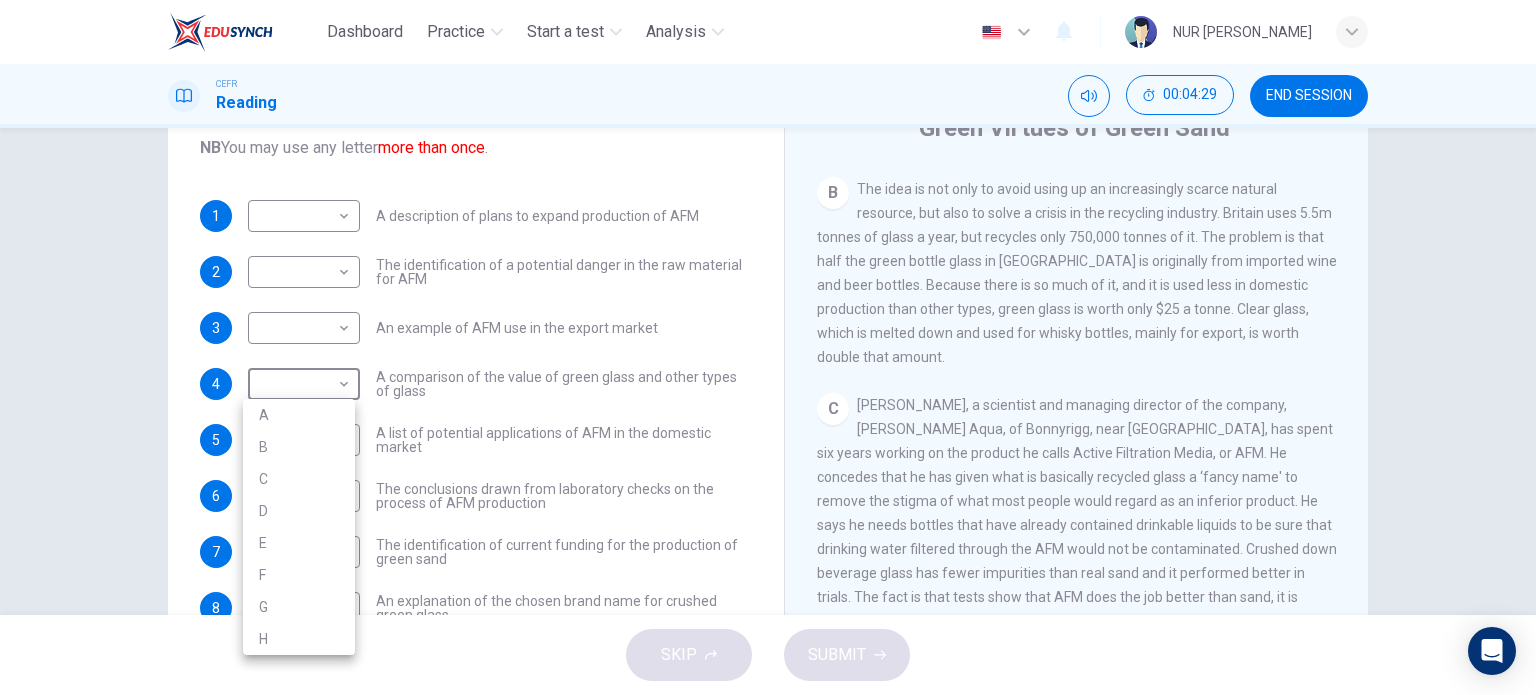 click on "B" at bounding box center [299, 447] 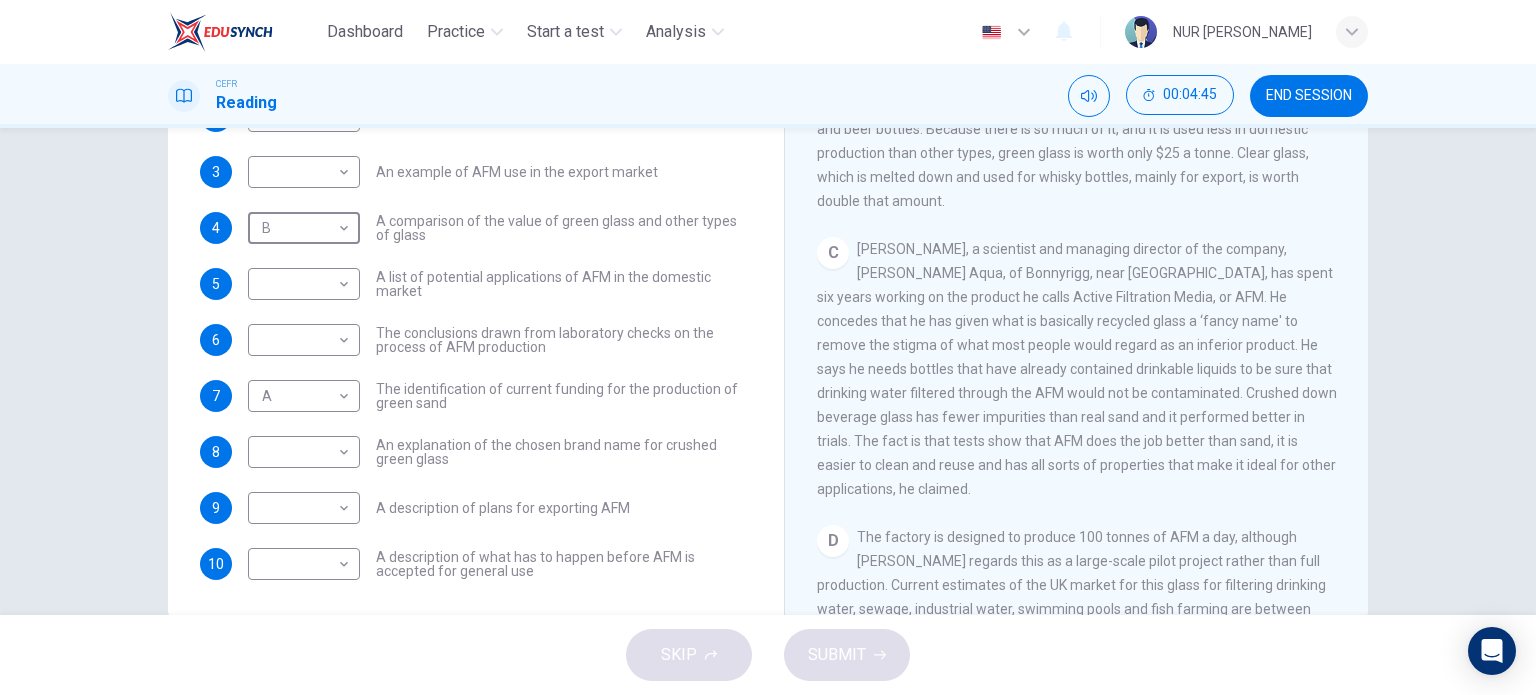 scroll, scrollTop: 288, scrollLeft: 0, axis: vertical 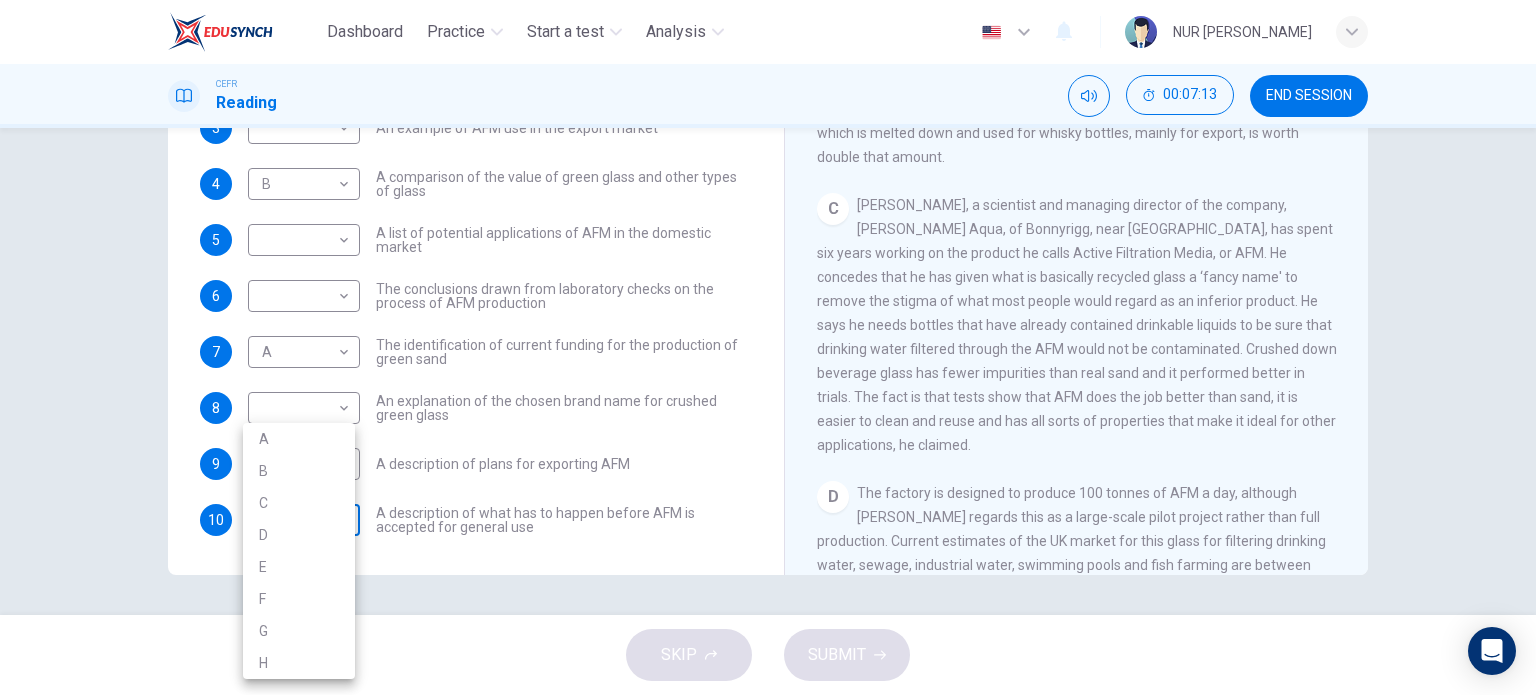 click on "Dashboard Practice Start a test Analysis English en ​ NUR [PERSON_NAME] CEFR Reading 00:07:13 END SESSION Questions 1 - 10 The Reading Passage has 8 paragraphs labelled  A-H . Which paragraph contains the following information?
Write the correct letter  A-H  in the boxes below.
NB  You may use any letter  more than once . 1 ​ ​ A description of plans to expand production of AFM 2 ​ ​ The identification of a potential danger in the raw material for AFM 3 ​ ​ An example of AFM use in the export market 4 B B ​ A comparison of the value of green glass and other types of glass 5 ​ ​ A list of potential applications of AFM in the domestic market 6 ​ ​ The conclusions drawn from laboratory checks on the process of AFM production 7 A A ​ The identification of current funding for the production of green sand 8 ​ ​ An explanation of the chosen brand name for crushed green glass 9 ​ ​ A description of plans for exporting AFM 10 ​ ​ Green Virtues of Green Sand A" at bounding box center [768, 347] 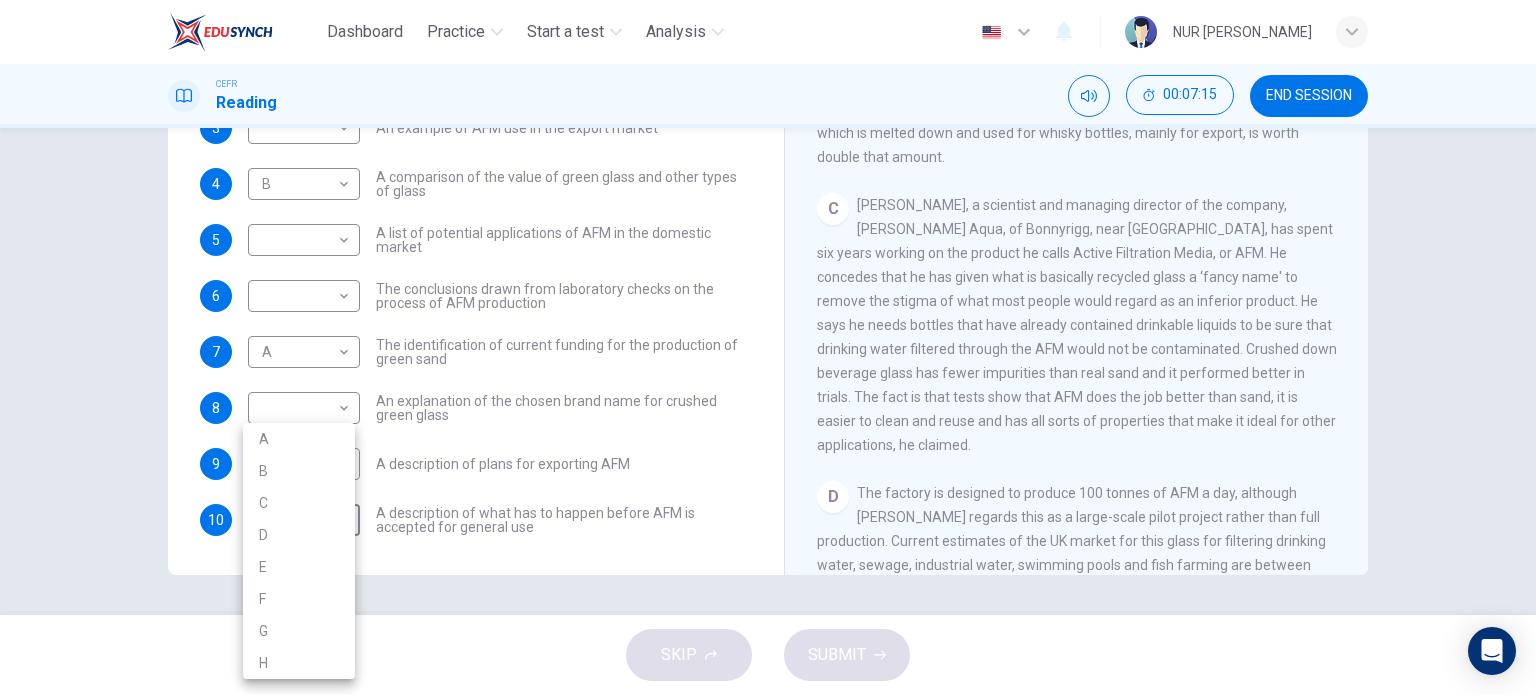 click on "C" at bounding box center [299, 503] 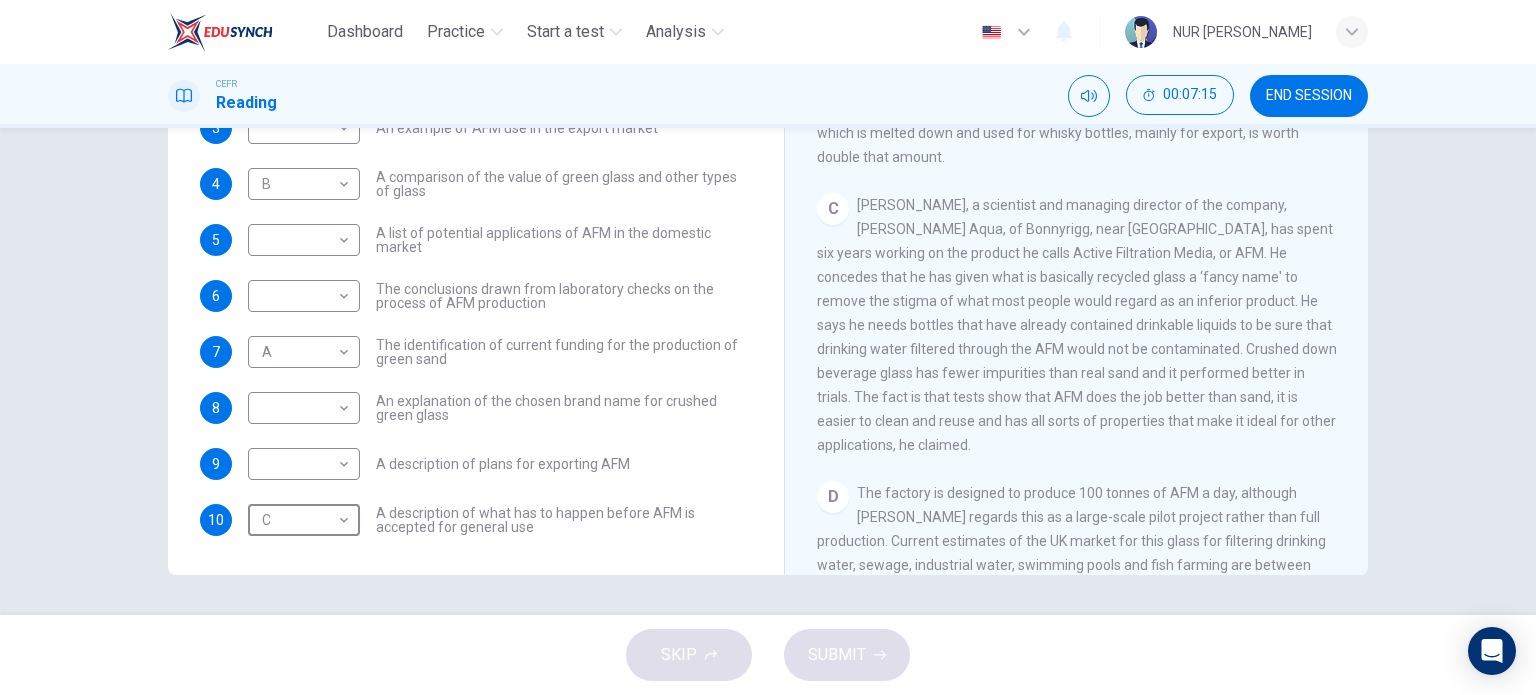 type on "C" 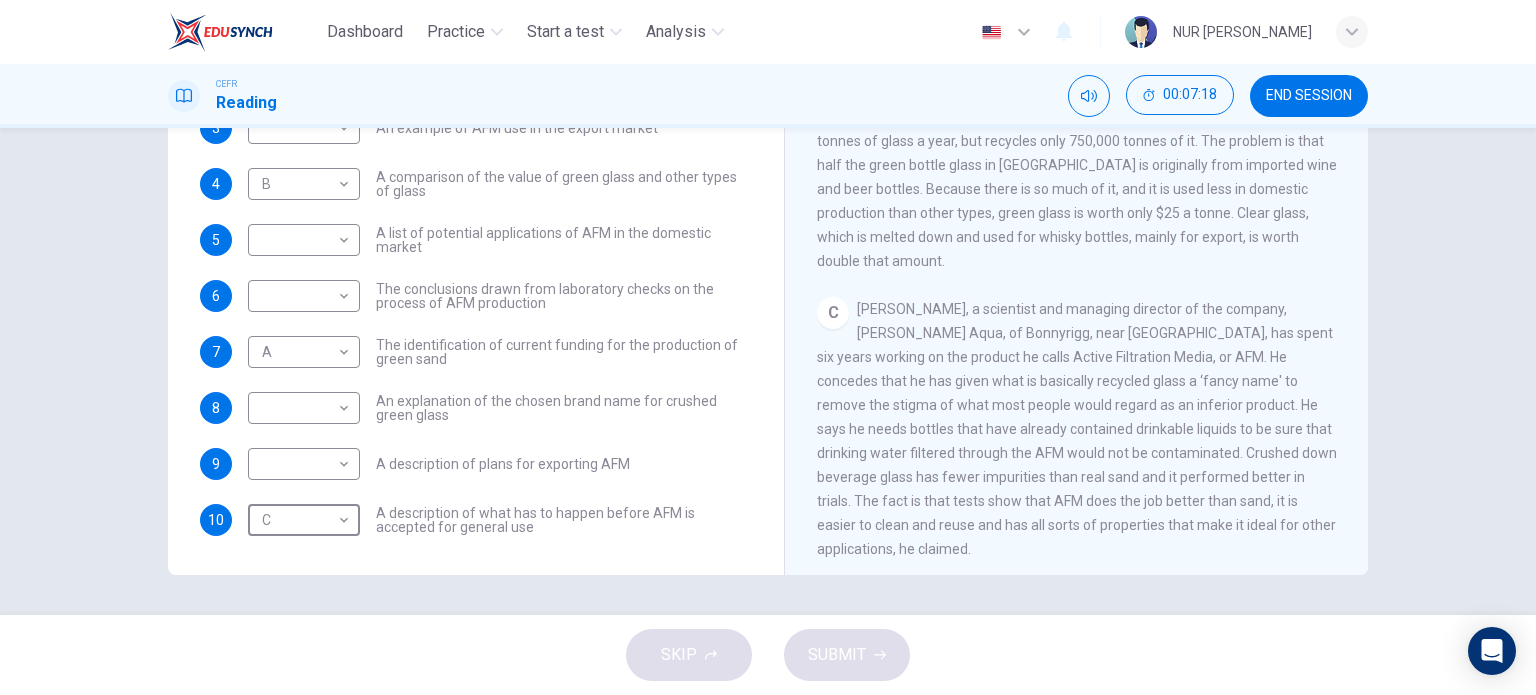 scroll, scrollTop: 500, scrollLeft: 0, axis: vertical 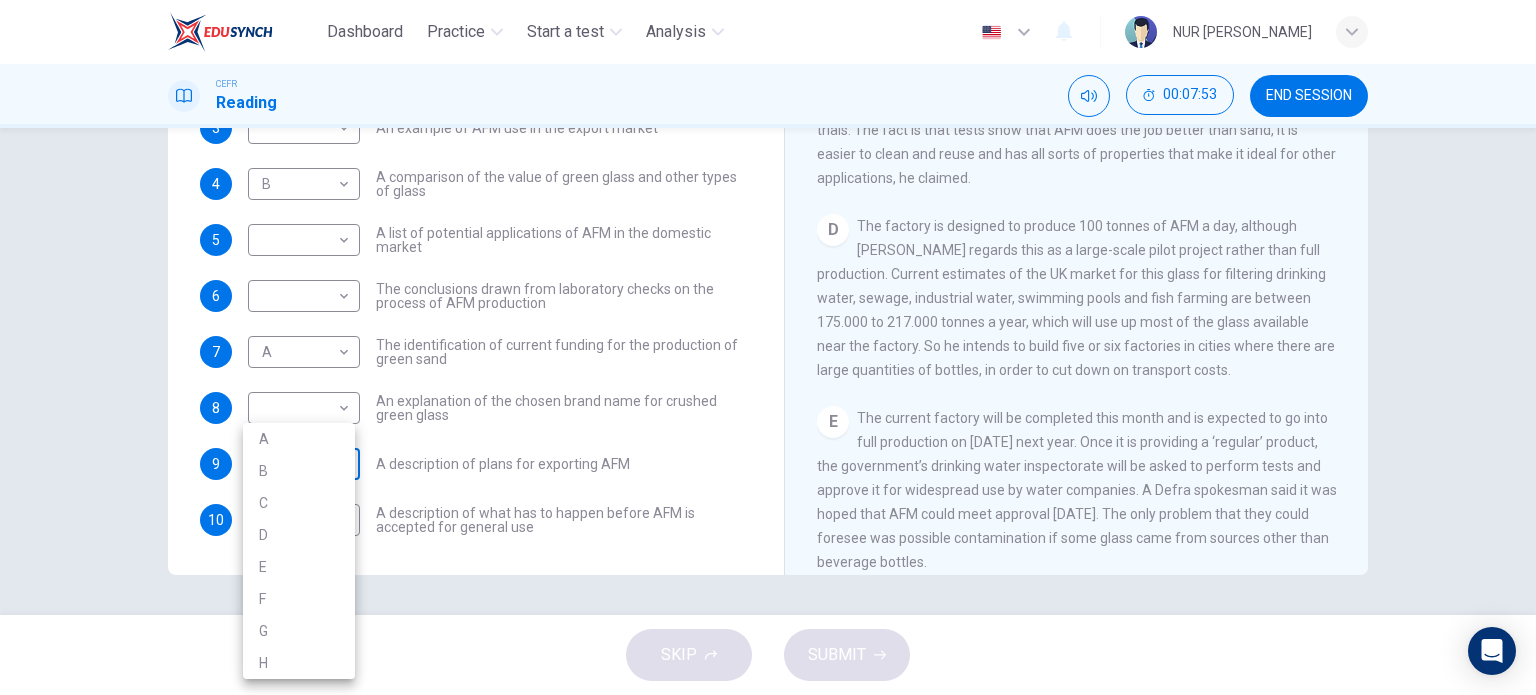 click on "Dashboard Practice Start a test Analysis English en ​ NUR [PERSON_NAME] CEFR Reading 00:07:53 END SESSION Questions 1 - 10 The Reading Passage has 8 paragraphs labelled  A-H . Which paragraph contains the following information?
Write the correct letter  A-H  in the boxes below.
NB  You may use any letter  more than once . 1 ​ ​ A description of plans to expand production of AFM 2 ​ ​ The identification of a potential danger in the raw material for AFM 3 ​ ​ An example of AFM use in the export market 4 B B ​ A comparison of the value of green glass and other types of glass 5 ​ ​ A list of potential applications of AFM in the domestic market 6 ​ ​ The conclusions drawn from laboratory checks on the process of AFM production 7 A A ​ The identification of current funding for the production of green sand 8 ​ ​ An explanation of the chosen brand name for crushed green glass 9 ​ ​ A description of plans for exporting AFM 10 C C ​ Green Virtues of Green Sand A" at bounding box center (768, 347) 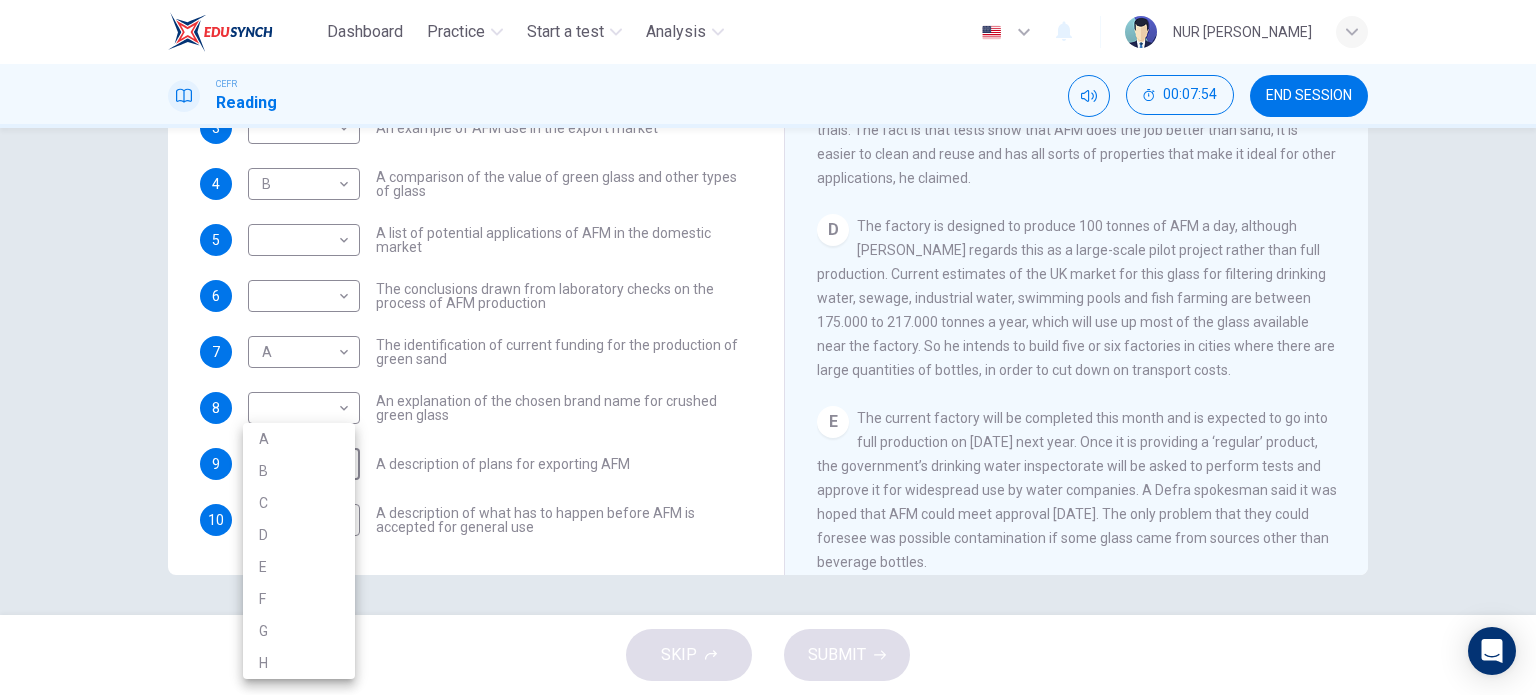click on "D" at bounding box center (299, 535) 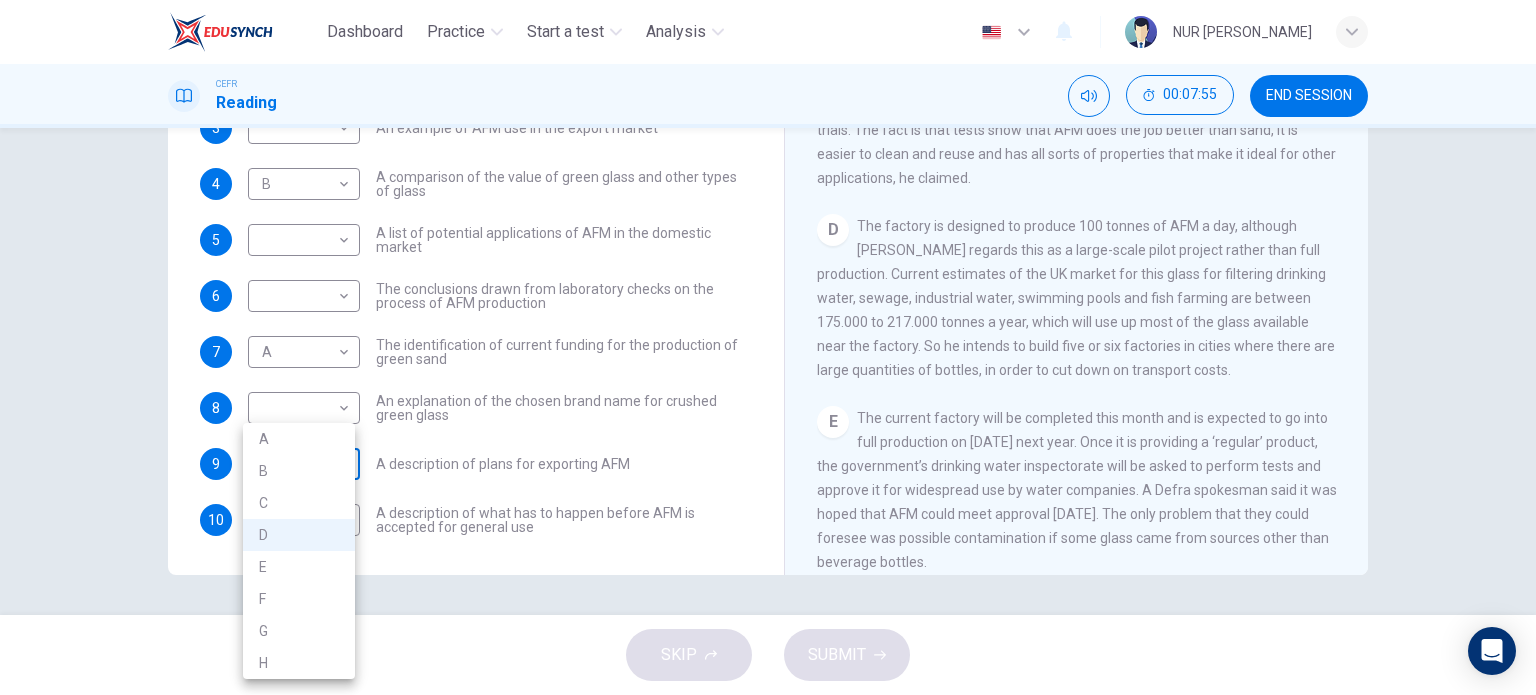 click on "Dashboard Practice Start a test Analysis English en ​ NUR [PERSON_NAME] CEFR Reading 00:07:55 END SESSION Questions 1 - 10 The Reading Passage has 8 paragraphs labelled  A-H . Which paragraph contains the following information?
Write the correct letter  A-H  in the boxes below.
NB  You may use any letter  more than once . 1 ​ ​ A description of plans to expand production of AFM 2 ​ ​ The identification of a potential danger in the raw material for AFM 3 ​ ​ An example of AFM use in the export market 4 B B ​ A comparison of the value of green glass and other types of glass 5 ​ ​ A list of potential applications of AFM in the domestic market 6 ​ ​ The conclusions drawn from laboratory checks on the process of AFM production 7 A A ​ The identification of current funding for the production of green sand 8 ​ ​ An explanation of the chosen brand name for crushed green glass 9 D D ​ A description of plans for exporting AFM 10 C C ​ Green Virtues of Green Sand A" at bounding box center [768, 347] 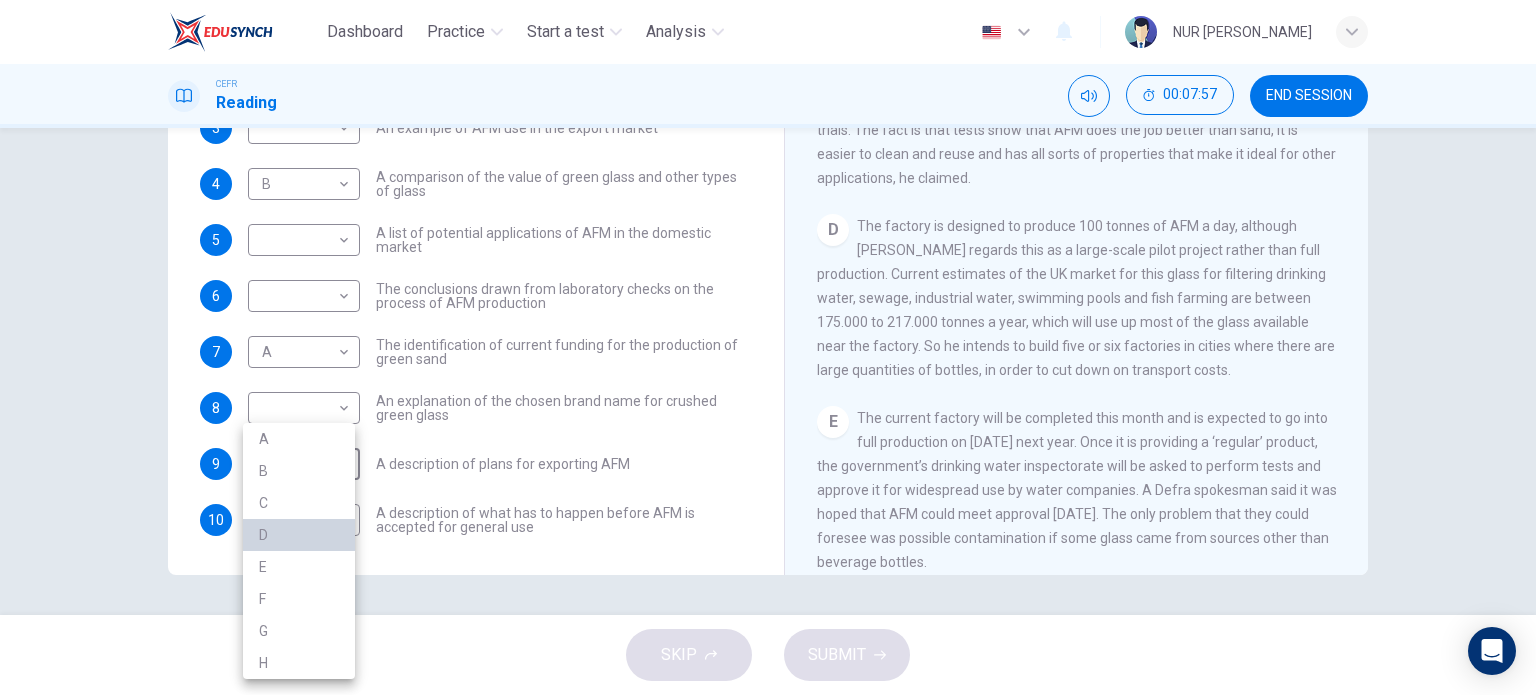 click on "D" at bounding box center [299, 535] 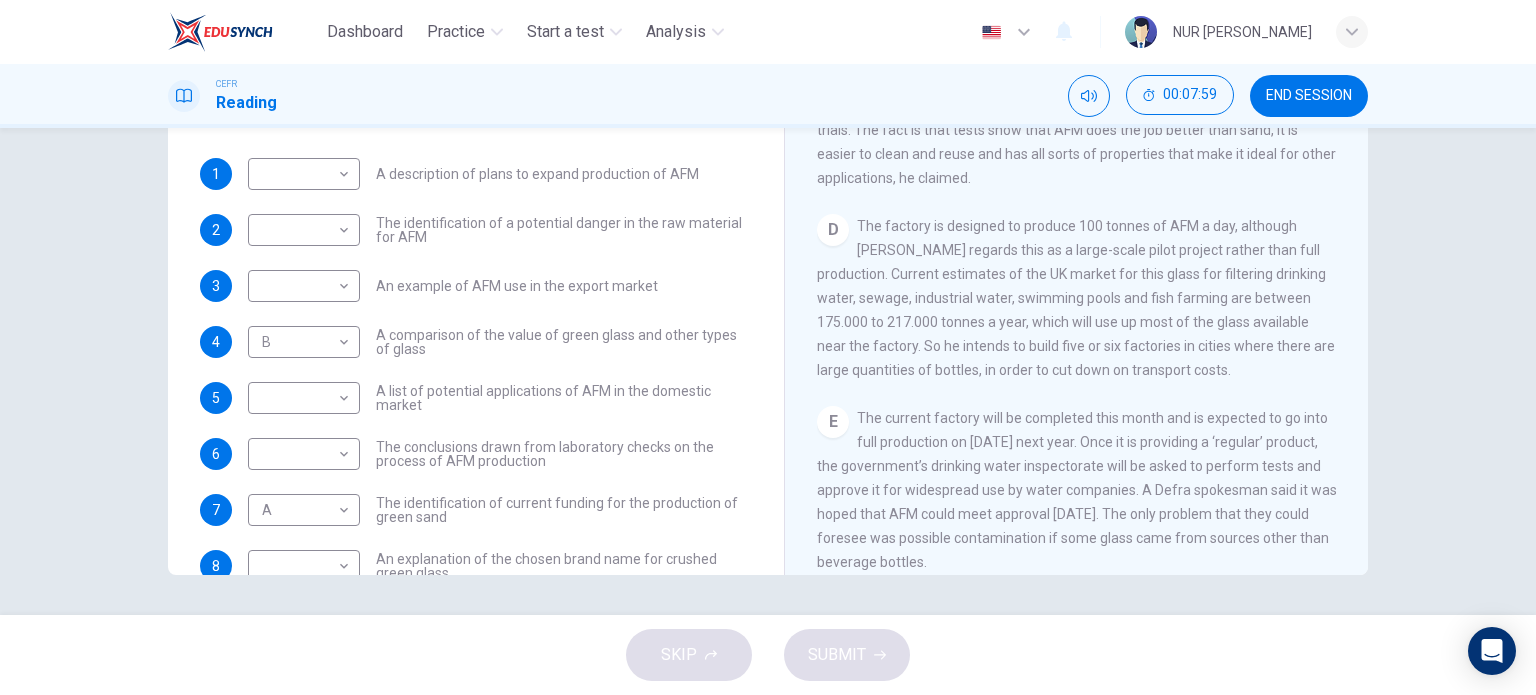 scroll, scrollTop: 0, scrollLeft: 0, axis: both 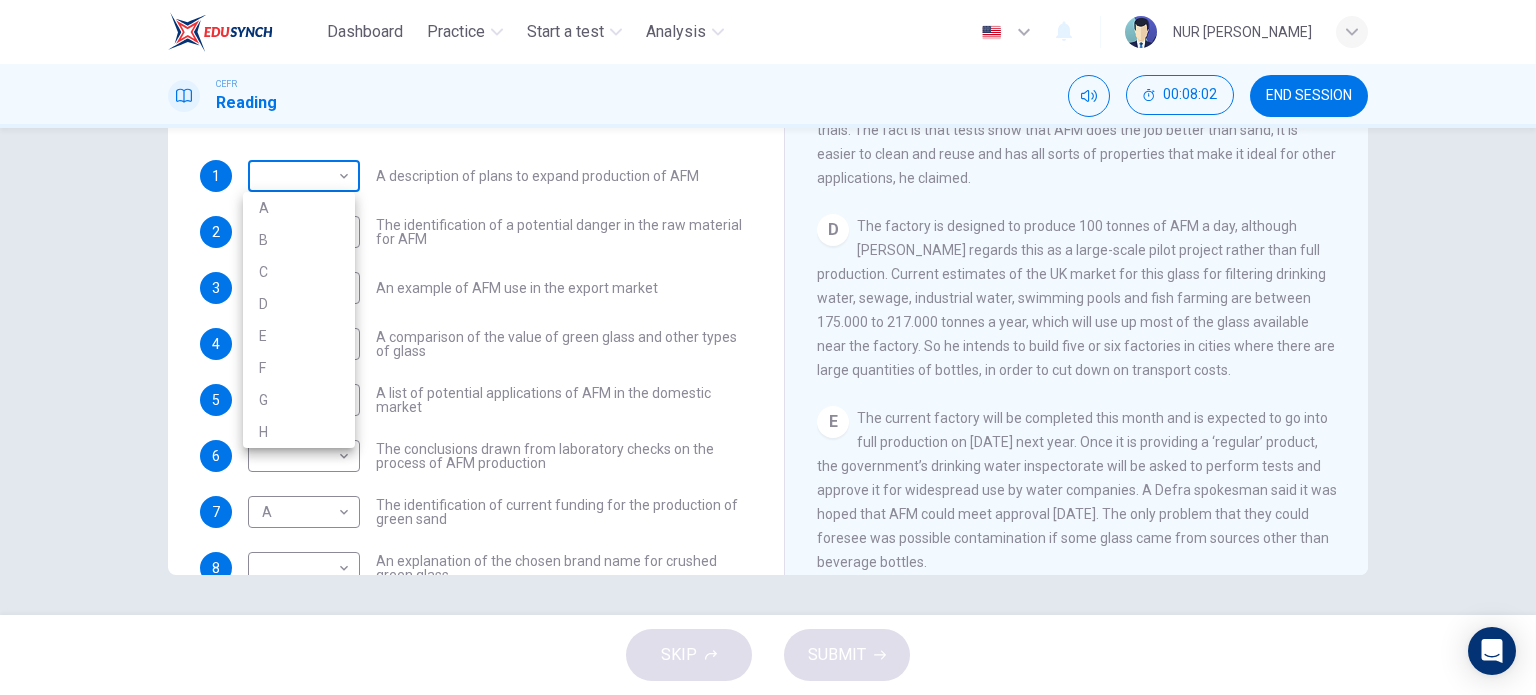 click on "Dashboard Practice Start a test Analysis English en ​ NUR [PERSON_NAME] Reading 00:08:02 END SESSION Questions 1 - 10 The Reading Passage has 8 paragraphs labelled  A-H . Which paragraph contains the following information?
Write the correct letter  A-H  in the boxes below.
NB  You may use any letter  more than once . 1 ​ ​ A description of plans to expand production of AFM 2 ​ ​ The identification of a potential danger in the raw material for AFM 3 ​ ​ An example of AFM use in the export market 4 B B ​ A comparison of the value of green glass and other types of glass 5 ​ ​ A list of potential applications of AFM in the domestic market 6 ​ ​ The conclusions drawn from laboratory checks on the process of AFM production 7 A A ​ The identification of current funding for the production of green sand 8 ​ ​ An explanation of the chosen brand name for crushed green glass 9 D D ​ A description of plans for exporting AFM 10 C C ​ Green Virtues of Green Sand A" at bounding box center [768, 347] 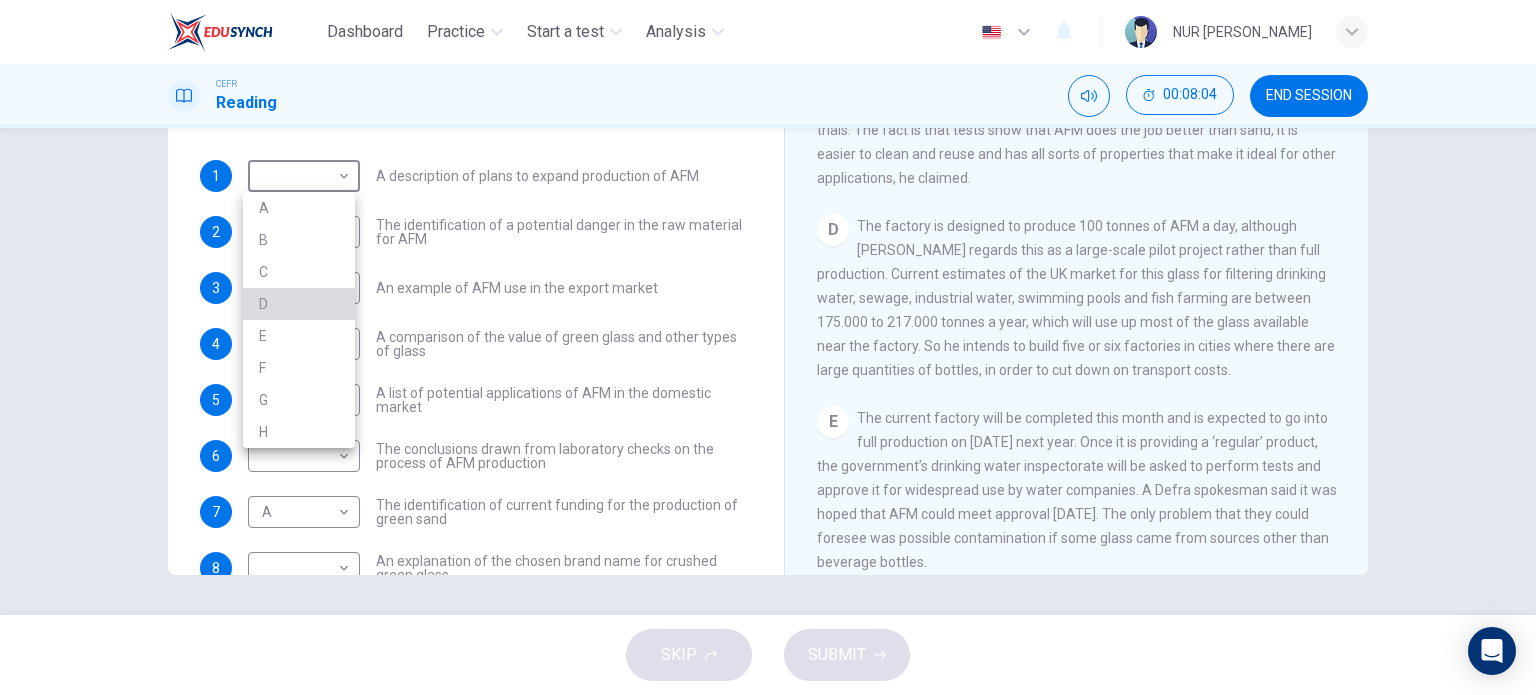 click on "D" at bounding box center (299, 304) 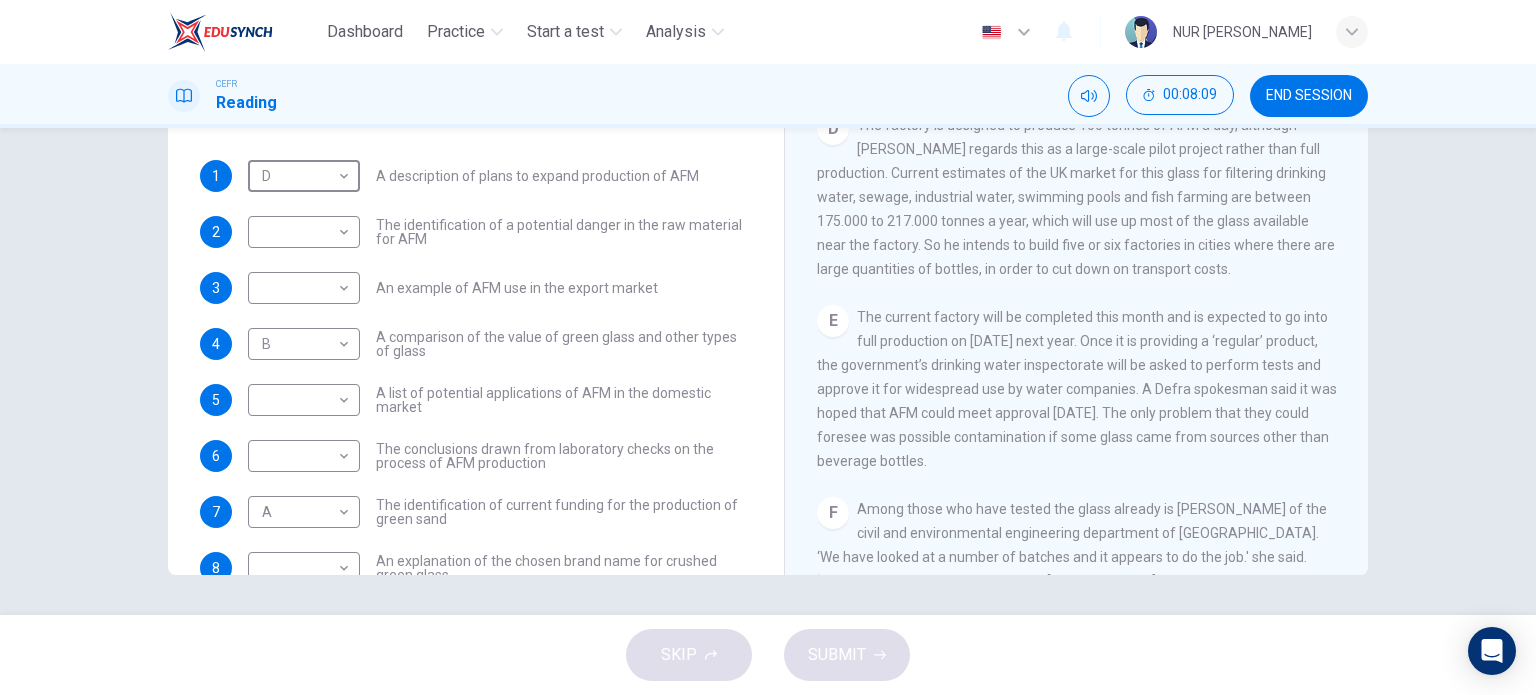 scroll, scrollTop: 1167, scrollLeft: 0, axis: vertical 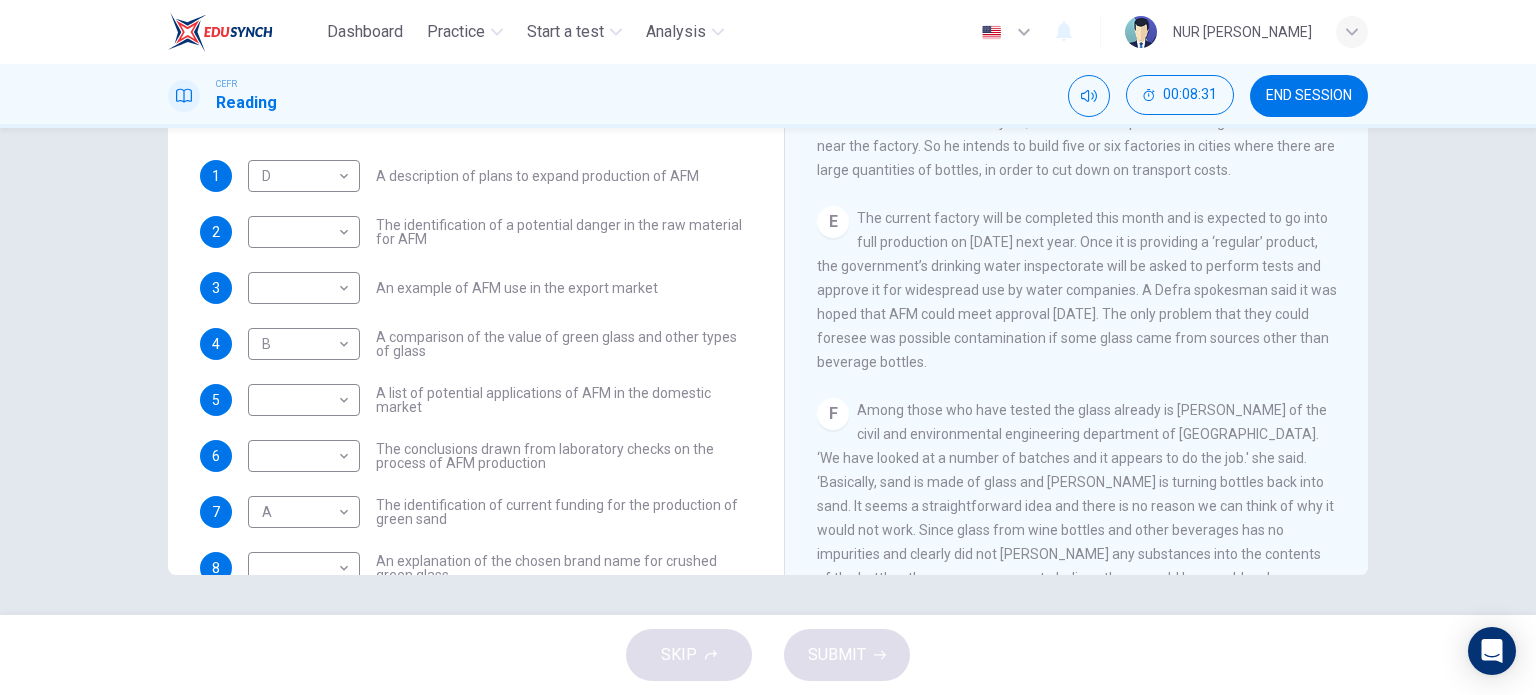 drag, startPoint x: 1149, startPoint y: 331, endPoint x: 1128, endPoint y: 334, distance: 21.213203 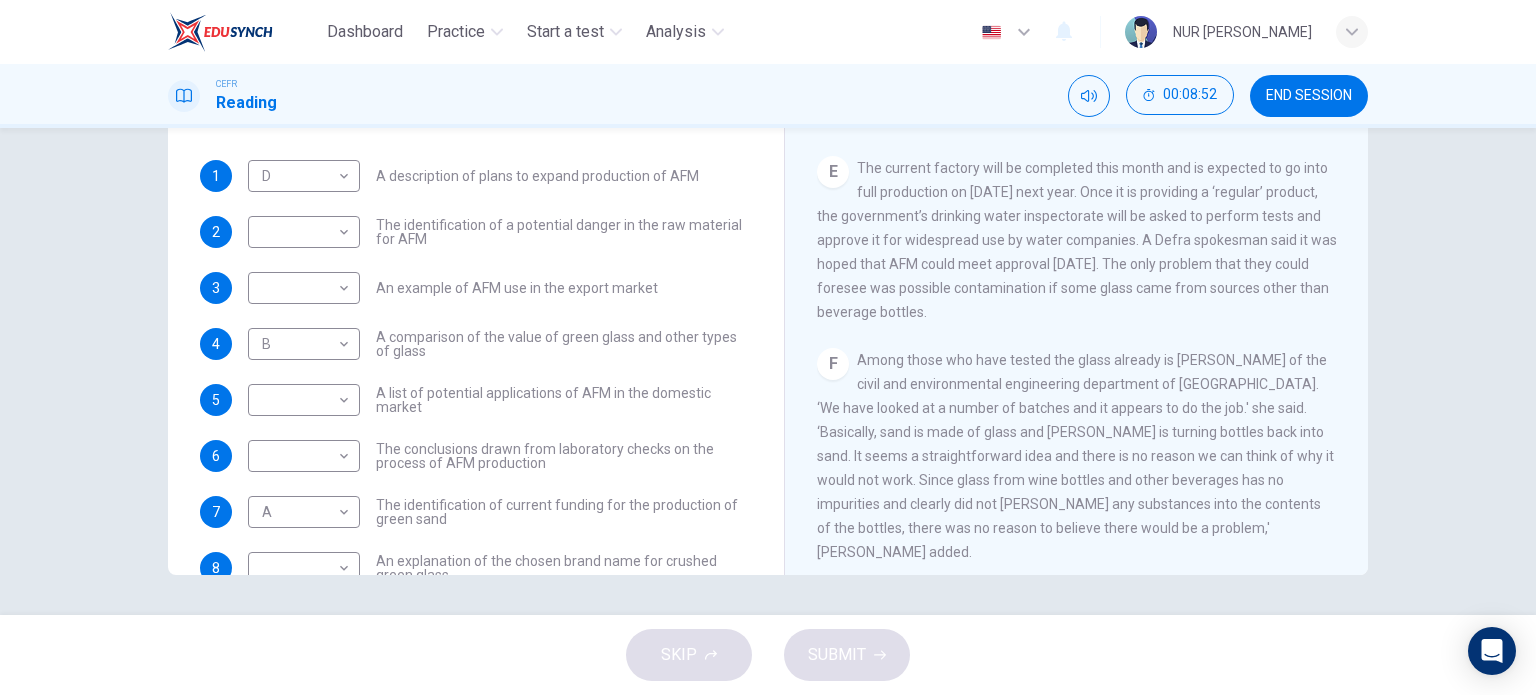 scroll, scrollTop: 1067, scrollLeft: 0, axis: vertical 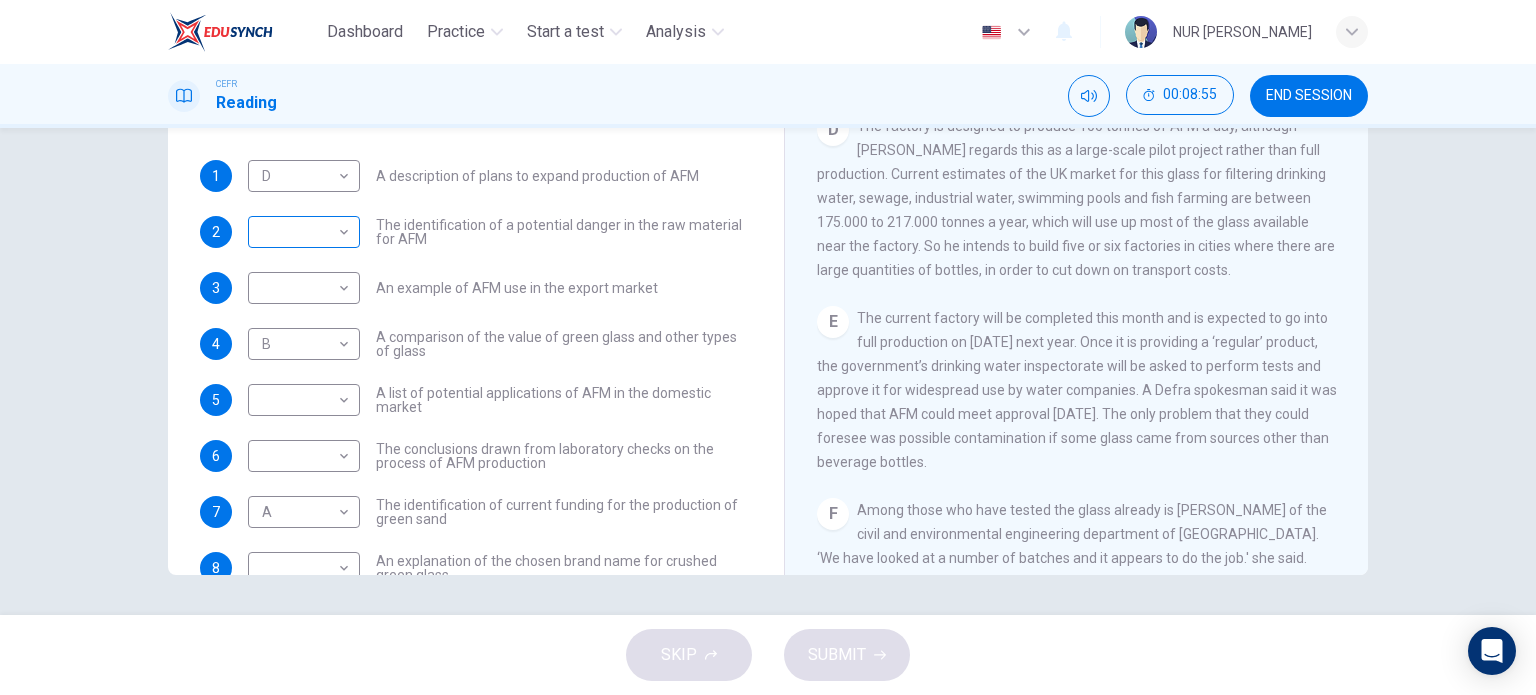 click on "Dashboard Practice Start a test Analysis English en ​ NUR [PERSON_NAME] Reading 00:08:55 END SESSION Questions 1 - 10 The Reading Passage has 8 paragraphs labelled  A-H . Which paragraph contains the following information?
Write the correct letter  A-H  in the boxes below.
NB  You may use any letter  more than once . 1 D D ​ A description of plans to expand production of AFM 2 ​ ​ The identification of a potential danger in the raw material for AFM 3 ​ ​ An example of AFM use in the export market 4 B B ​ A comparison of the value of green glass and other types of glass 5 ​ ​ A list of potential applications of AFM in the domestic market 6 ​ ​ The conclusions drawn from laboratory checks on the process of AFM production 7 A A ​ The identification of current funding for the production of green sand 8 ​ ​ An explanation of the chosen brand name for crushed green glass 9 D D ​ A description of plans for exporting AFM 10 C C ​ Green Virtues of Green Sand A" at bounding box center [768, 347] 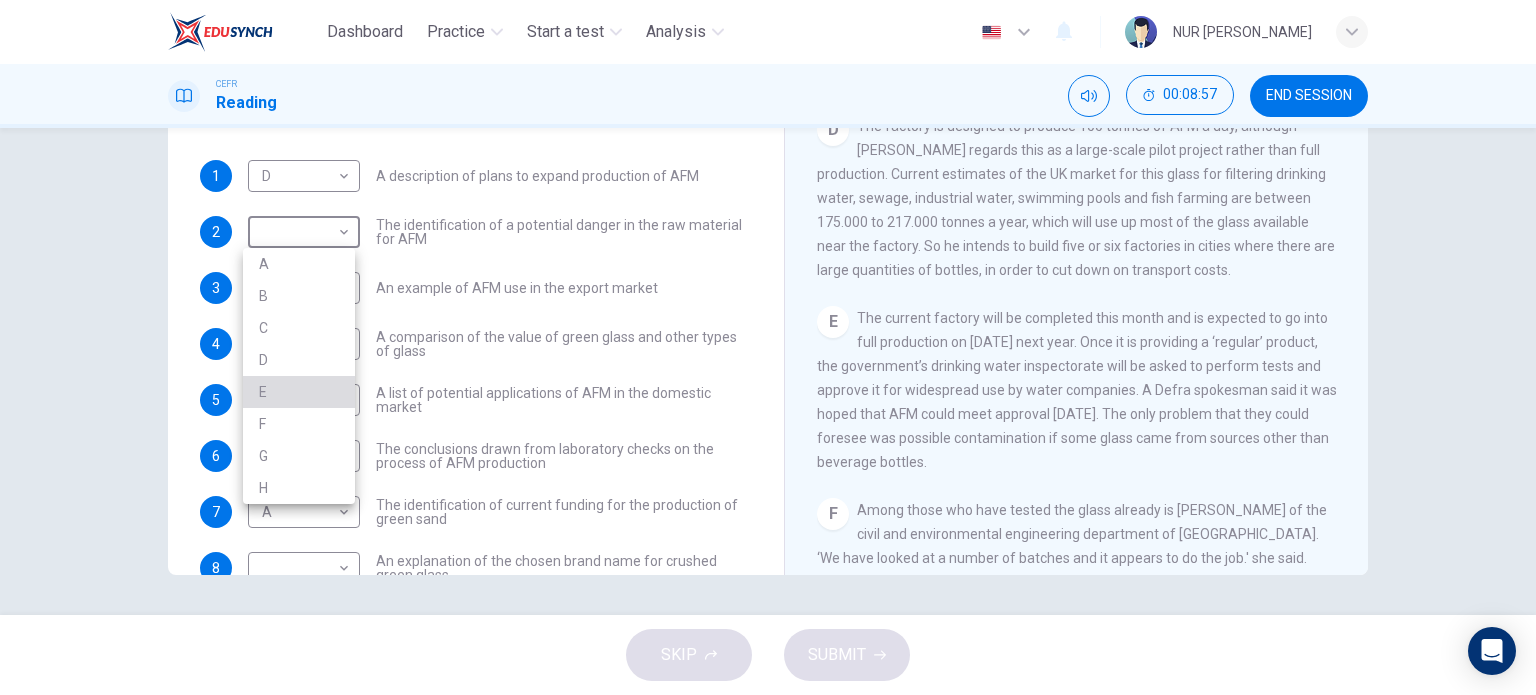click on "E" at bounding box center (299, 392) 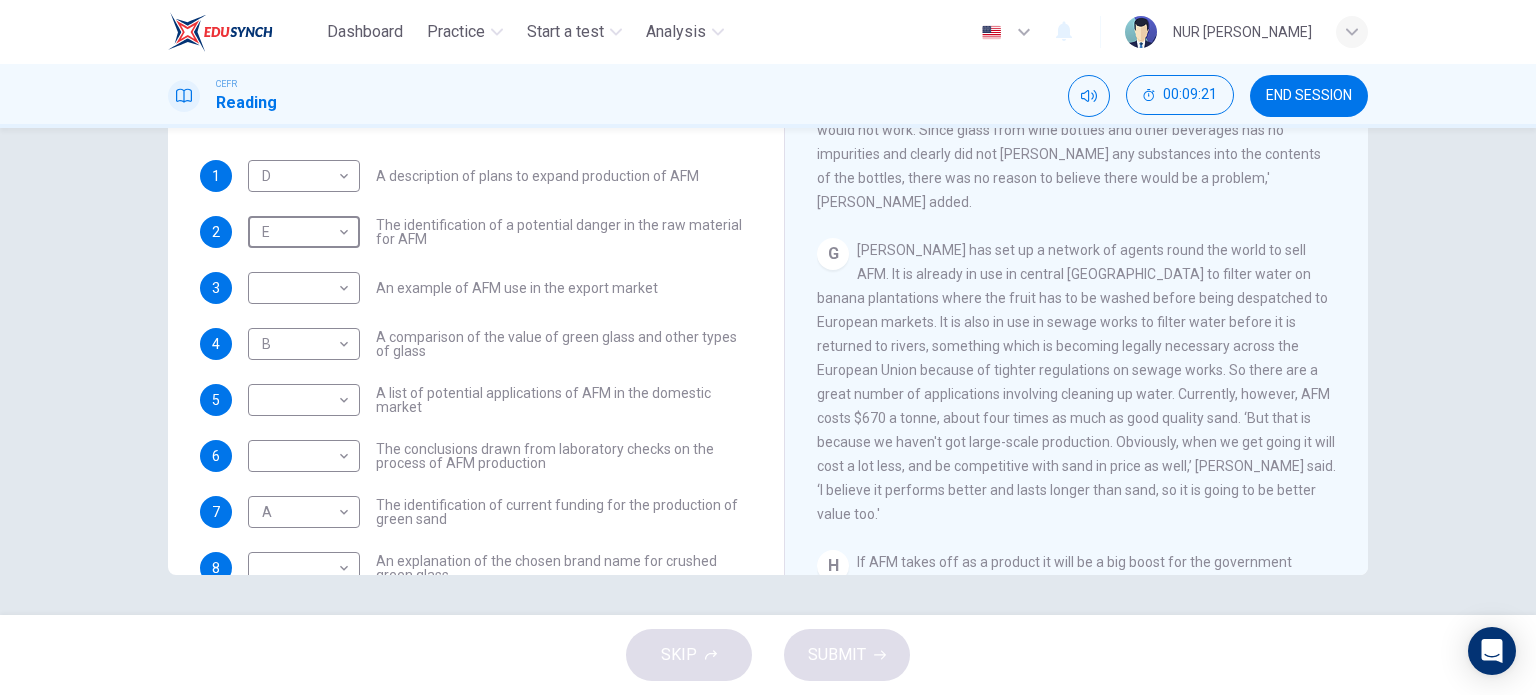 scroll, scrollTop: 1667, scrollLeft: 0, axis: vertical 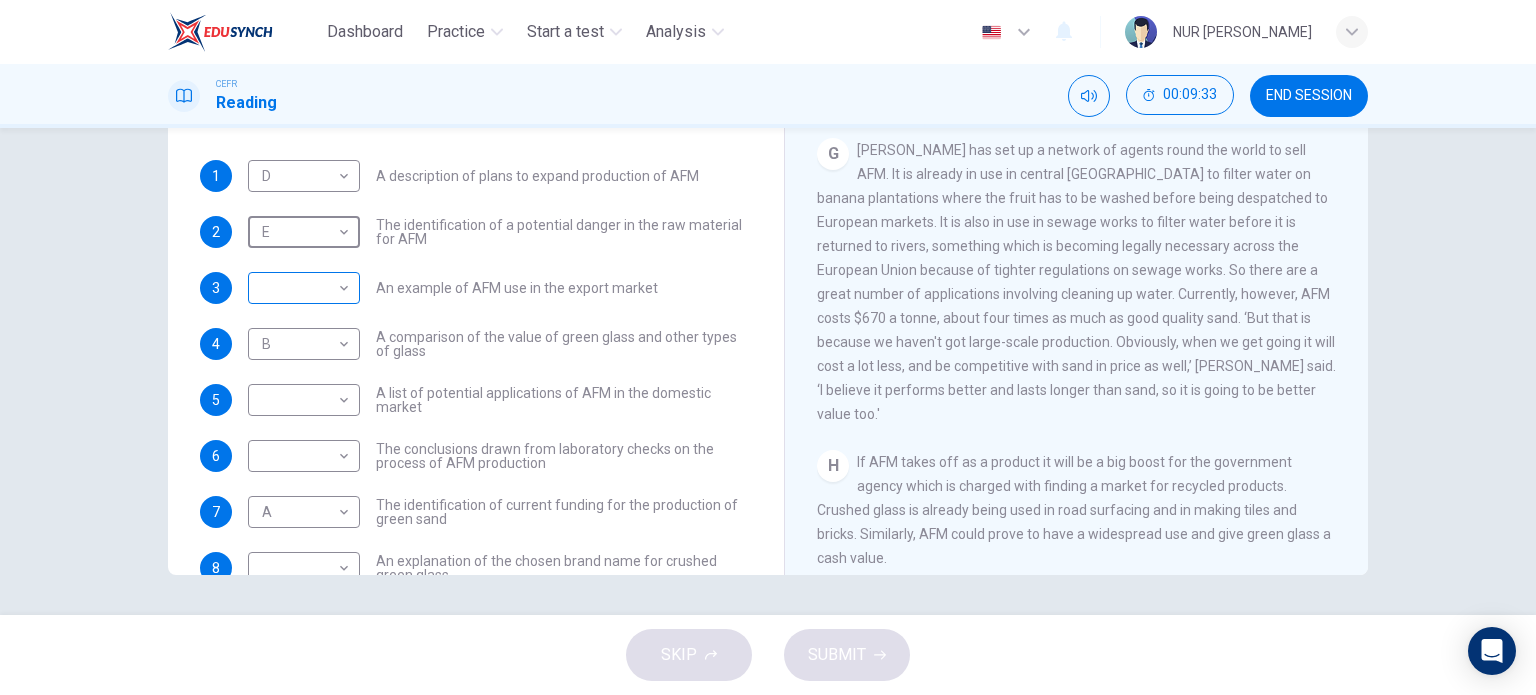 click on "Dashboard Practice Start a test Analysis English en ​ NUR [PERSON_NAME] Reading 00:09:33 END SESSION Questions 1 - 10 The Reading Passage has 8 paragraphs labelled  A-H . Which paragraph contains the following information?
Write the correct letter  A-H  in the boxes below.
NB  You may use any letter  more than once . 1 D D ​ A description of plans to expand production of AFM 2 E E ​ The identification of a potential danger in the raw material for AFM 3 ​ ​ An example of AFM use in the export market 4 B B ​ A comparison of the value of green glass and other types of glass 5 ​ ​ A list of potential applications of AFM in the domestic market 6 ​ ​ The conclusions drawn from laboratory checks on the process of AFM production 7 A A ​ The identification of current funding for the production of green sand 8 ​ ​ An explanation of the chosen brand name for crushed green glass 9 D D ​ A description of plans for exporting AFM 10 C C ​ Green Virtues of Green Sand A" at bounding box center [768, 347] 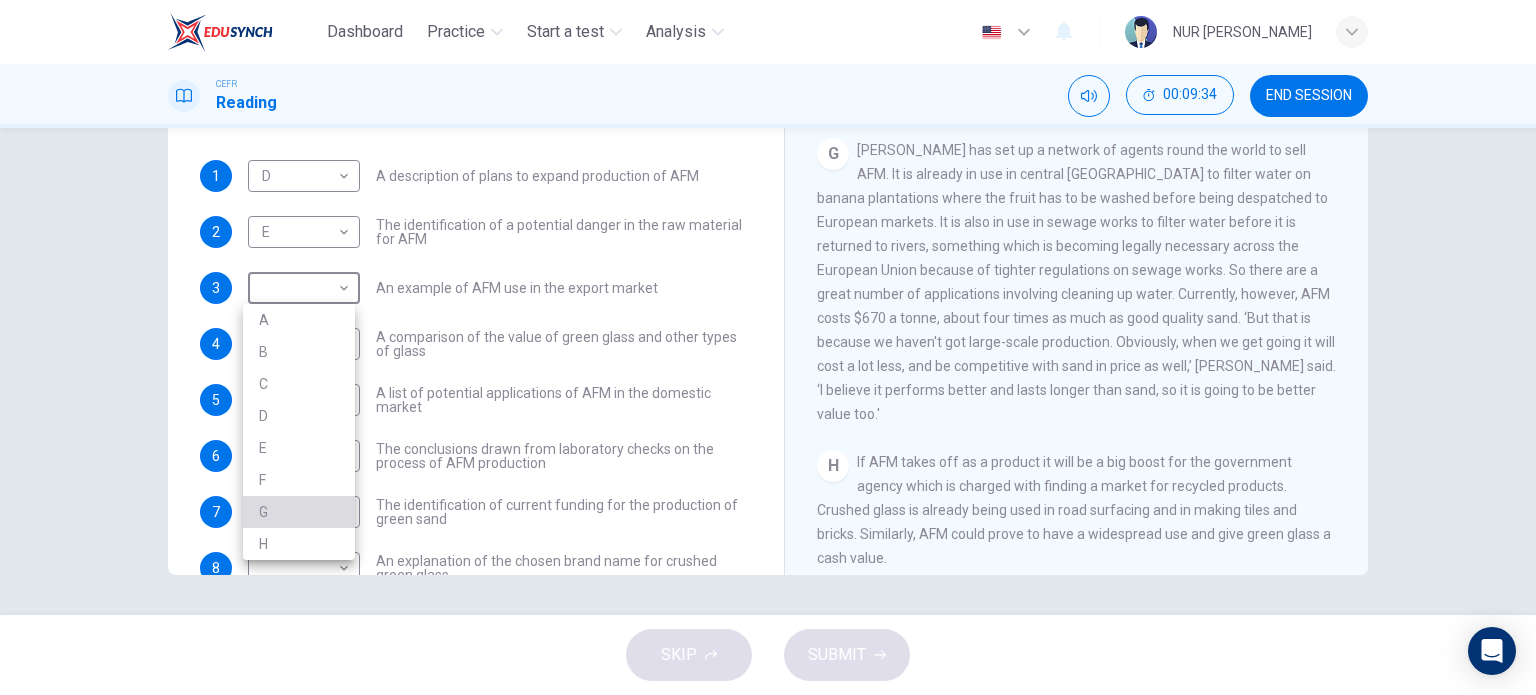 click on "G" at bounding box center [299, 512] 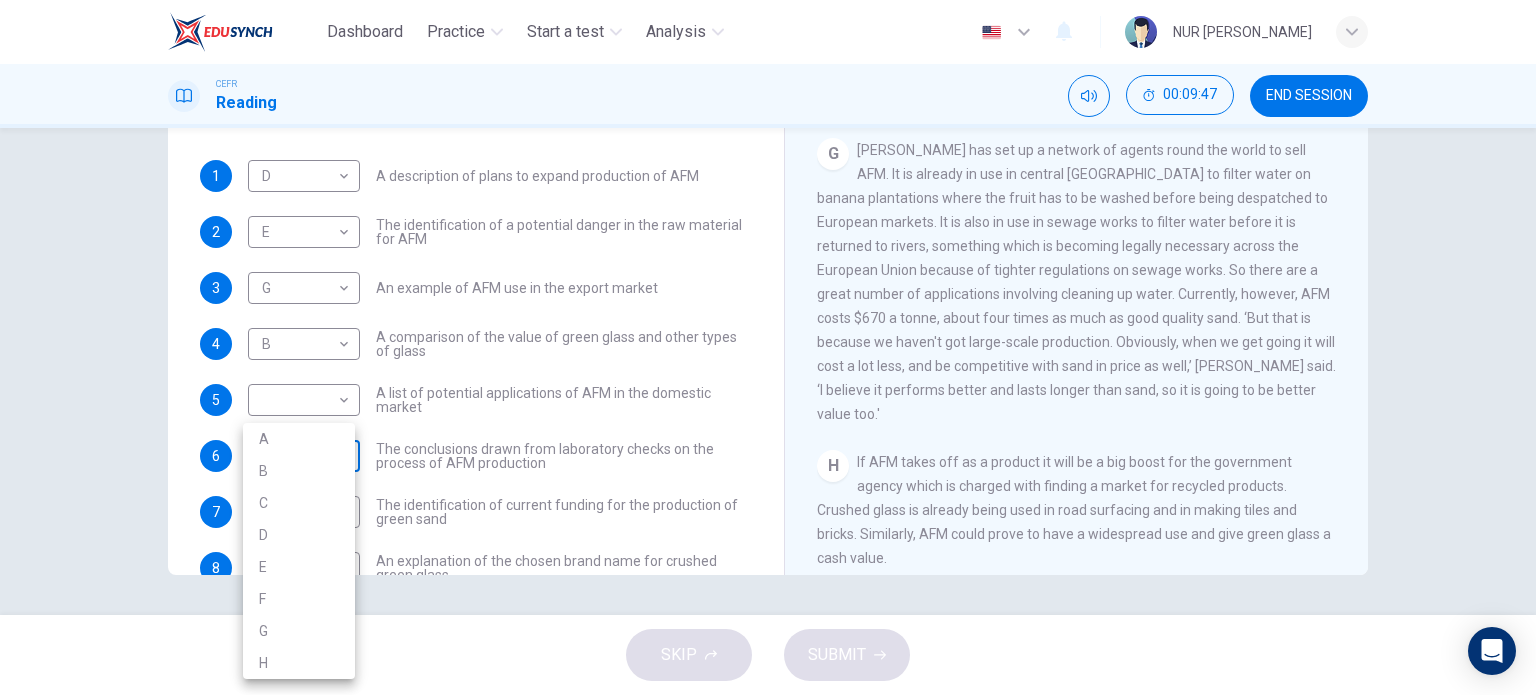 click on "Dashboard Practice Start a test Analysis English en ​ NUR [PERSON_NAME] CEFR Reading 00:09:47 END SESSION Questions 1 - 10 The Reading Passage has 8 paragraphs labelled  A-H . Which paragraph contains the following information?
Write the correct letter  A-H  in the boxes below.
NB  You may use any letter  more than once . 1 D D ​ A description of plans to expand production of AFM 2 E E ​ The identification of a potential danger in the raw material for AFM 3 G G ​ An example of AFM use in the export market 4 B B ​ A comparison of the value of green glass and other types of glass 5 ​ ​ A list of potential applications of AFM in the domestic market 6 ​ ​ The conclusions drawn from laboratory checks on the process of AFM production 7 A A ​ The identification of current funding for the production of green sand 8 ​ ​ An explanation of the chosen brand name for crushed green glass 9 D D ​ A description of plans for exporting AFM 10 C C ​ Green Virtues of Green Sand A" at bounding box center (768, 347) 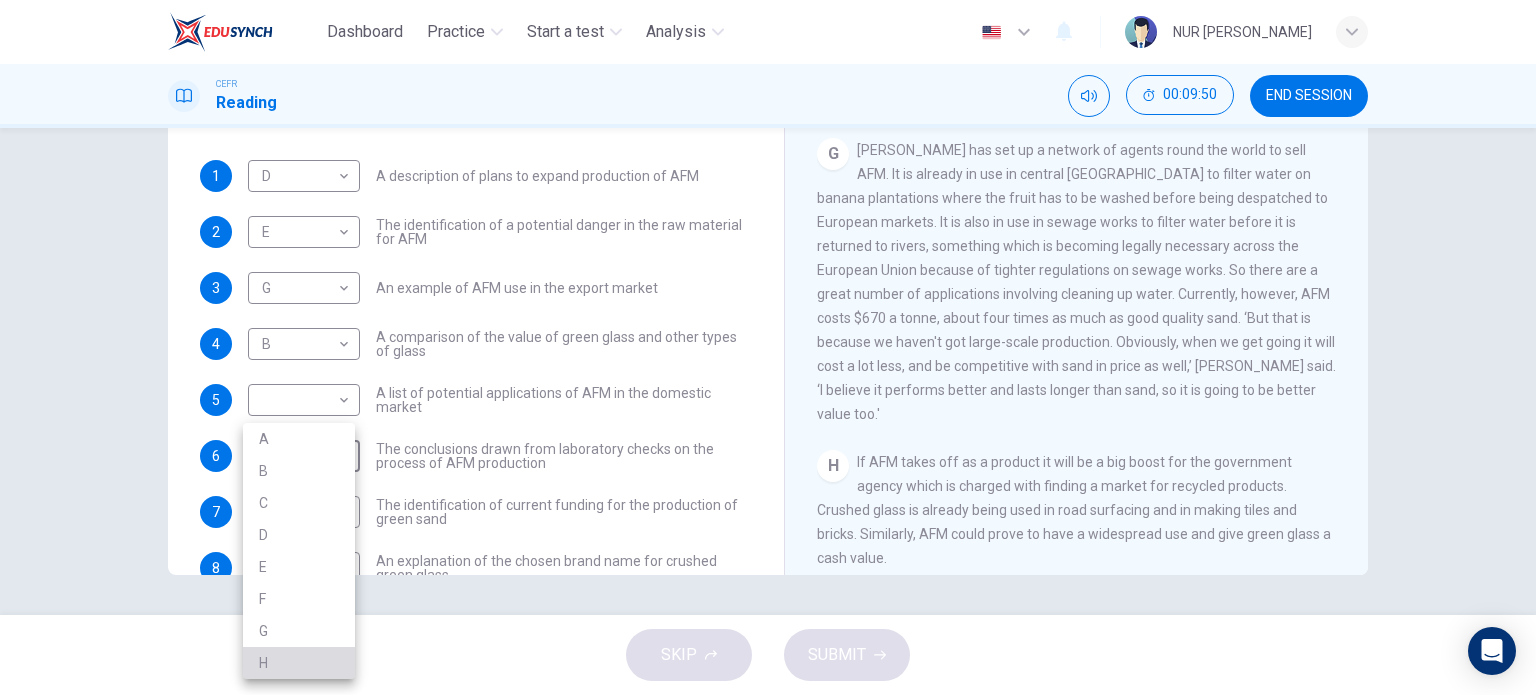 click on "H" at bounding box center [299, 663] 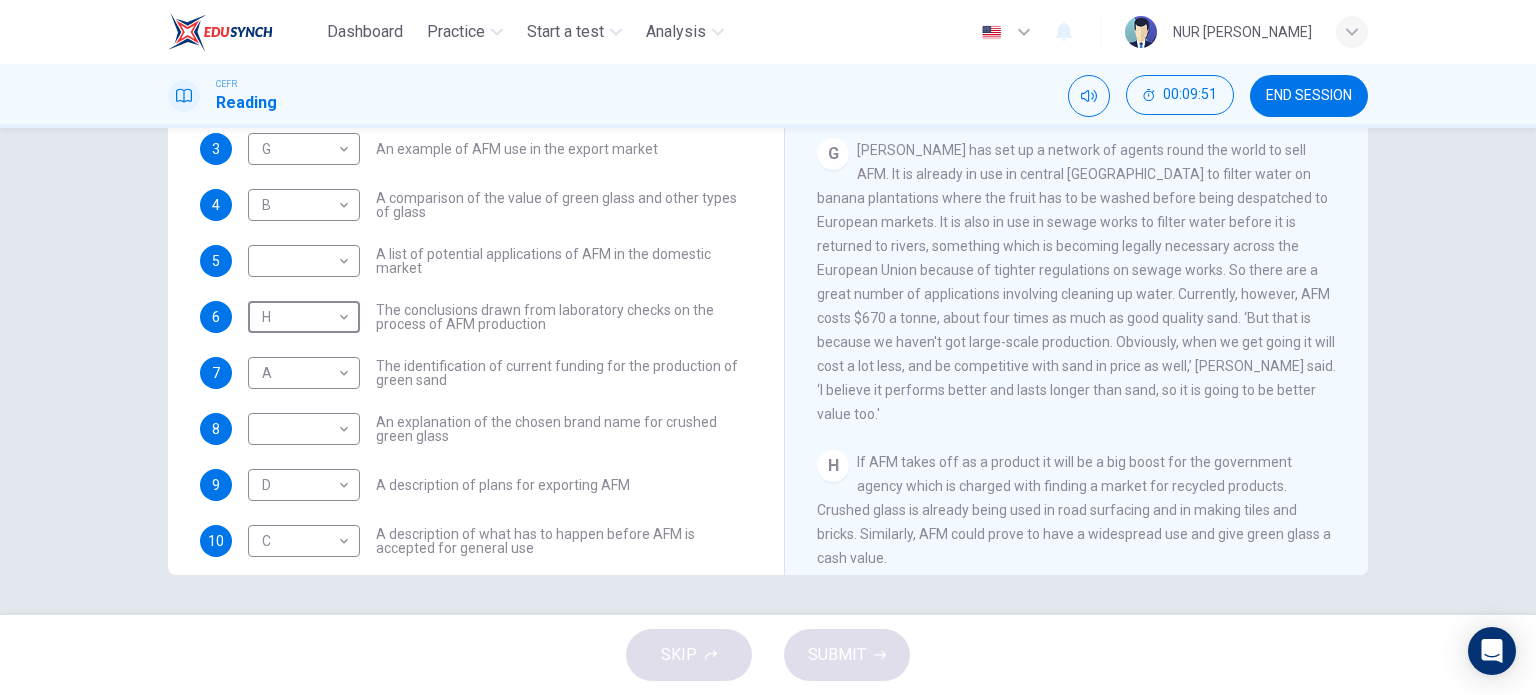 scroll, scrollTop: 160, scrollLeft: 0, axis: vertical 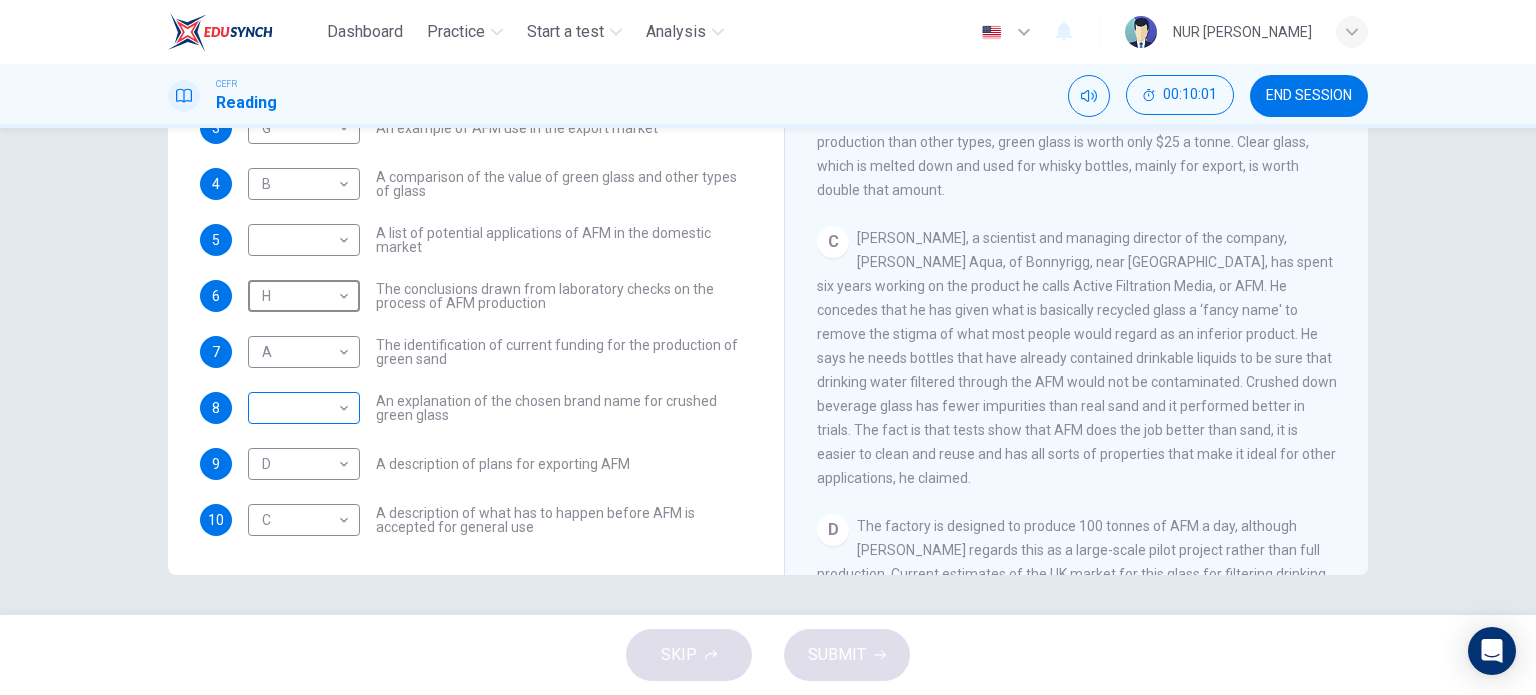 click on "Dashboard Practice Start a test Analysis English en ​ NUR [PERSON_NAME] CEFR Reading 00:10:01 END SESSION Questions 1 - 10 The Reading Passage has 8 paragraphs labelled  A-H . Which paragraph contains the following information?
Write the correct letter  A-H  in the boxes below.
NB  You may use any letter  more than once . 1 D D ​ A description of plans to expand production of AFM 2 E E ​ The identification of a potential danger in the raw material for AFM 3 G G ​ An example of AFM use in the export market 4 B B ​ A comparison of the value of green glass and other types of glass 5 ​ ​ A list of potential applications of AFM in the domestic market 6 H H ​ The conclusions drawn from laboratory checks on the process of AFM production 7 A A ​ The identification of current funding for the production of green sand 8 ​ ​ An explanation of the chosen brand name for crushed green glass 9 D D ​ A description of plans for exporting AFM 10 C C ​ Green Virtues of Green Sand A" at bounding box center [768, 347] 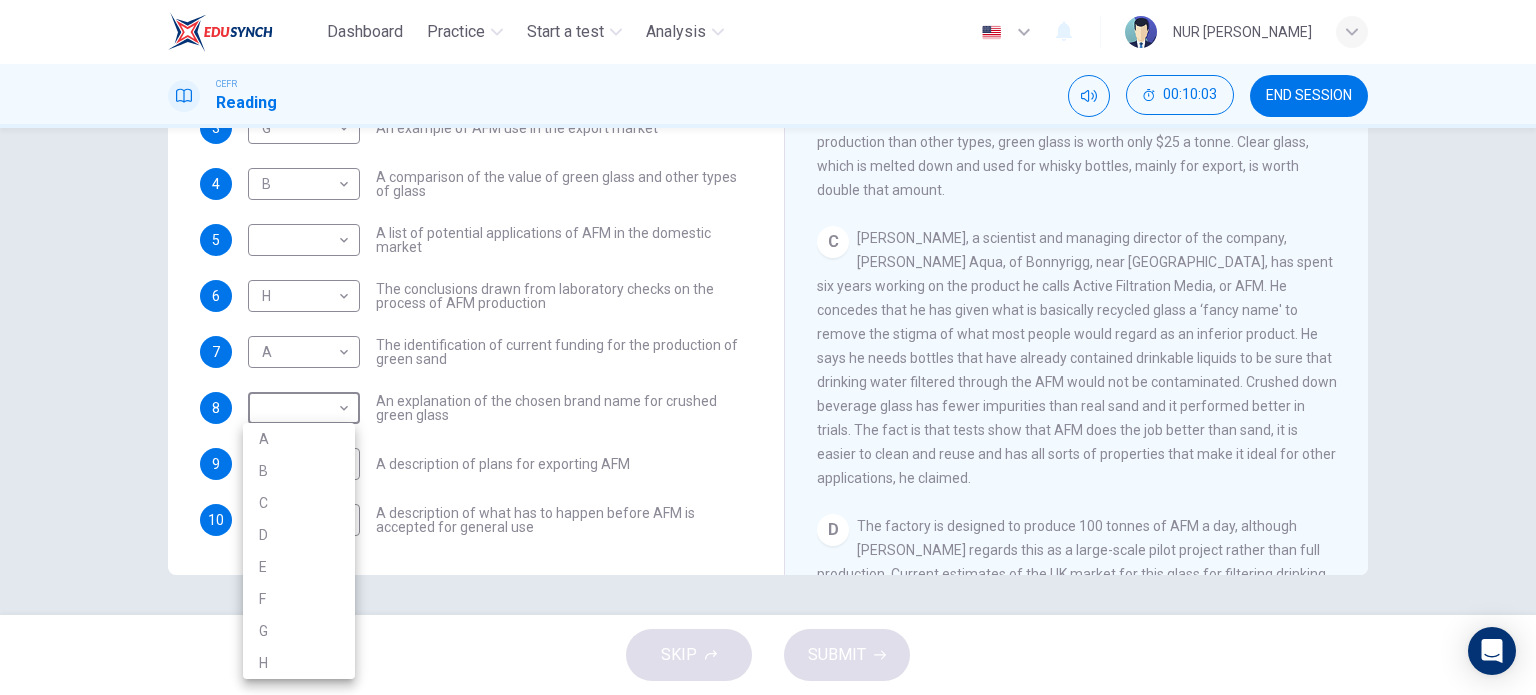 click at bounding box center [768, 347] 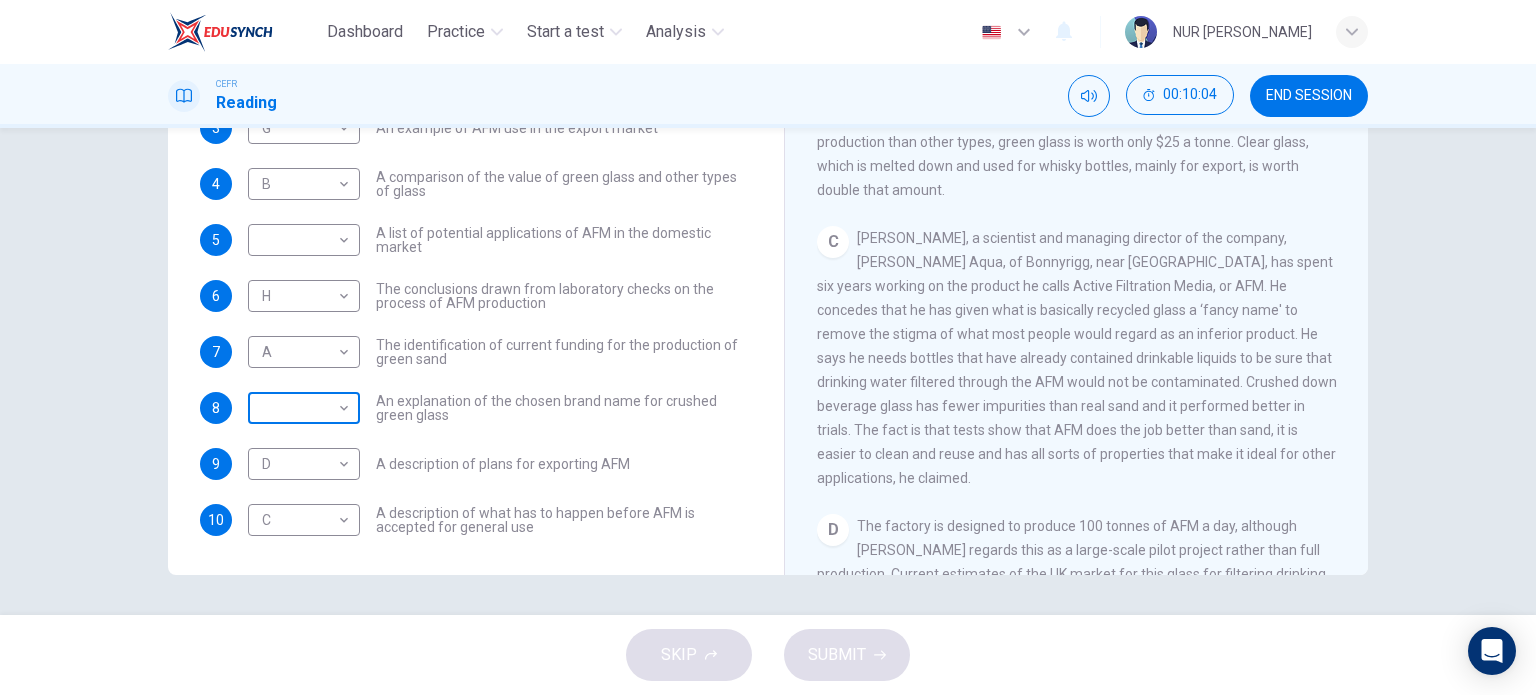 click on "Dashboard Practice Start a test Analysis English en ​ NUR [PERSON_NAME] CEFR Reading 00:10:04 END SESSION Questions 1 - 10 The Reading Passage has 8 paragraphs labelled  A-H . Which paragraph contains the following information?
Write the correct letter  A-H  in the boxes below.
NB  You may use any letter  more than once . 1 D D ​ A description of plans to expand production of AFM 2 E E ​ The identification of a potential danger in the raw material for AFM 3 G G ​ An example of AFM use in the export market 4 B B ​ A comparison of the value of green glass and other types of glass 5 ​ ​ A list of potential applications of AFM in the domestic market 6 H H ​ The conclusions drawn from laboratory checks on the process of AFM production 7 A A ​ The identification of current funding for the production of green sand 8 ​ ​ An explanation of the chosen brand name for crushed green glass 9 D D ​ A description of plans for exporting AFM 10 C C ​ Green Virtues of Green Sand A" at bounding box center (768, 347) 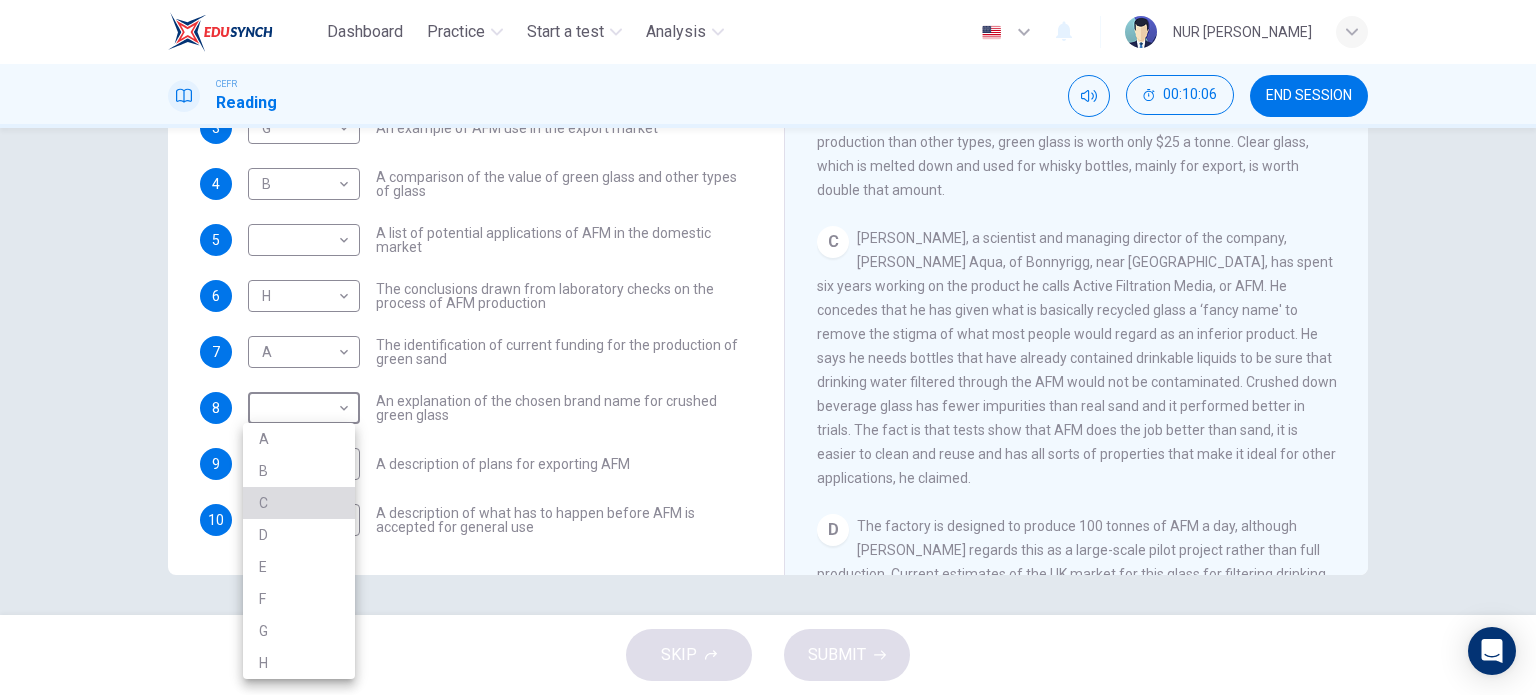 click on "C" at bounding box center (299, 503) 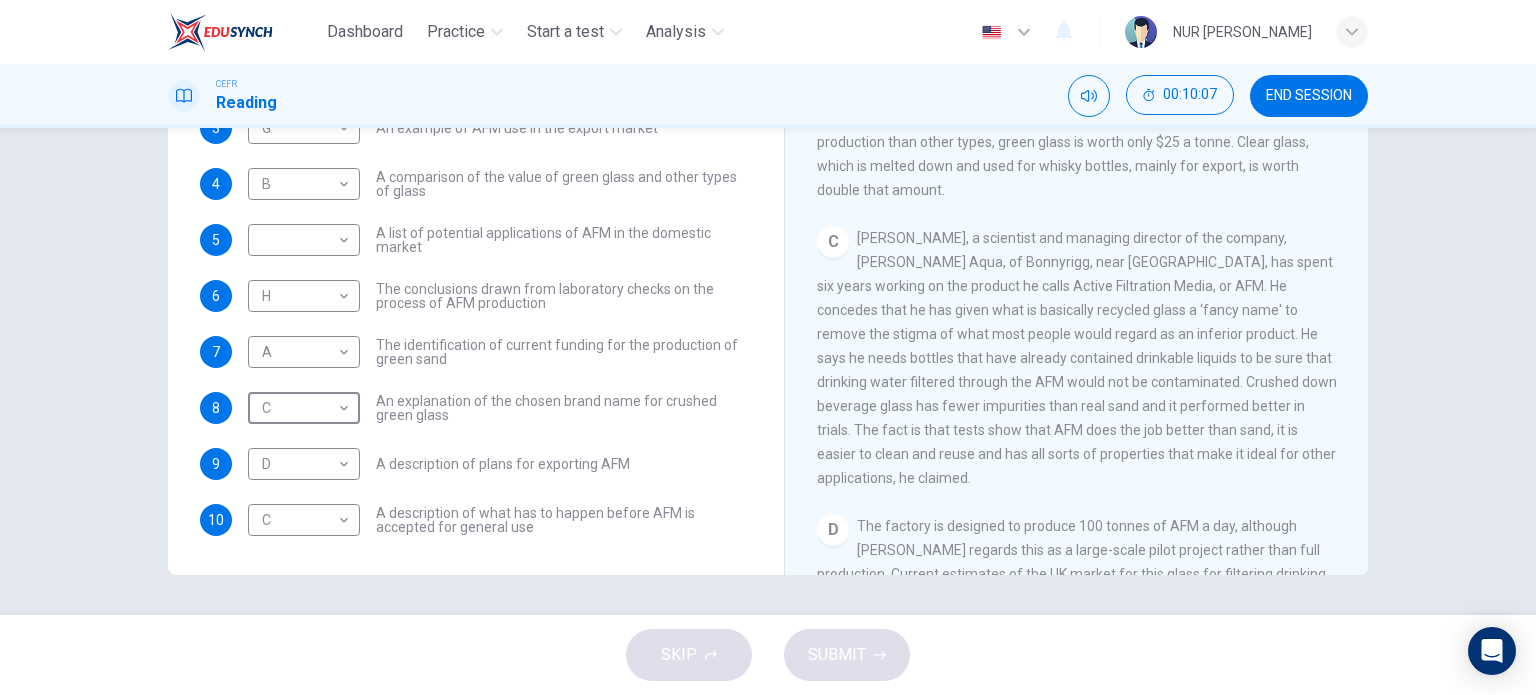 scroll, scrollTop: 0, scrollLeft: 0, axis: both 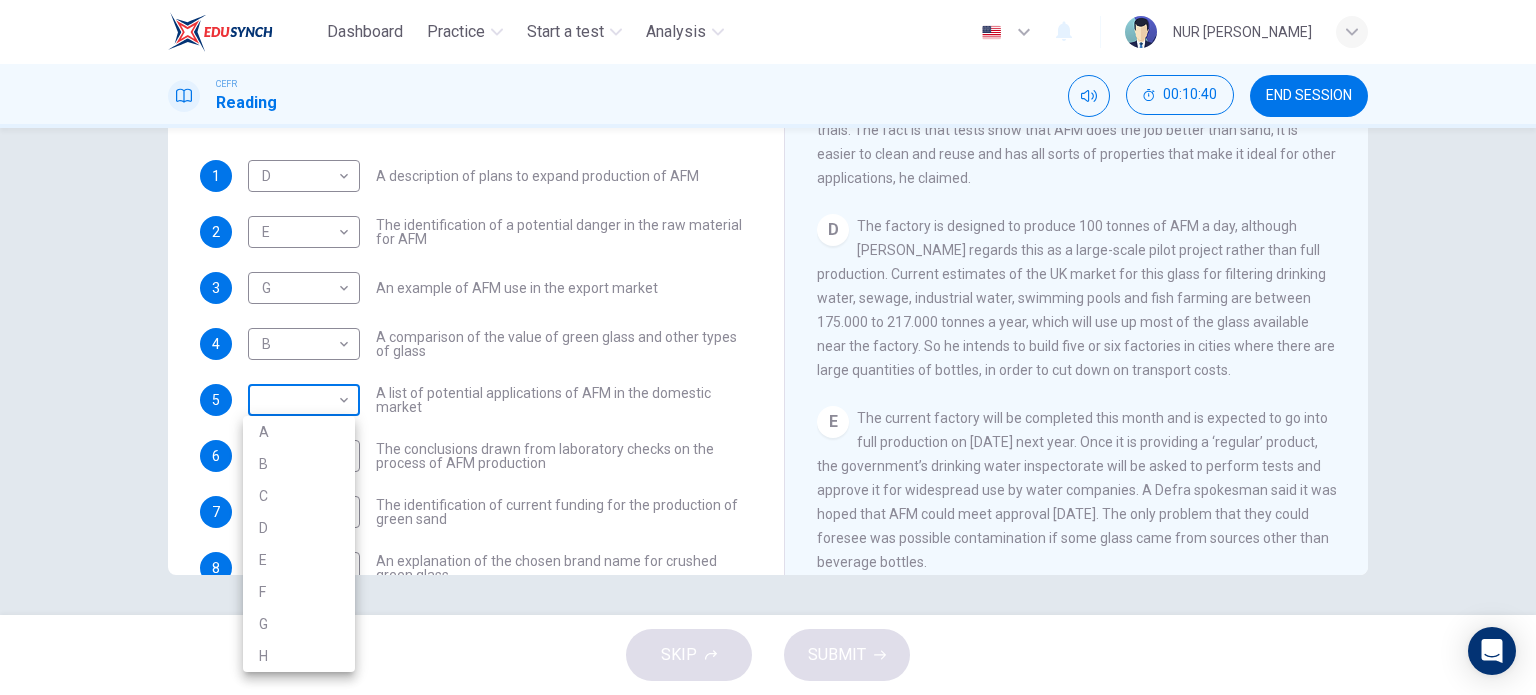 click on "Dashboard Practice Start a test Analysis English en ​ NUR [PERSON_NAME] Reading 00:10:40 END SESSION Questions 1 - 10 The Reading Passage has 8 paragraphs labelled  A-H . Which paragraph contains the following information?
Write the correct letter  A-H  in the boxes below.
NB  You may use any letter  more than once . 1 D D ​ A description of plans to expand production of AFM 2 E E ​ The identification of a potential danger in the raw material for AFM 3 G G ​ An example of AFM use in the export market 4 B B ​ A comparison of the value of green glass and other types of glass 5 ​ ​ A list of potential applications of AFM in the domestic market 6 H H ​ The conclusions drawn from laboratory checks on the process of AFM production 7 A A ​ The identification of current funding for the production of green sand 8 C C ​ An explanation of the chosen brand name for crushed green glass 9 D D ​ A description of plans for exporting AFM 10 C C ​ Green Virtues of Green Sand A" at bounding box center [768, 347] 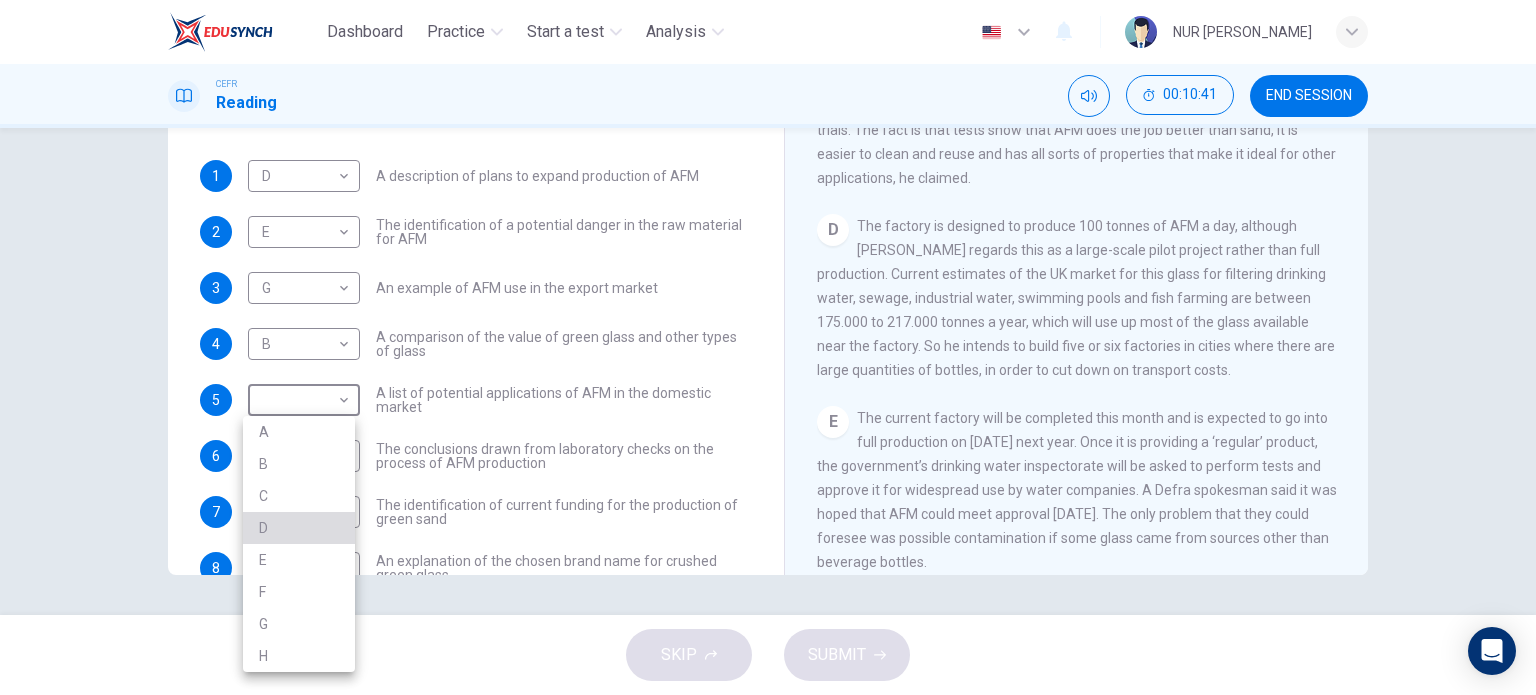 click on "D" at bounding box center [299, 528] 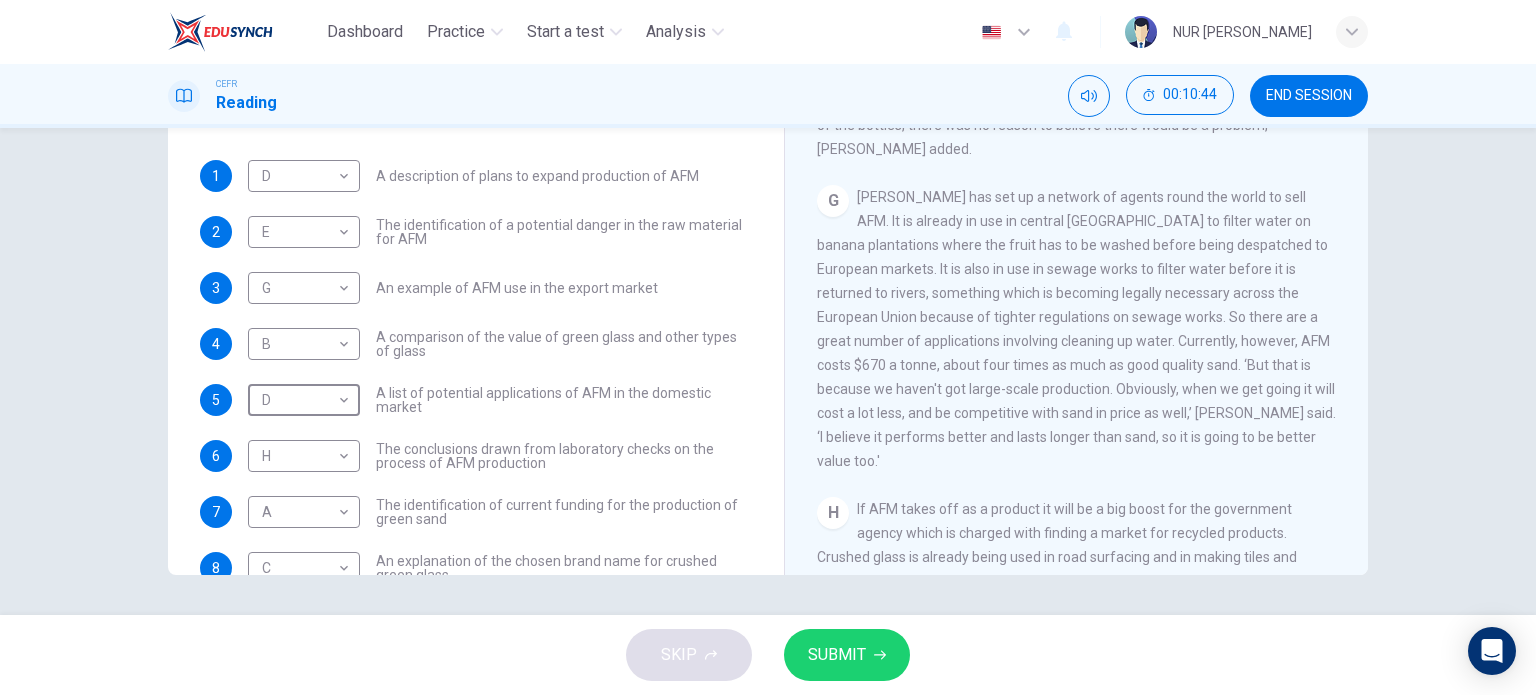 scroll, scrollTop: 1667, scrollLeft: 0, axis: vertical 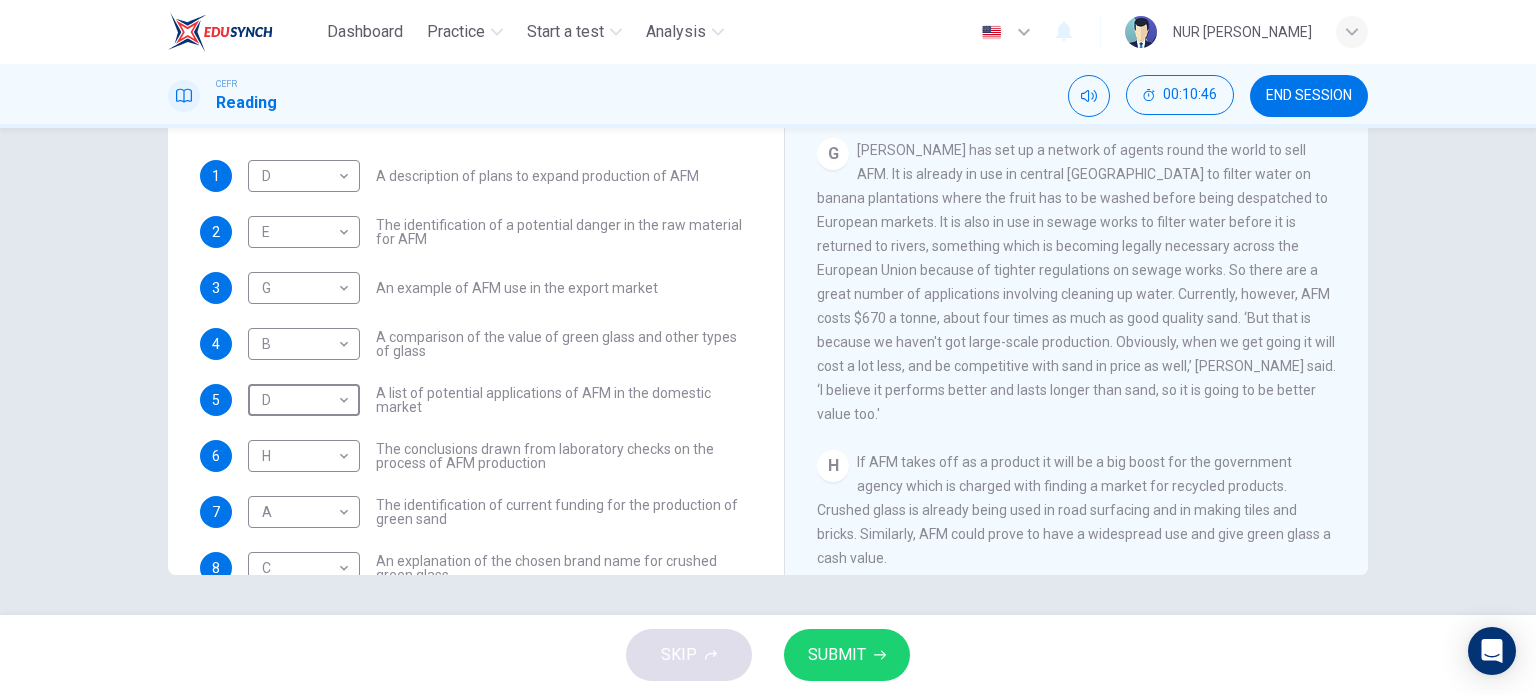 click on "SUBMIT" at bounding box center [847, 655] 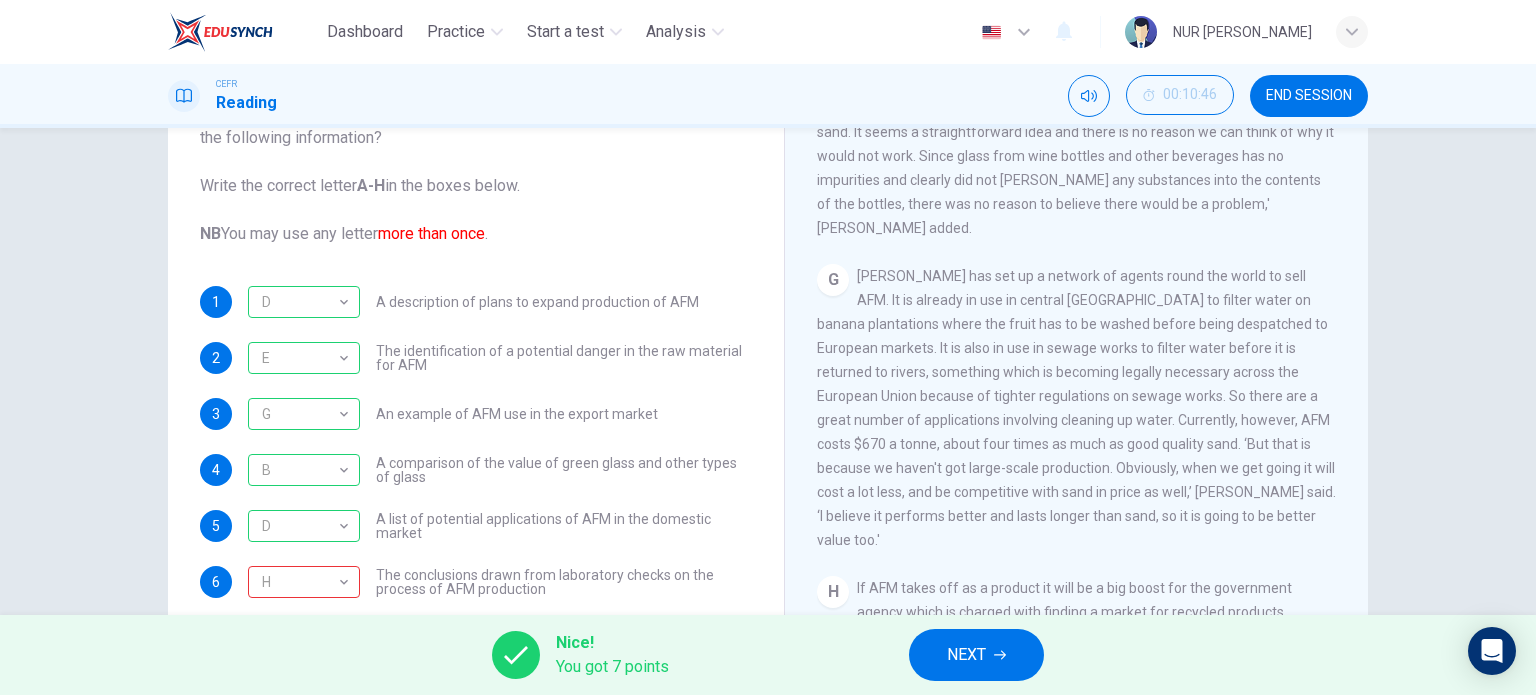 scroll, scrollTop: 88, scrollLeft: 0, axis: vertical 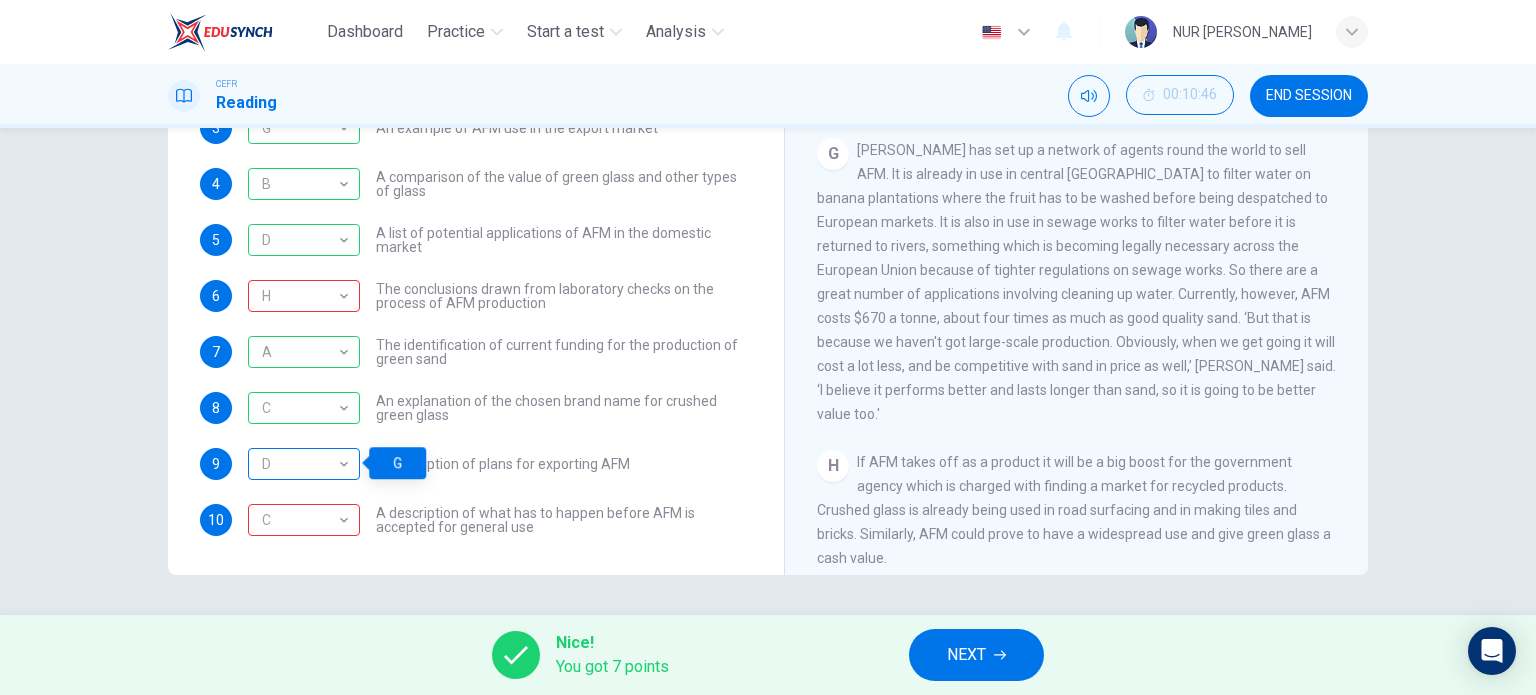 click on "D" at bounding box center [300, 464] 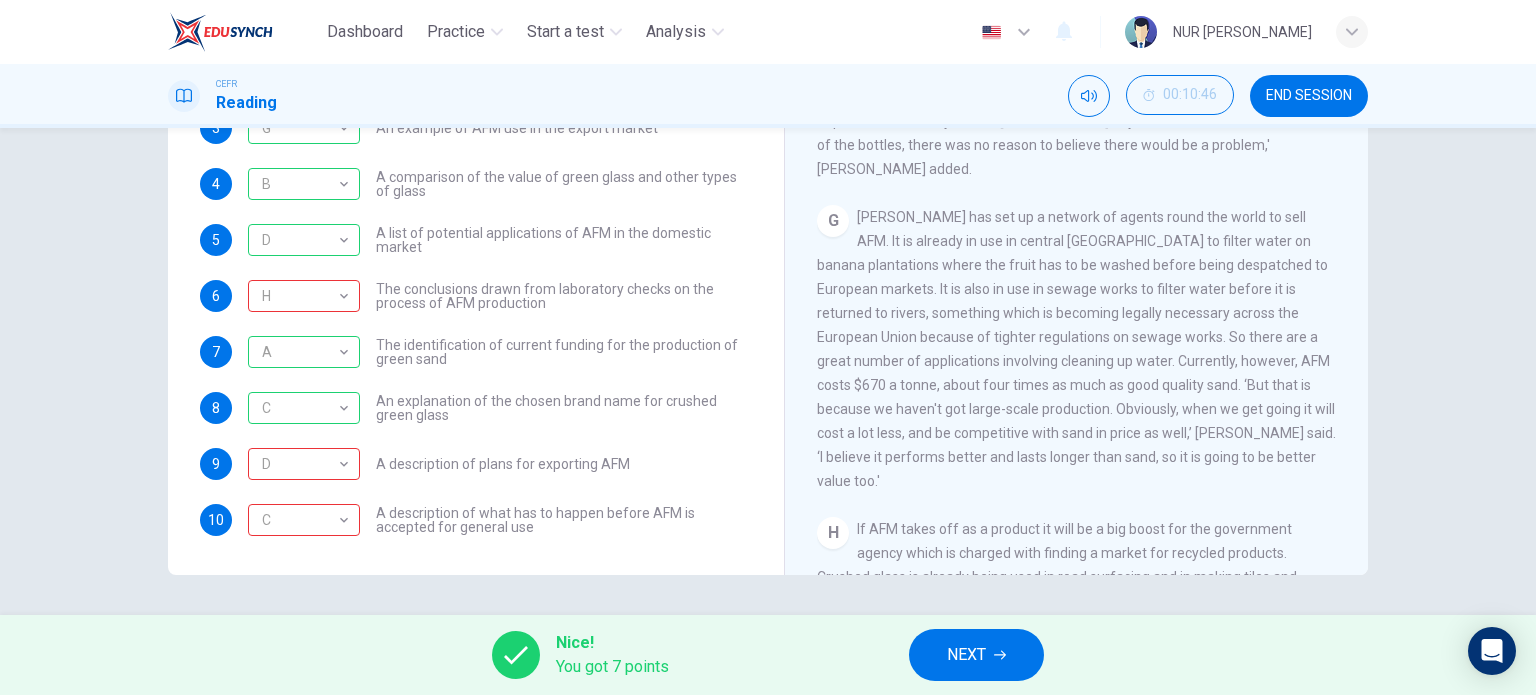 scroll, scrollTop: 1567, scrollLeft: 0, axis: vertical 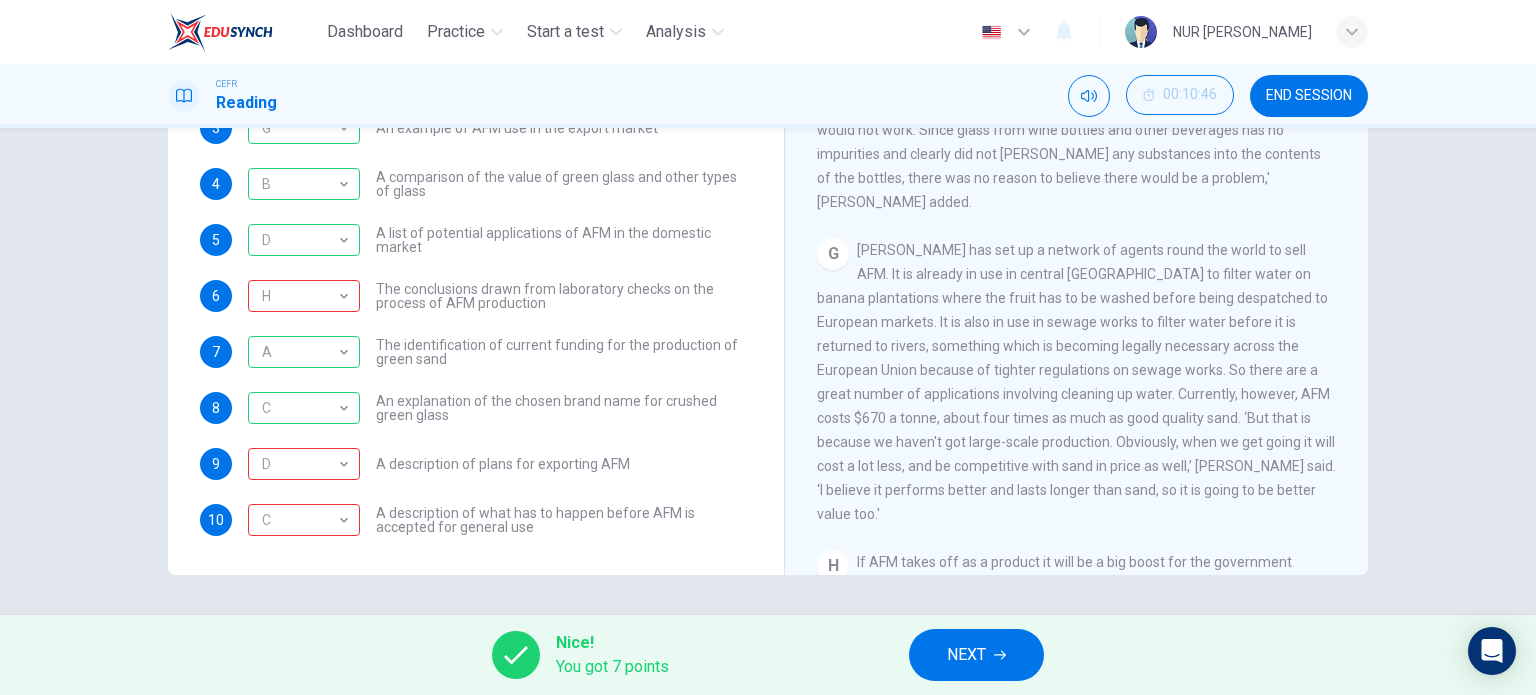 drag, startPoint x: 948, startPoint y: 275, endPoint x: 1028, endPoint y: 285, distance: 80.622574 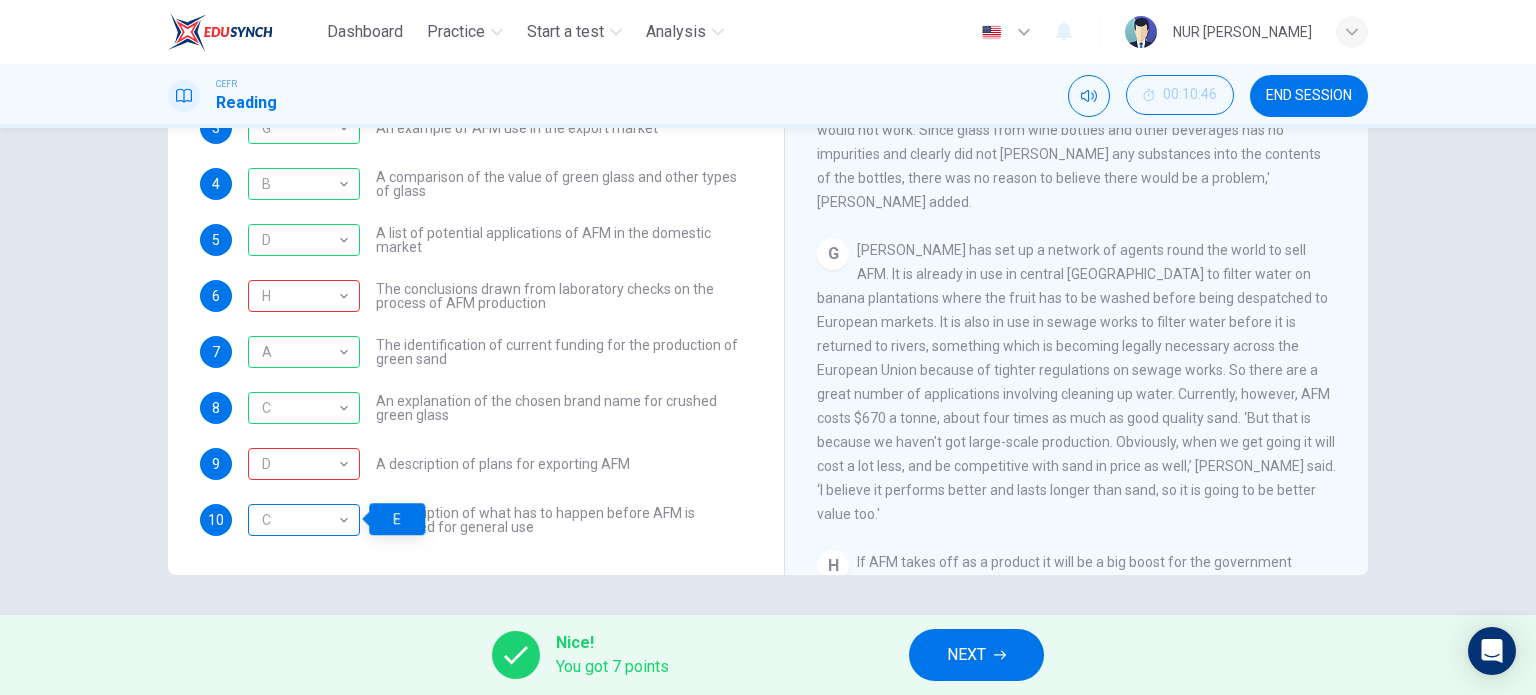 click on "C" at bounding box center (300, 520) 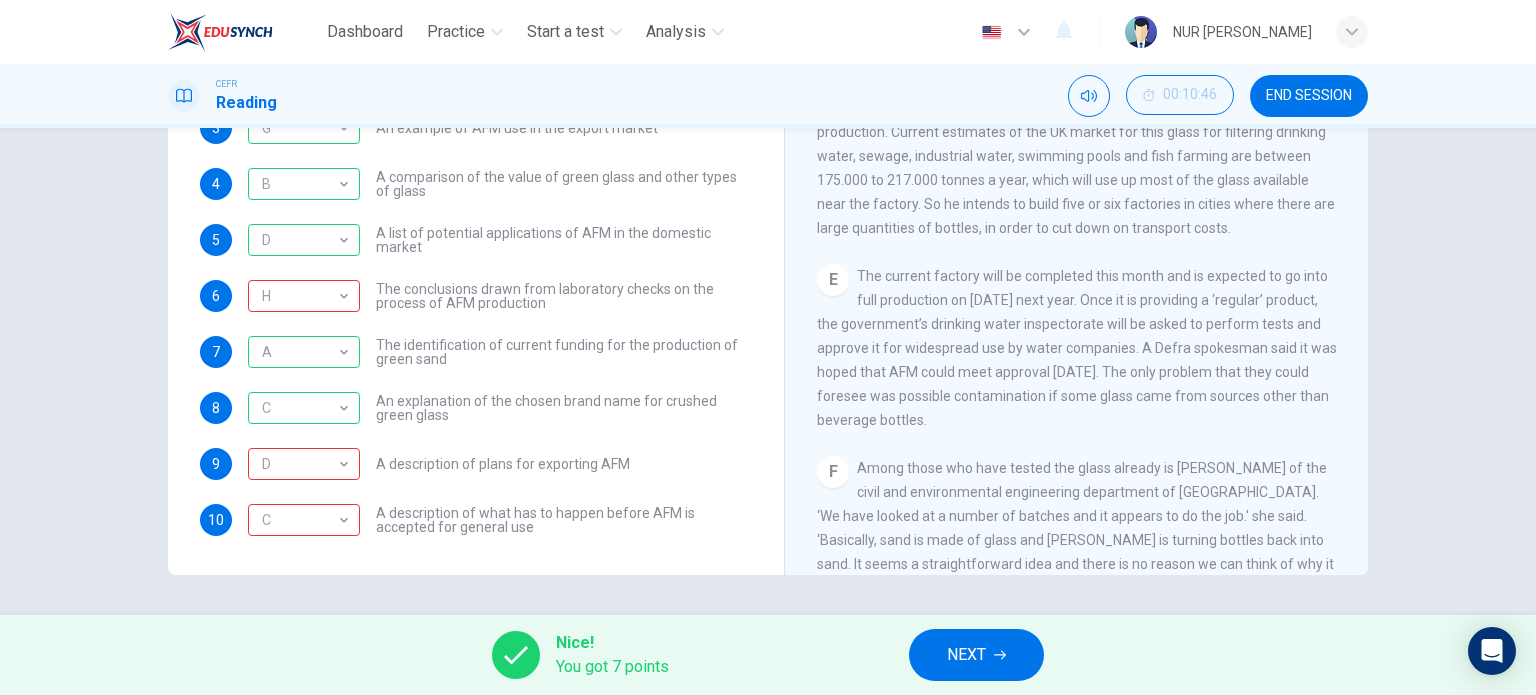 scroll, scrollTop: 1067, scrollLeft: 0, axis: vertical 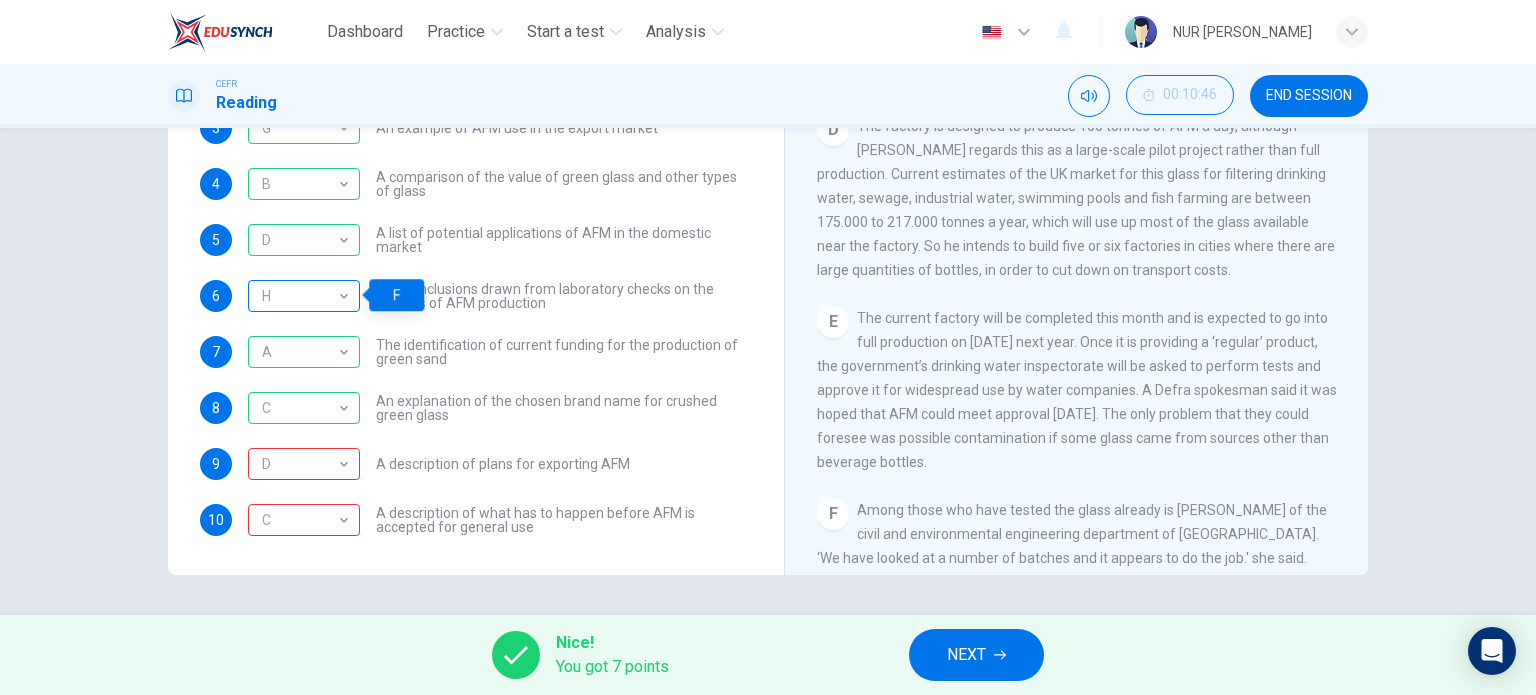 click on "H" at bounding box center [300, 296] 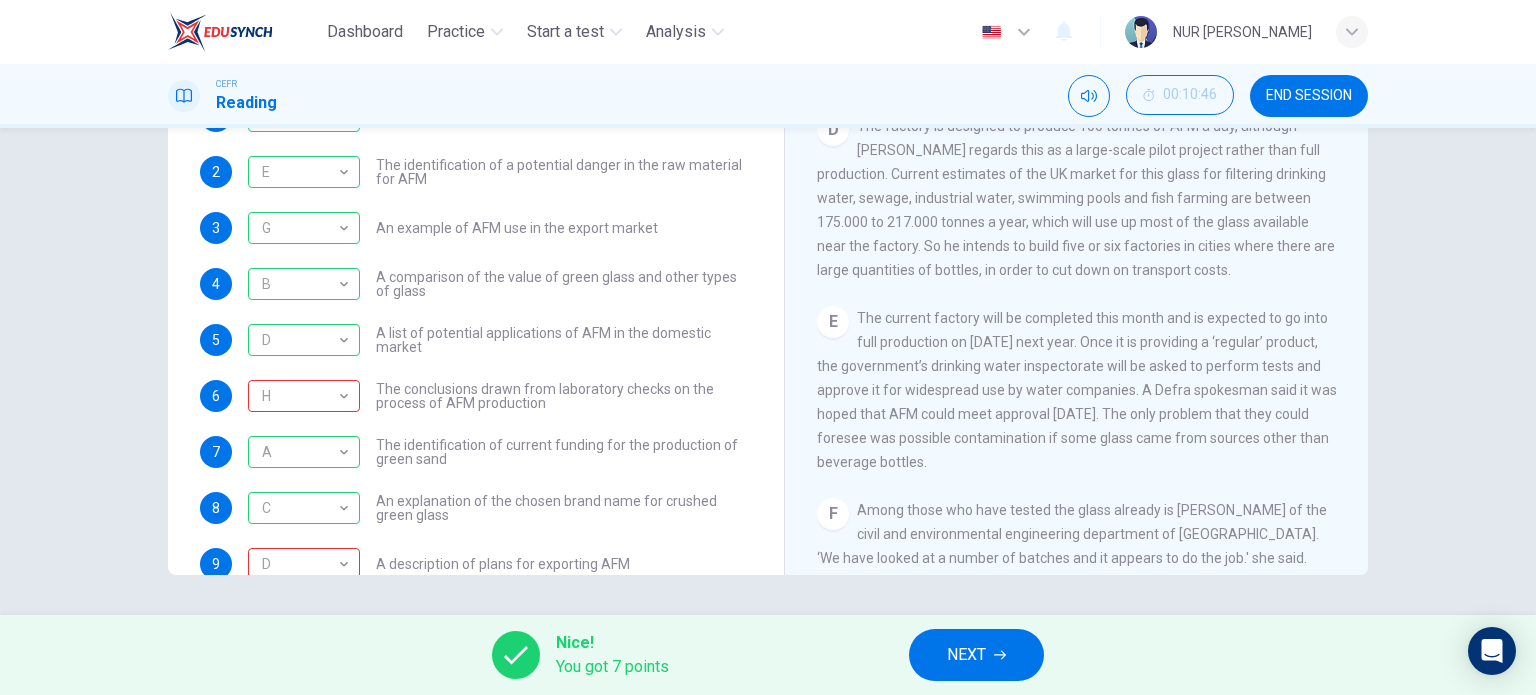 scroll, scrollTop: 0, scrollLeft: 0, axis: both 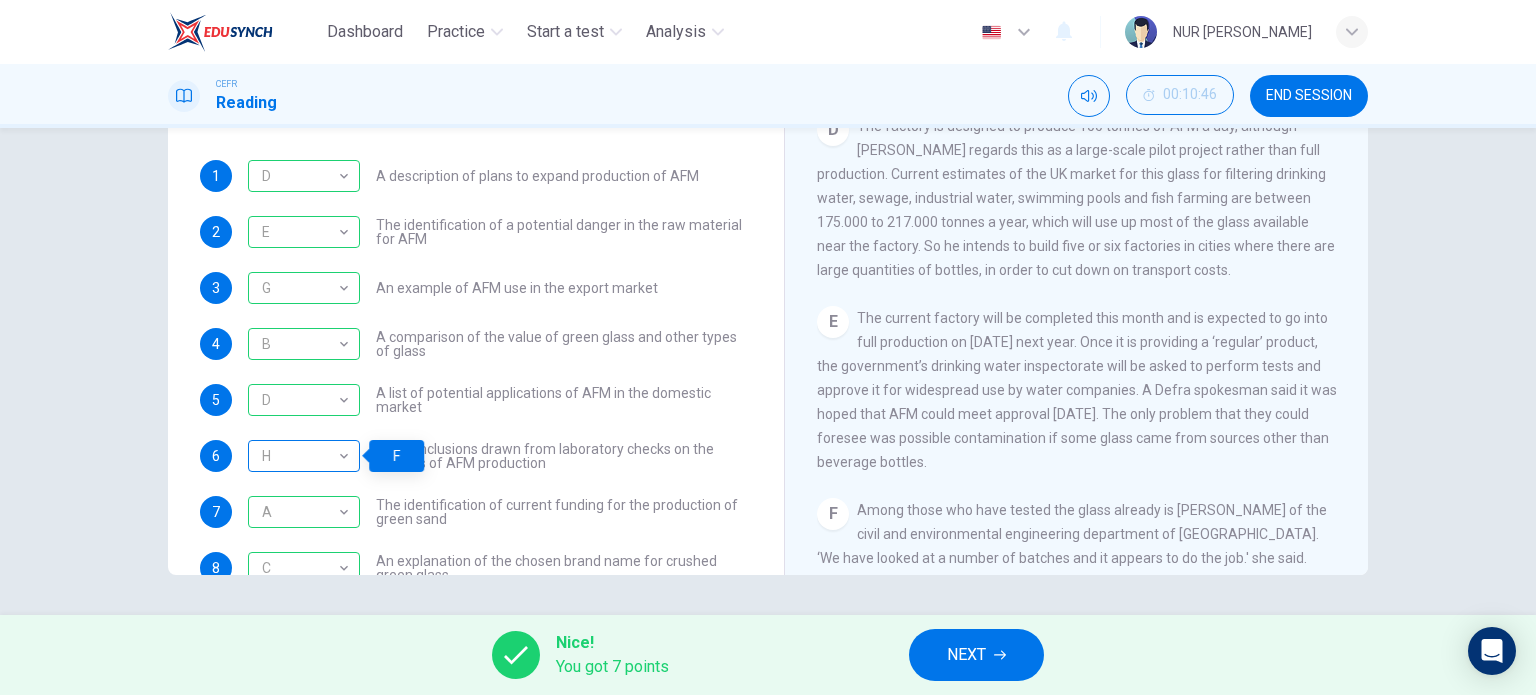 click on "H" at bounding box center (300, 456) 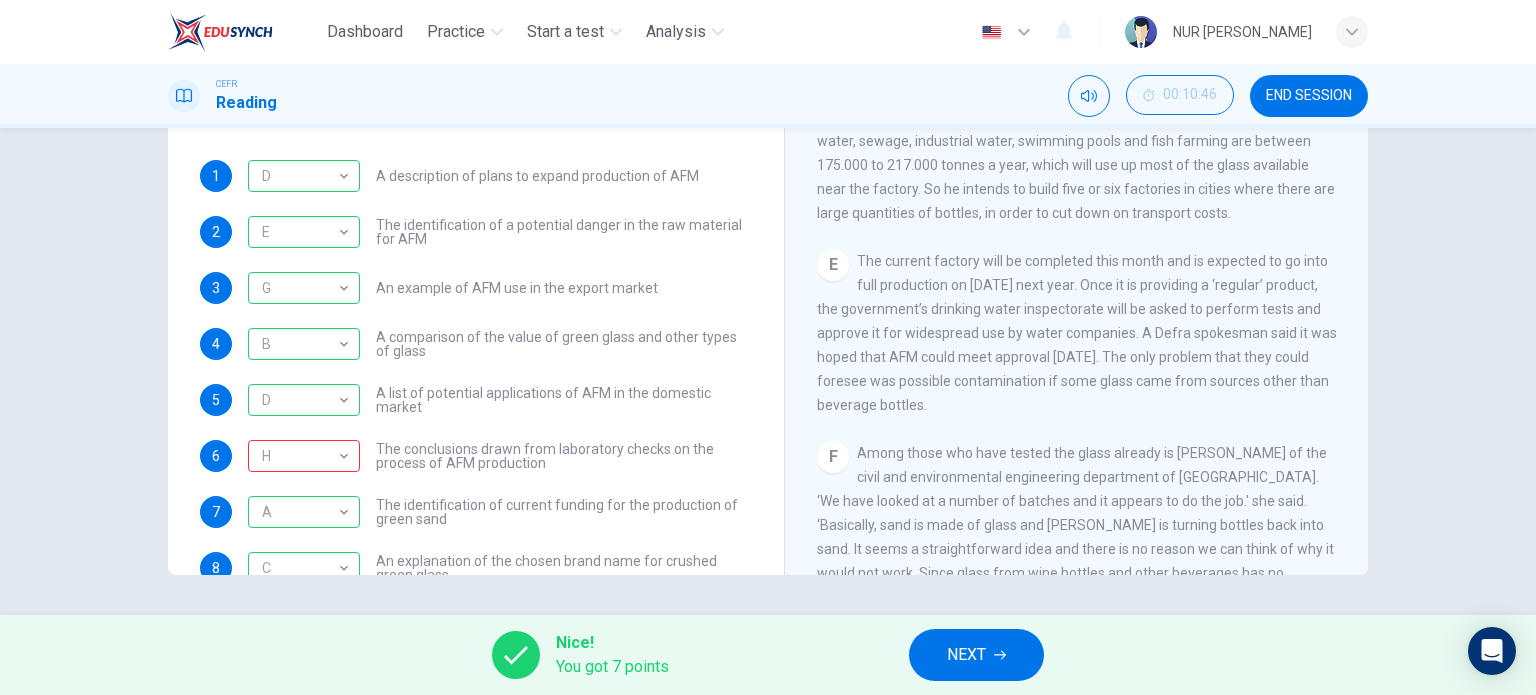 scroll, scrollTop: 1267, scrollLeft: 0, axis: vertical 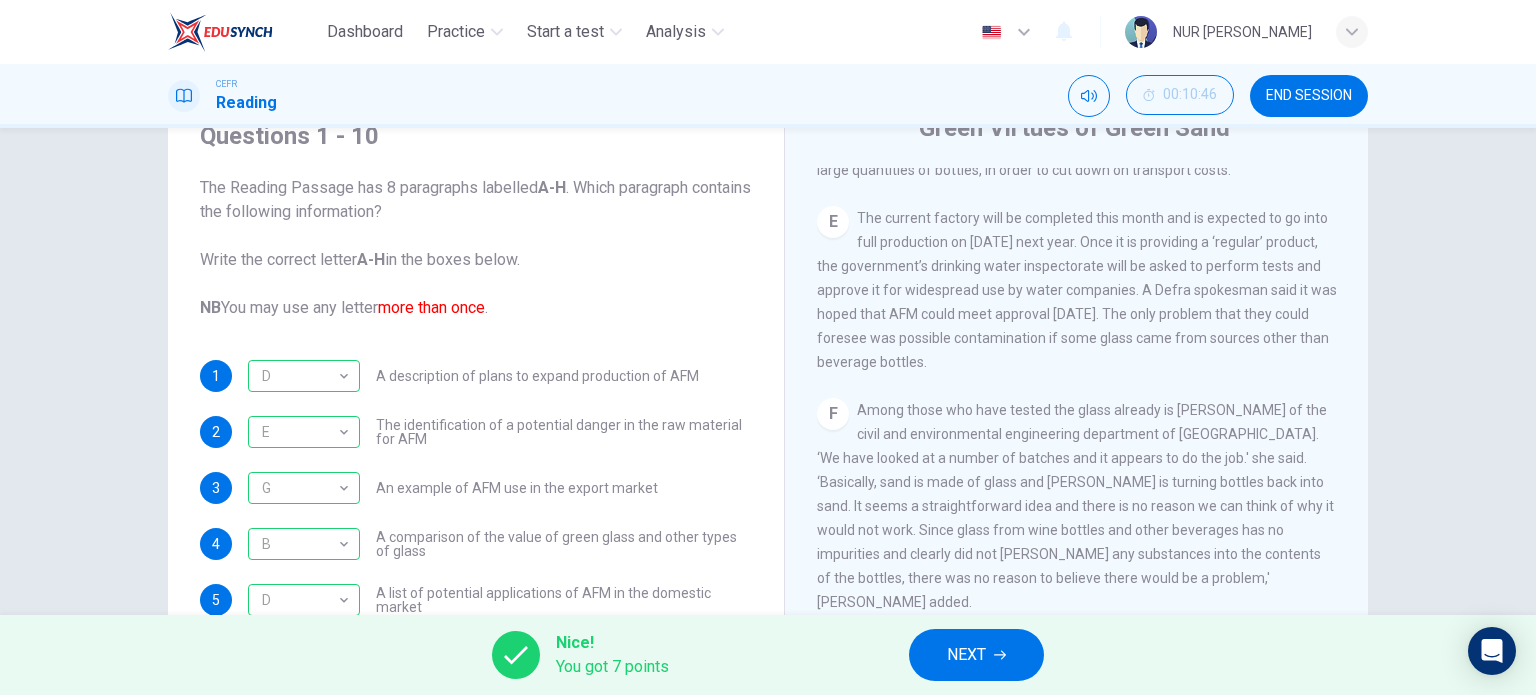 click on "NEXT" at bounding box center (966, 655) 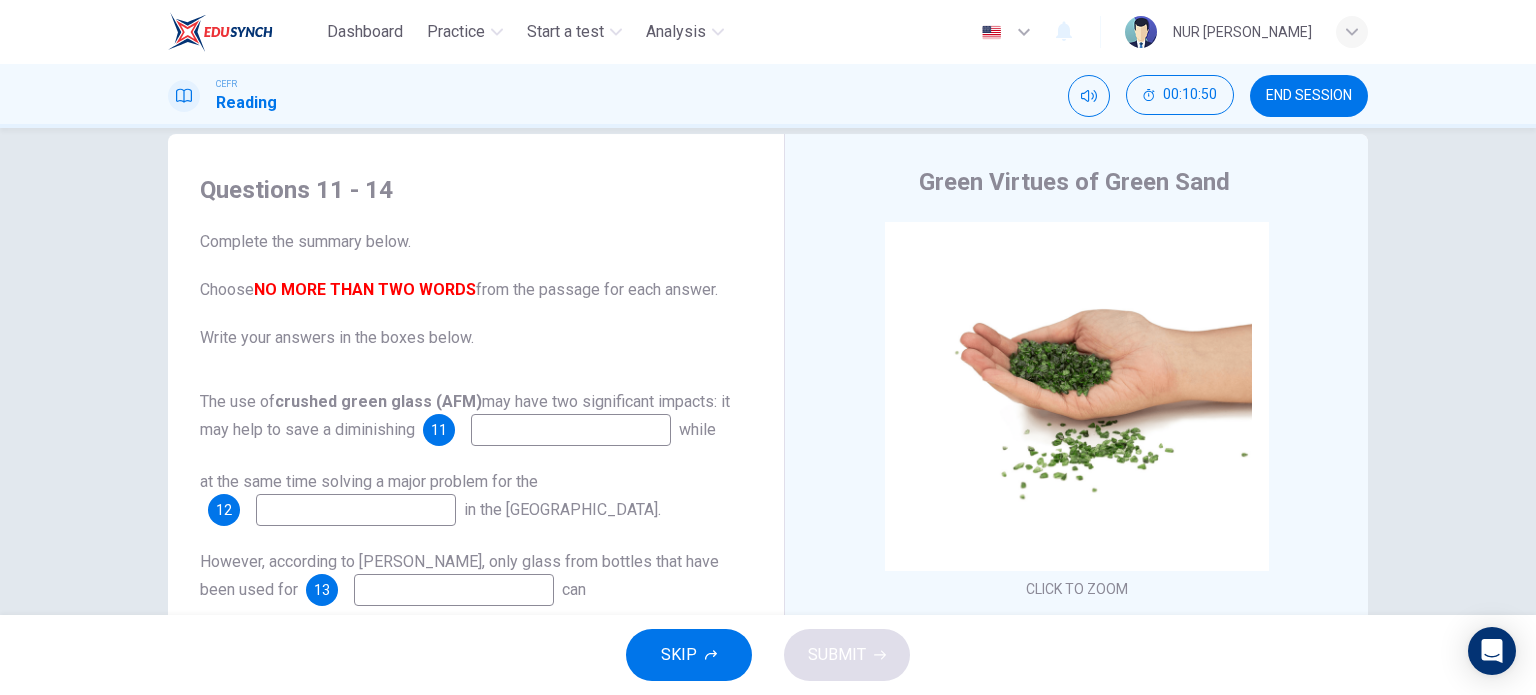 scroll, scrollTop: 0, scrollLeft: 0, axis: both 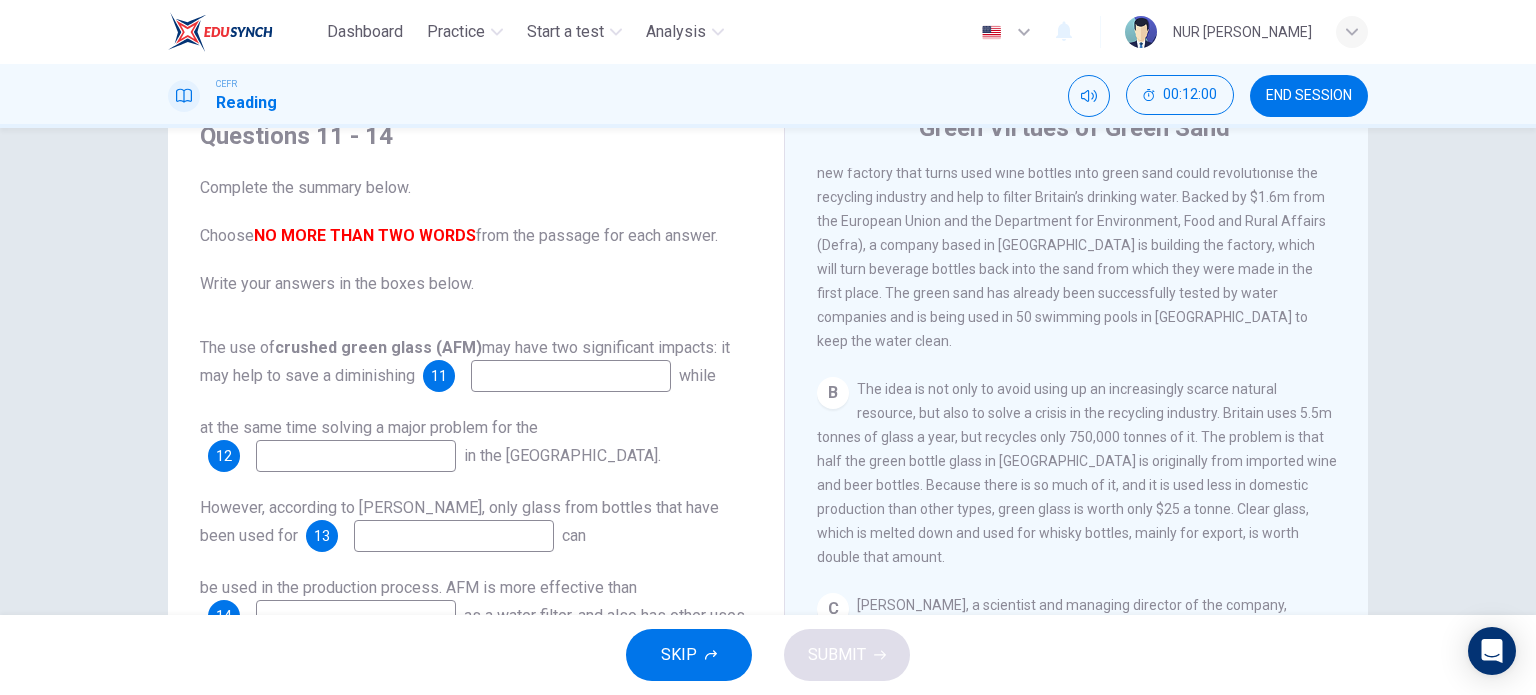 click at bounding box center (571, 376) 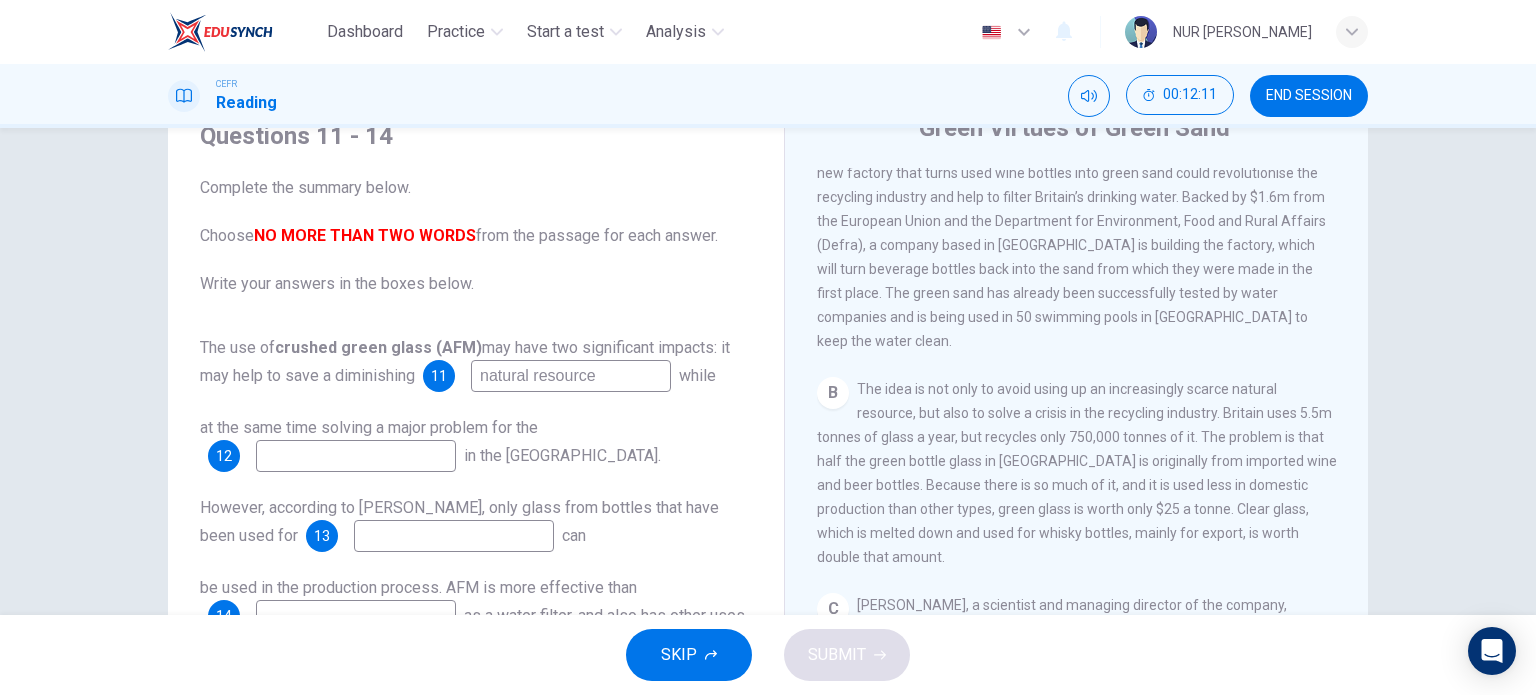 type on "natural resource" 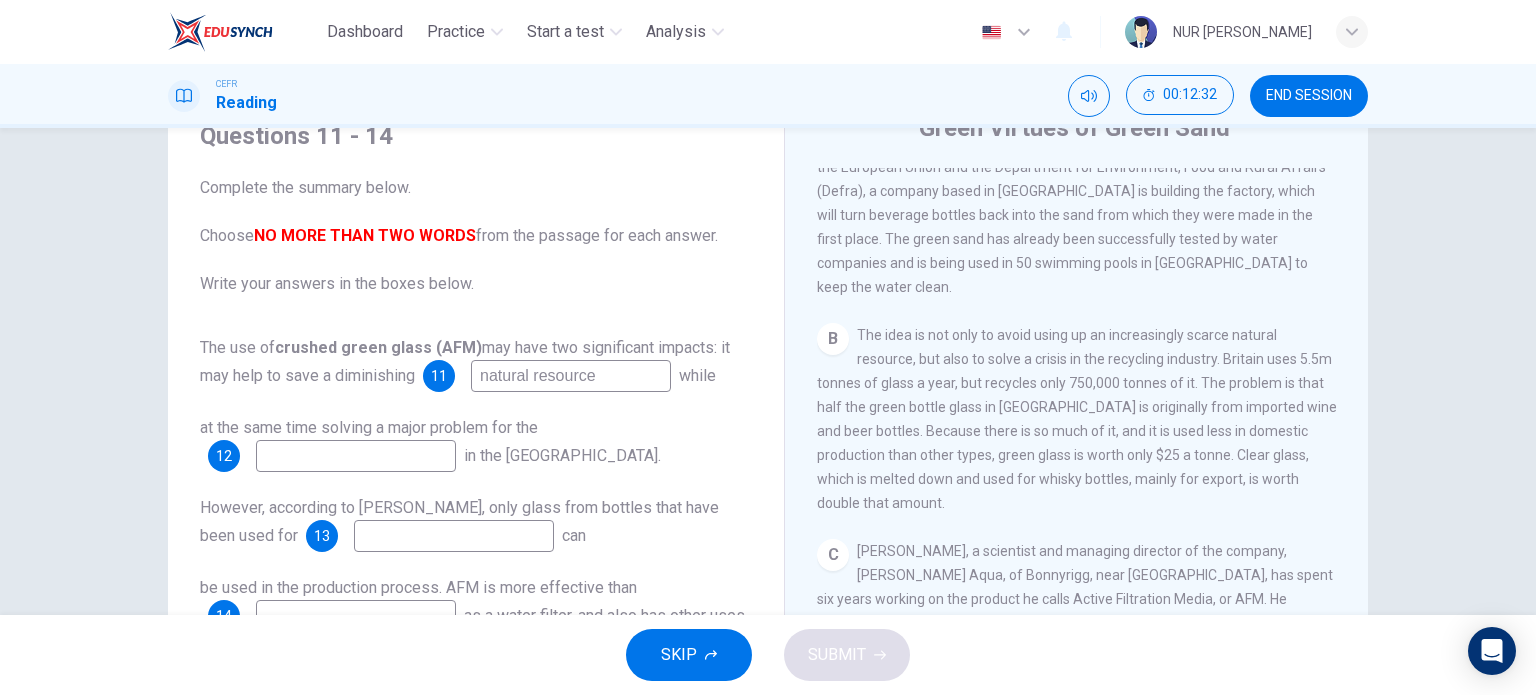 scroll, scrollTop: 600, scrollLeft: 0, axis: vertical 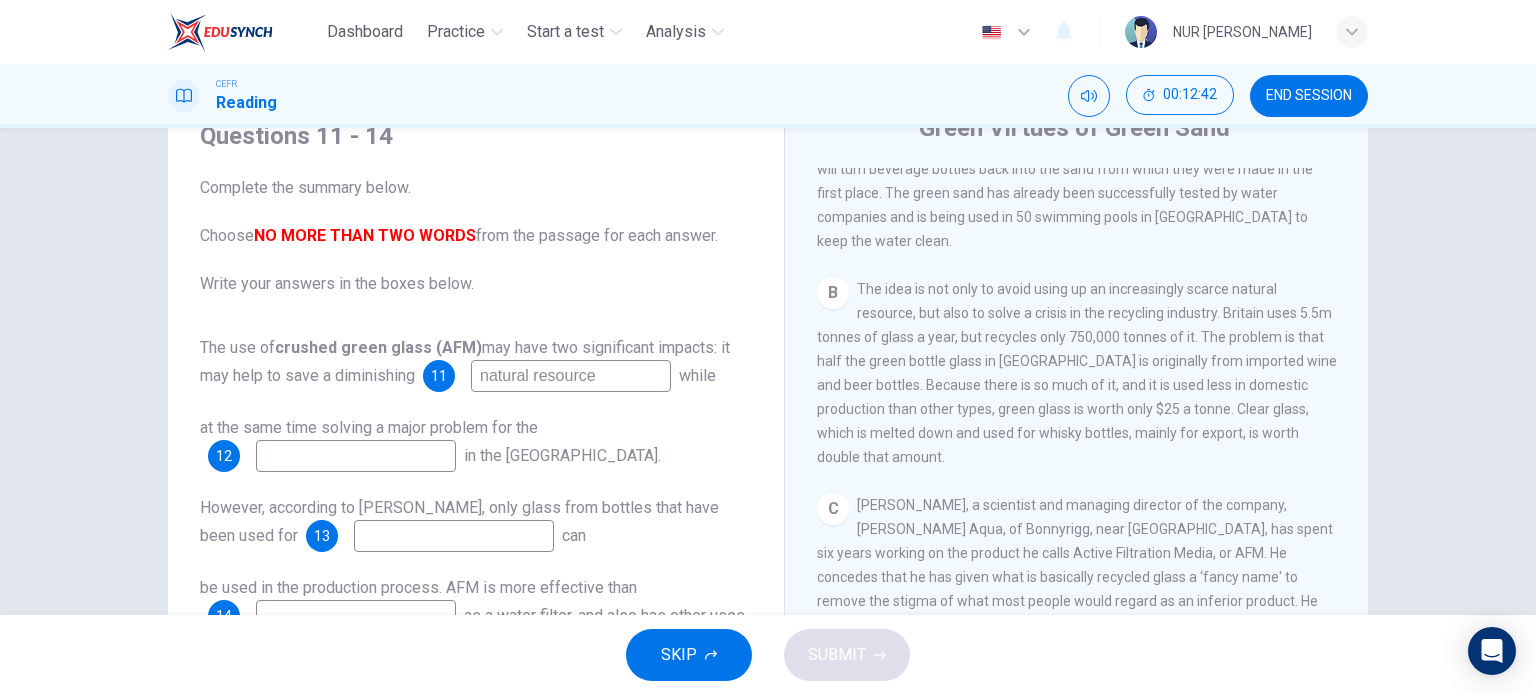 drag, startPoint x: 1104, startPoint y: 302, endPoint x: 1207, endPoint y: 299, distance: 103.04368 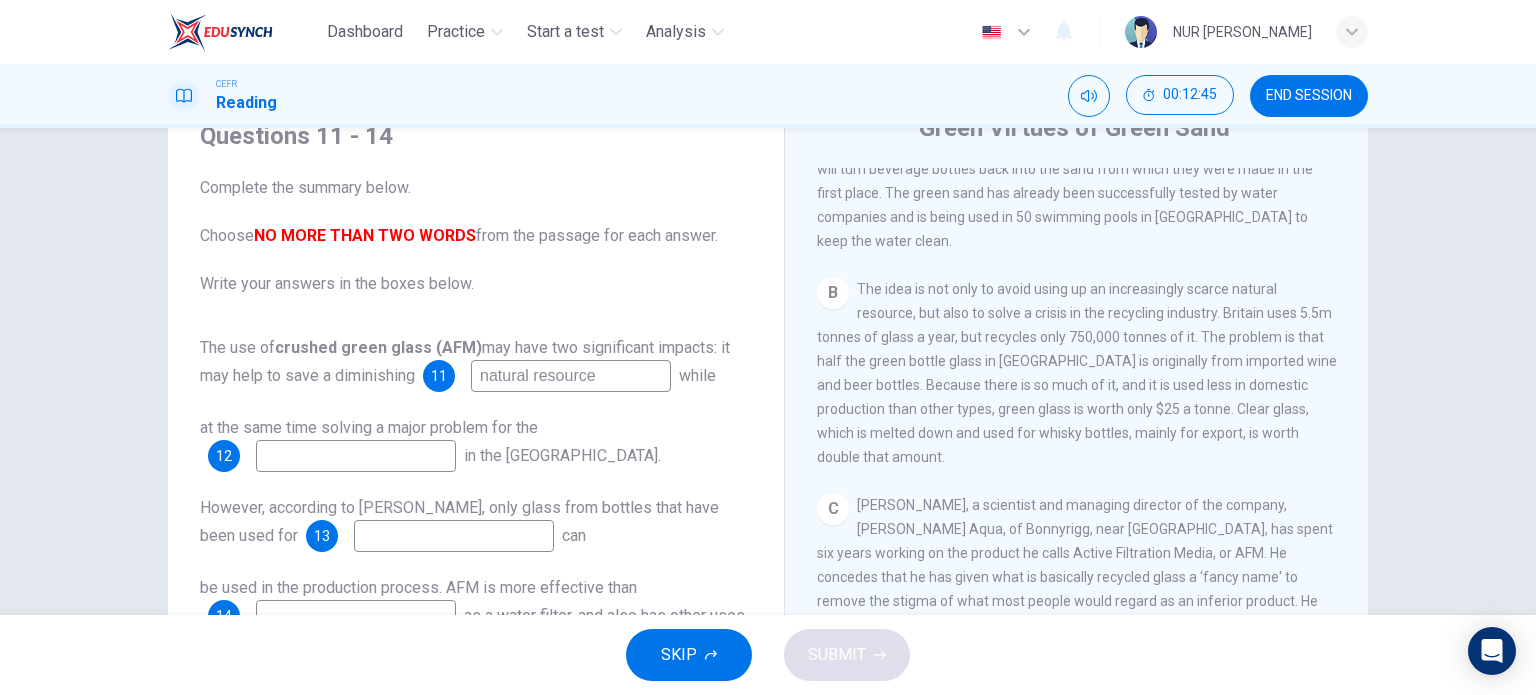 click at bounding box center [356, 456] 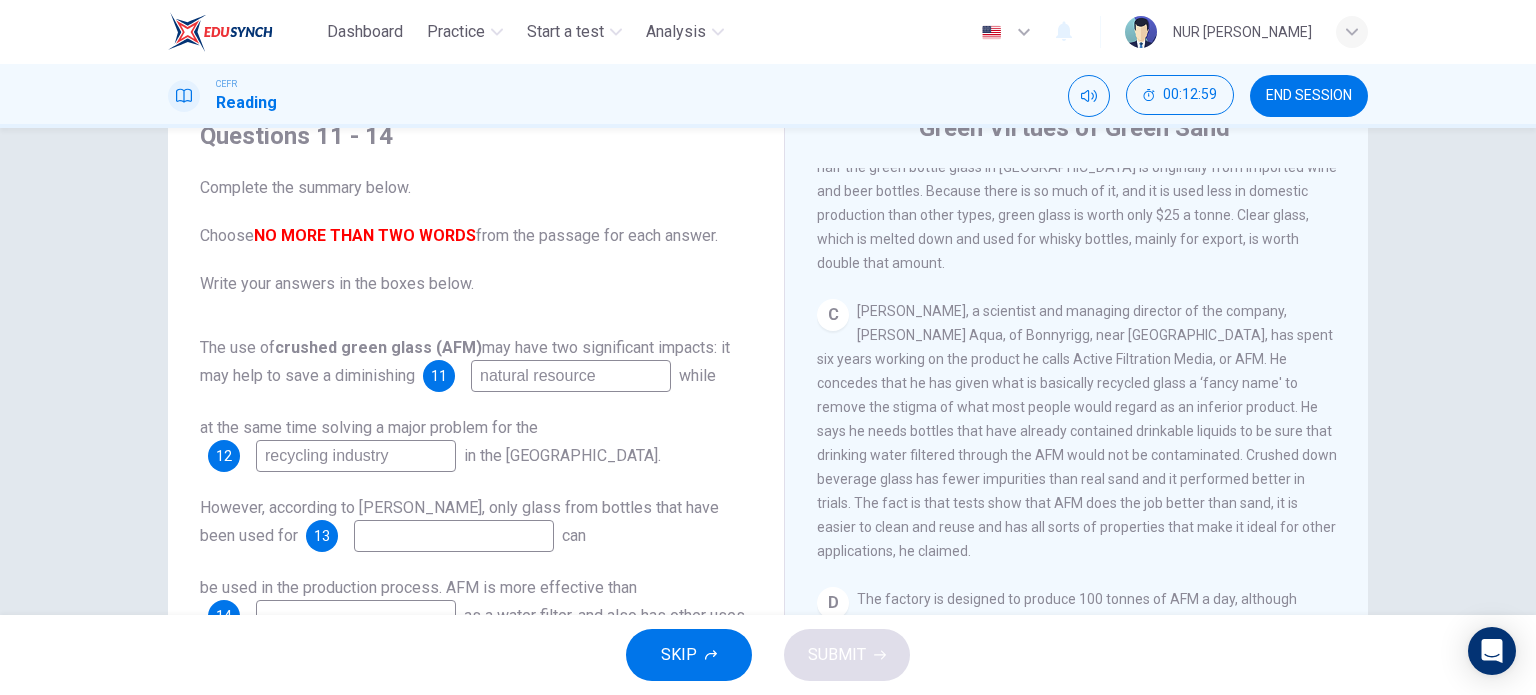 scroll, scrollTop: 800, scrollLeft: 0, axis: vertical 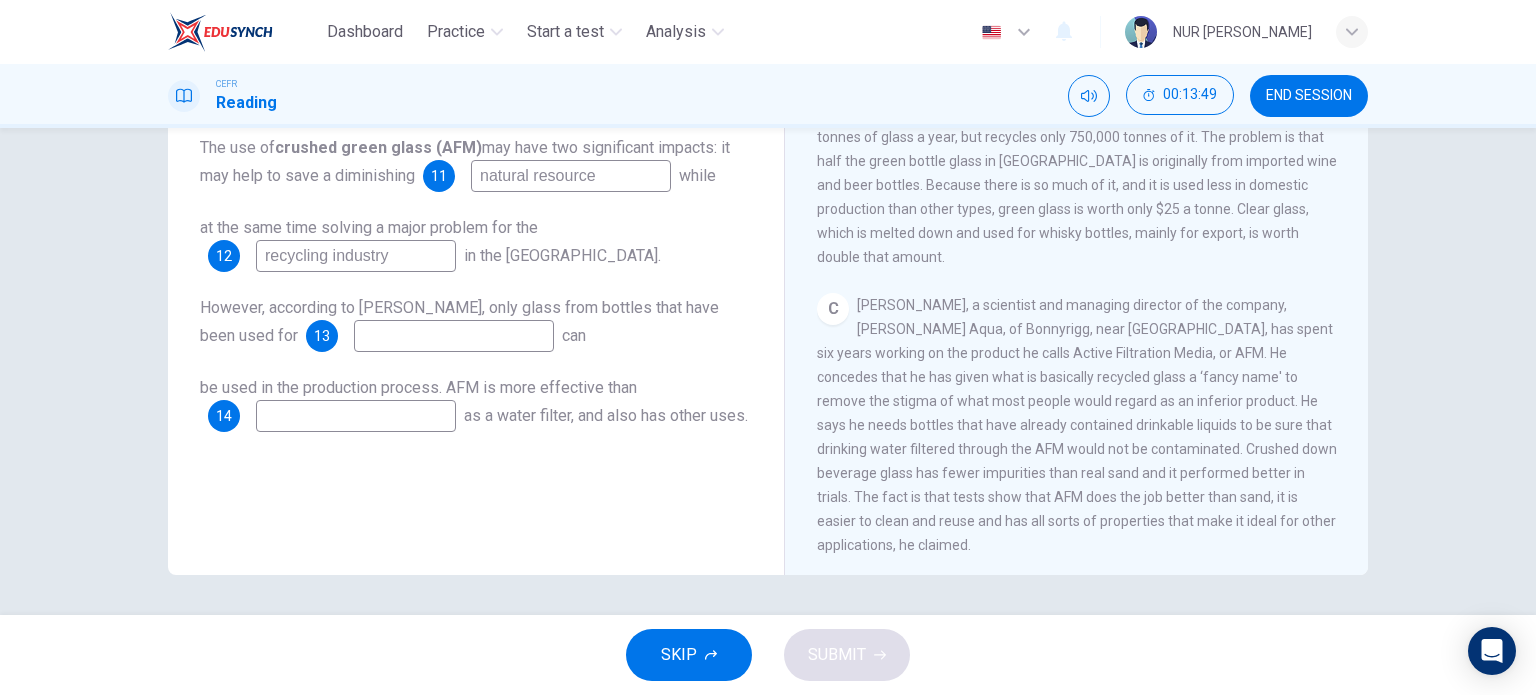 type on "recycling industry" 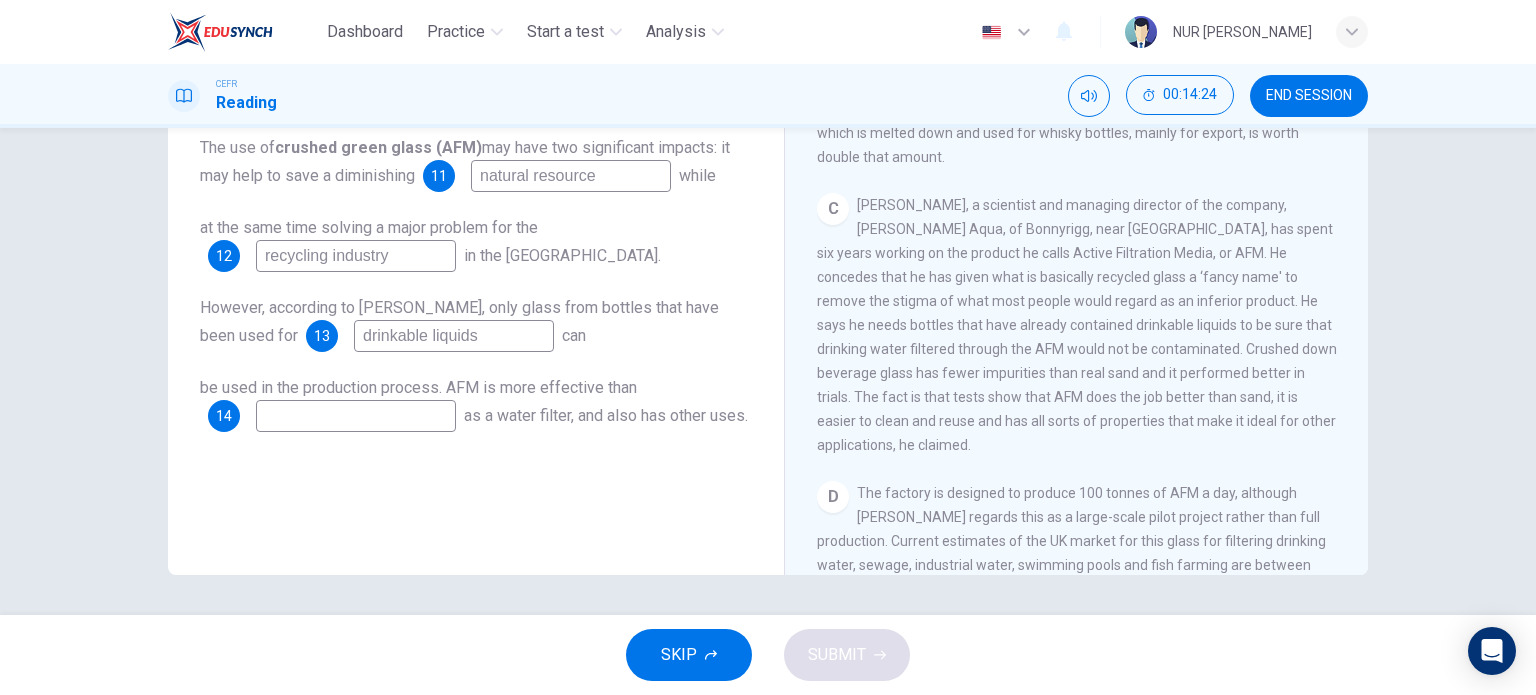 scroll, scrollTop: 800, scrollLeft: 0, axis: vertical 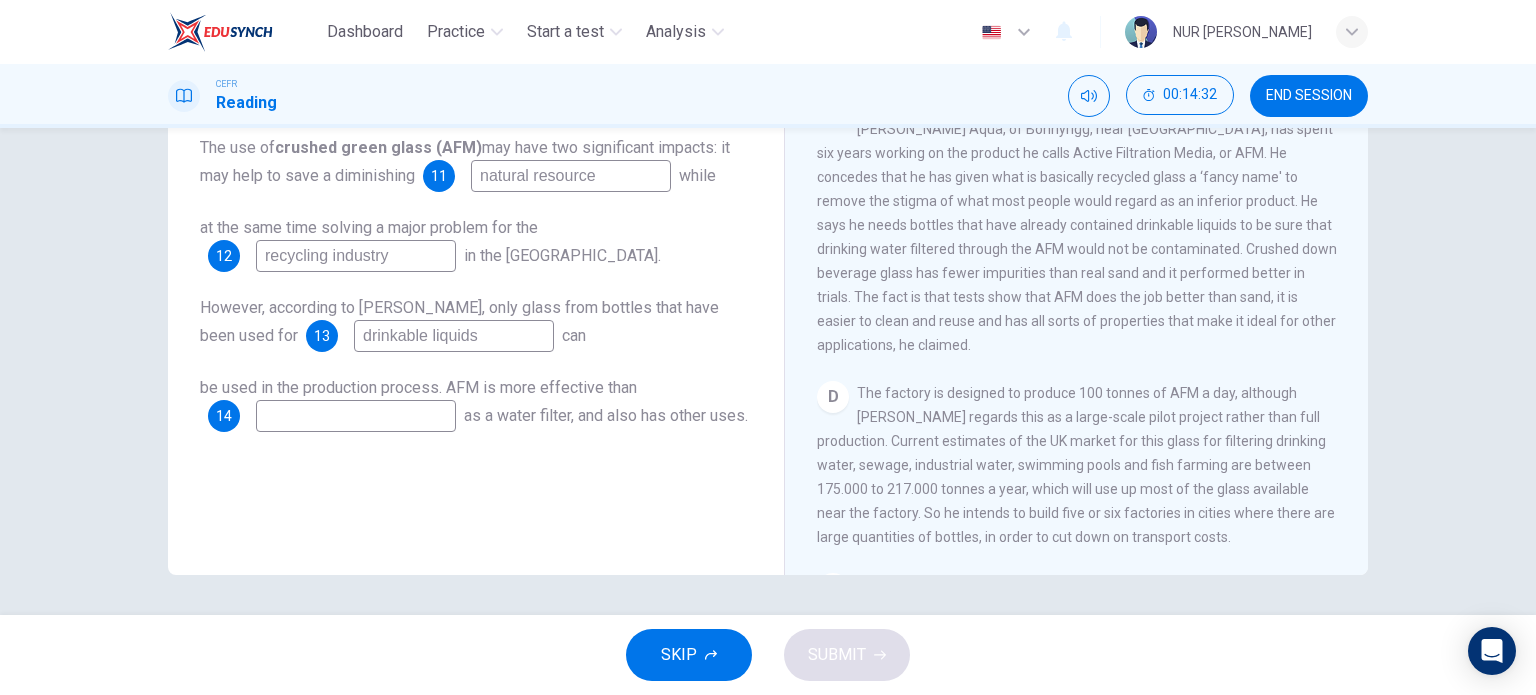 type on "drinkable liquids" 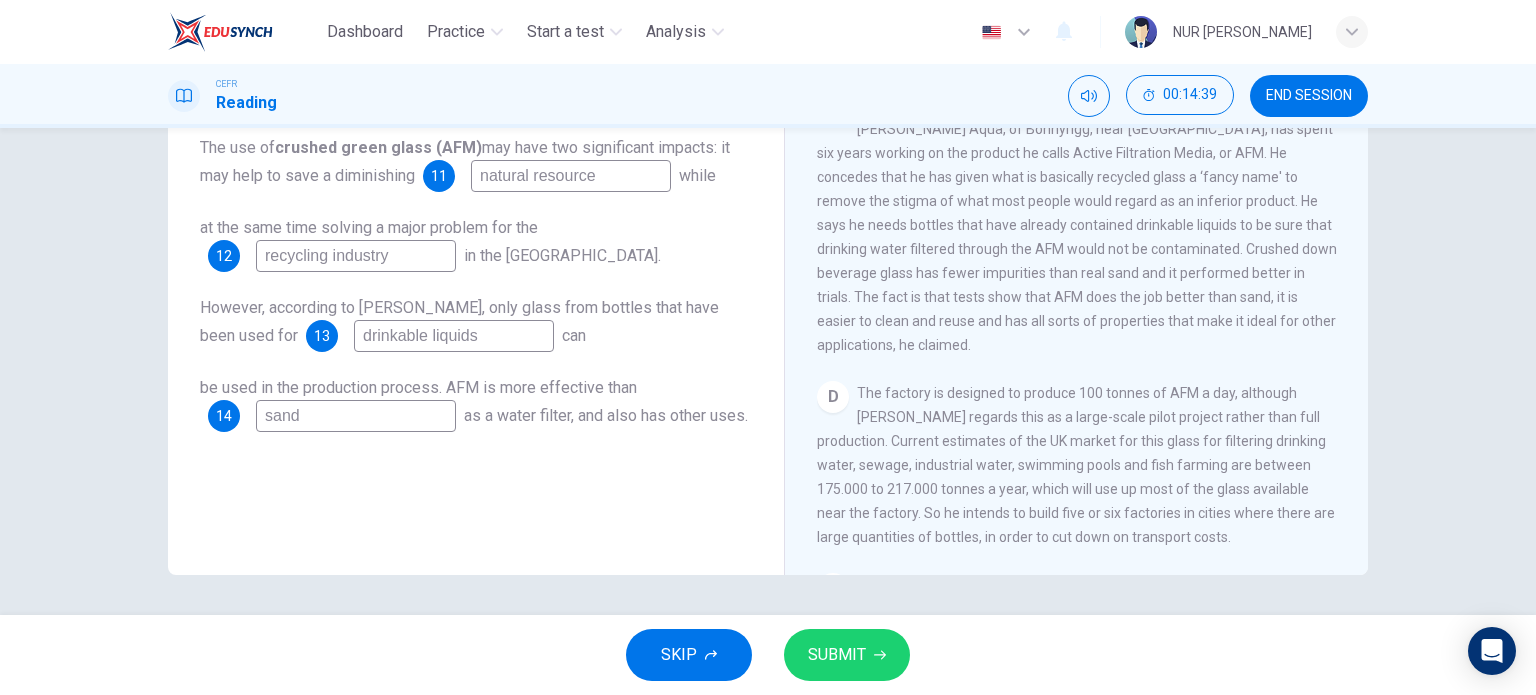 type on "sand" 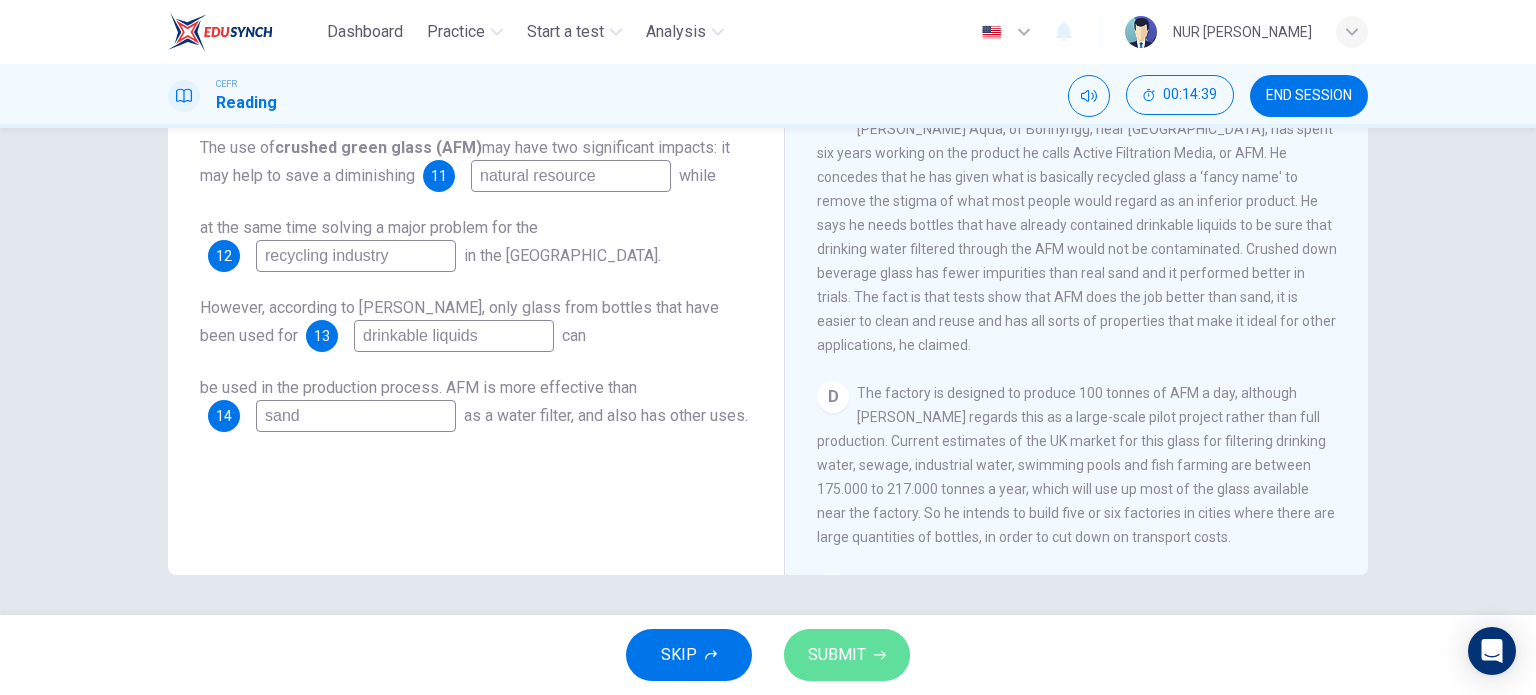 click on "SUBMIT" at bounding box center (837, 655) 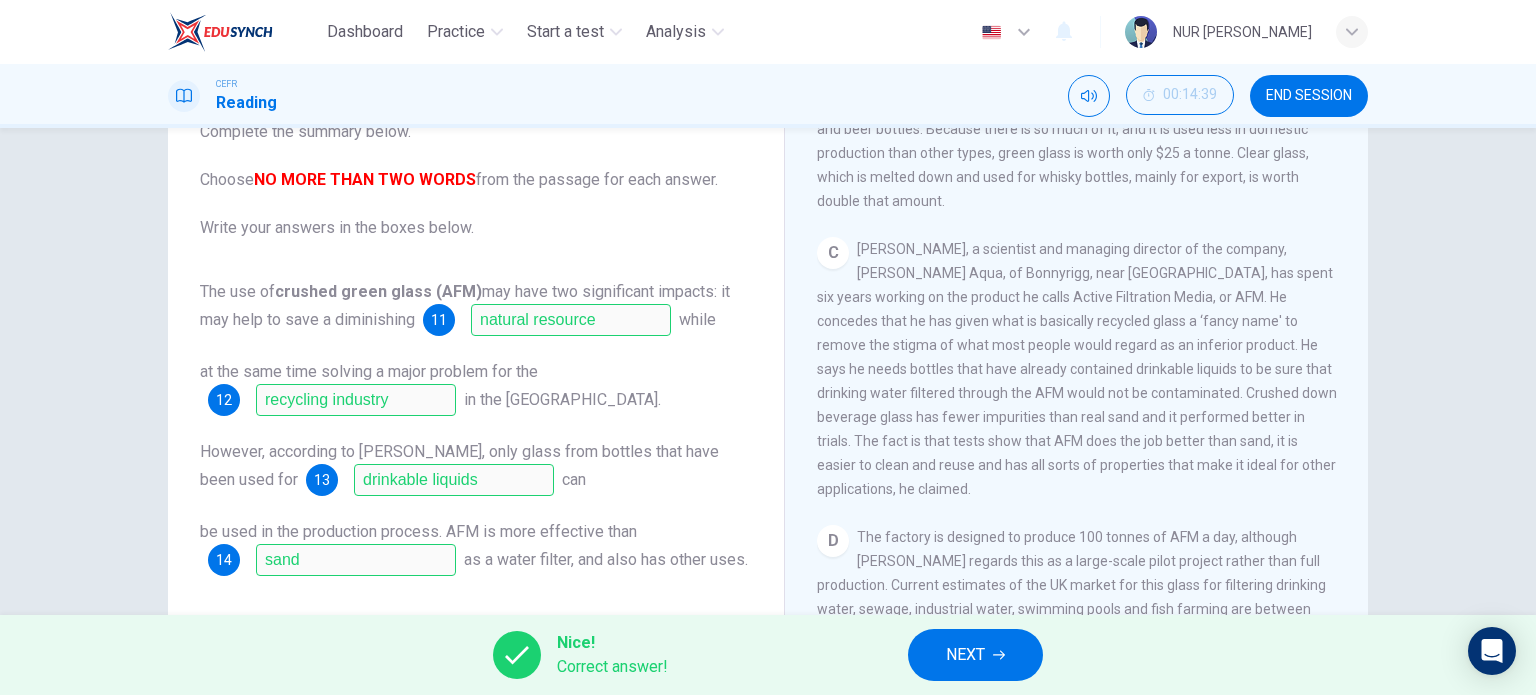 scroll, scrollTop: 188, scrollLeft: 0, axis: vertical 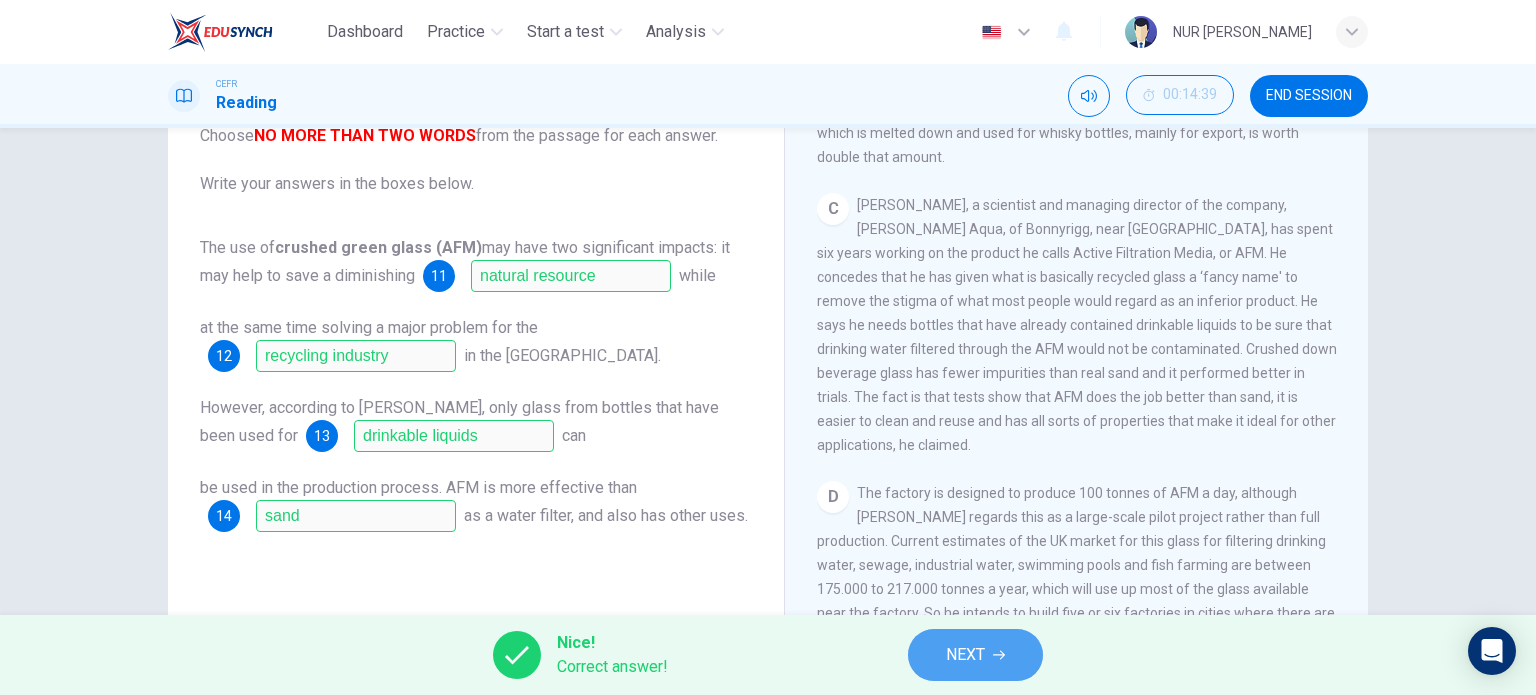 click on "NEXT" at bounding box center (965, 655) 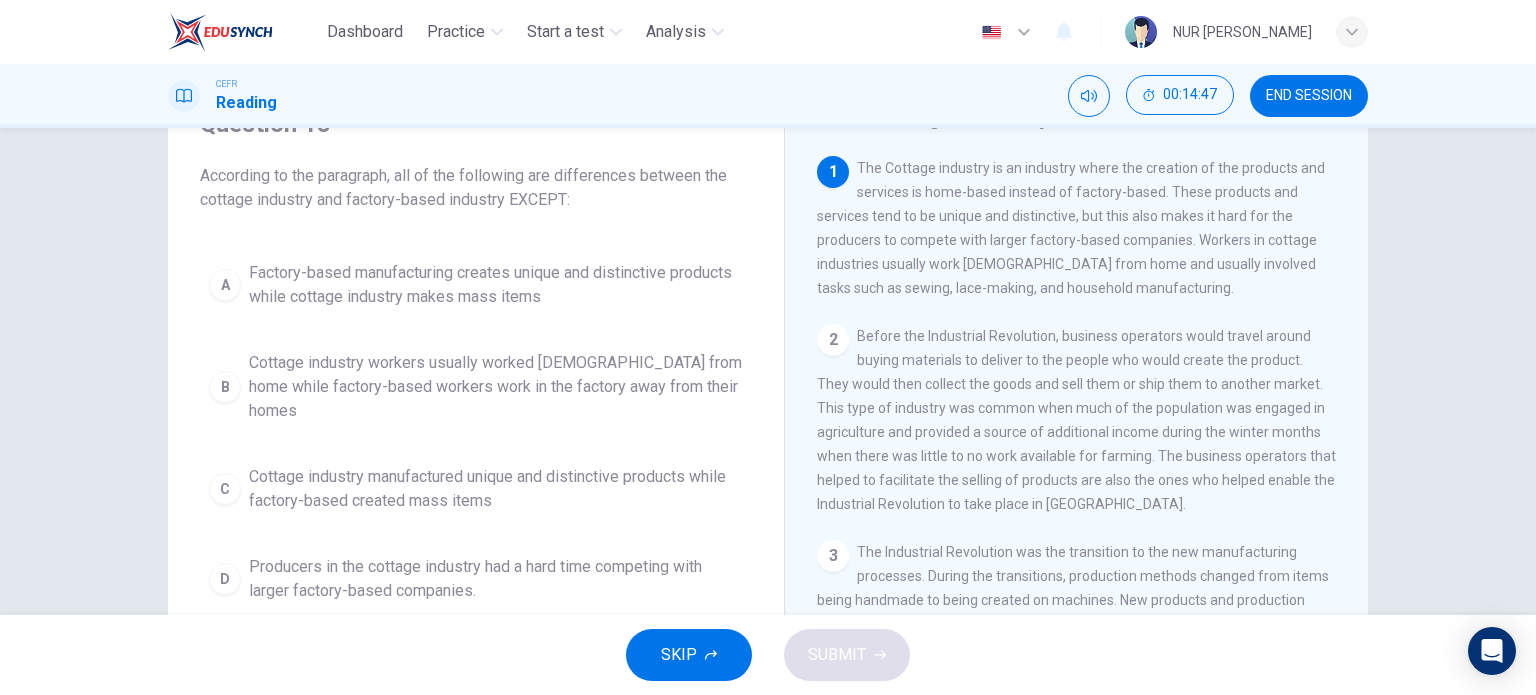 scroll, scrollTop: 88, scrollLeft: 0, axis: vertical 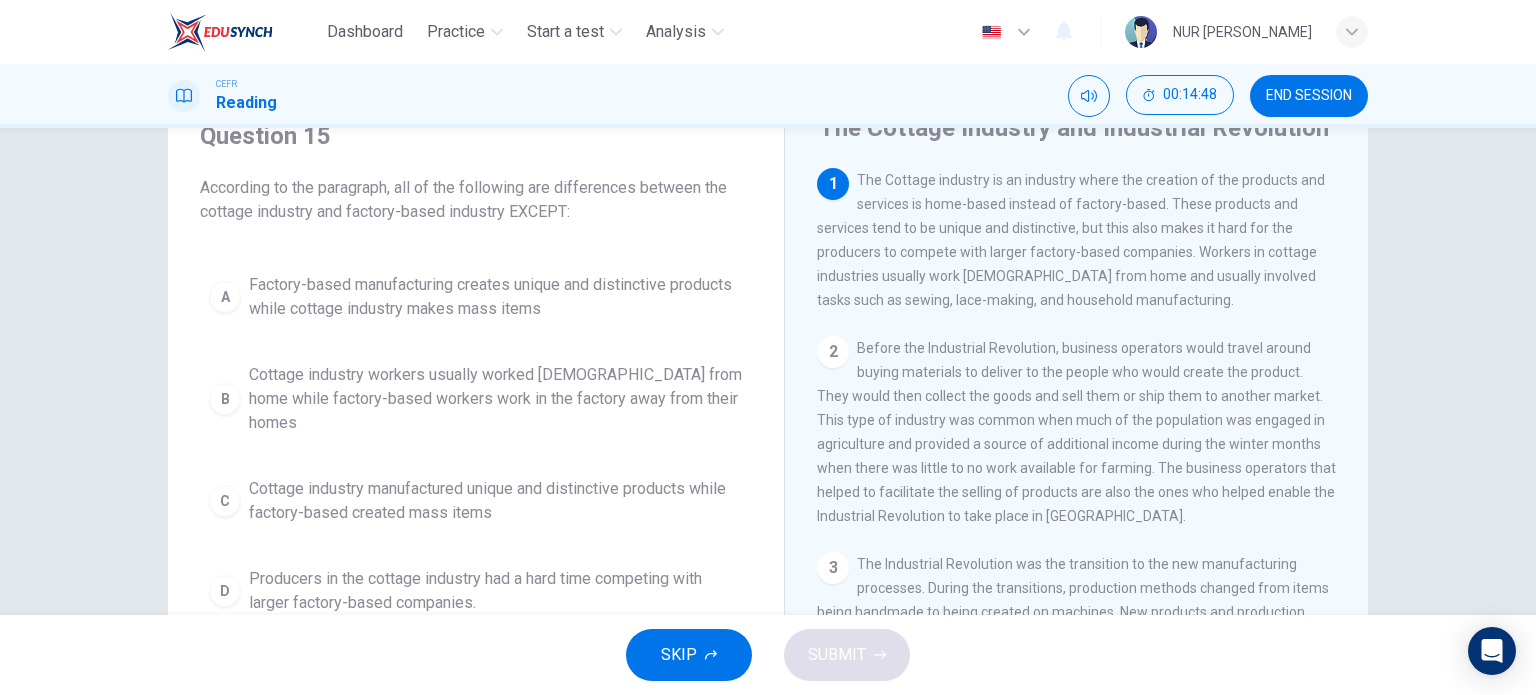 click on "A" at bounding box center (225, 297) 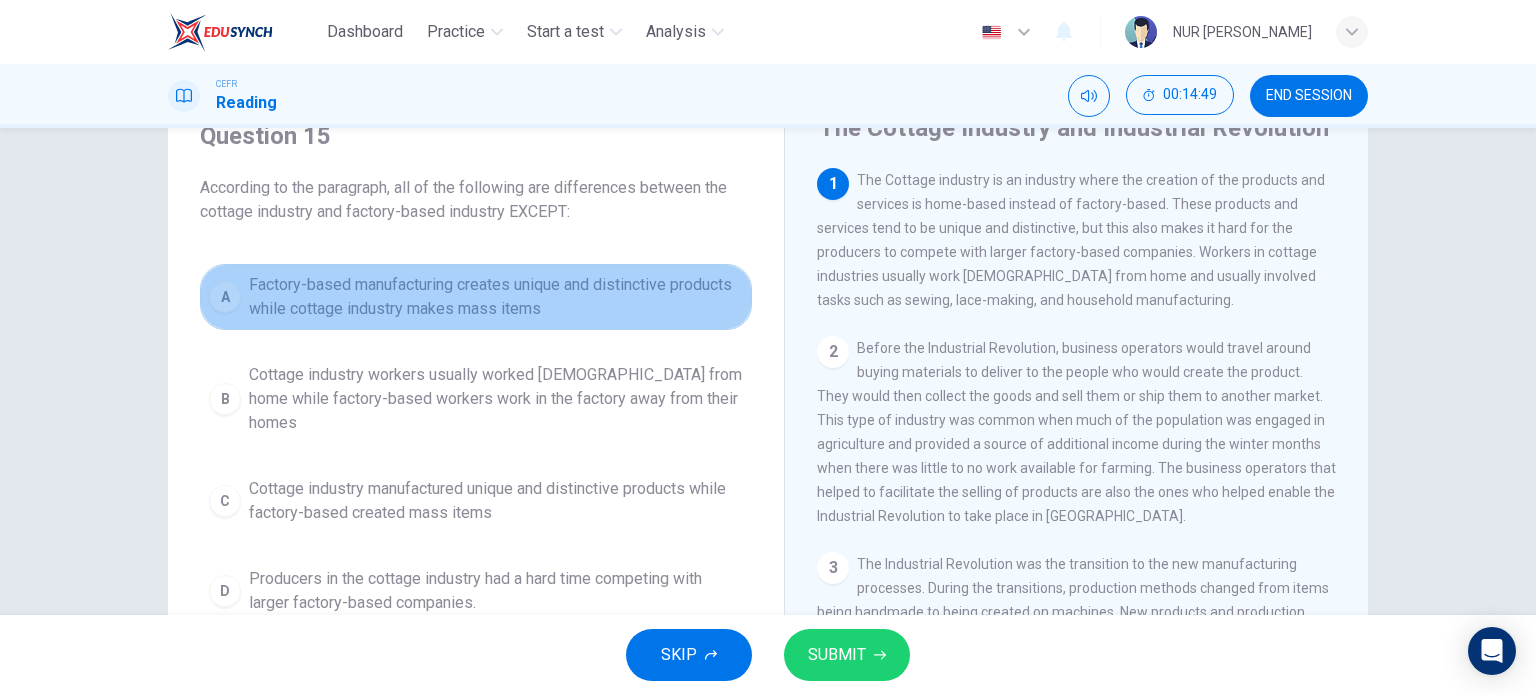 click on "A" at bounding box center [225, 297] 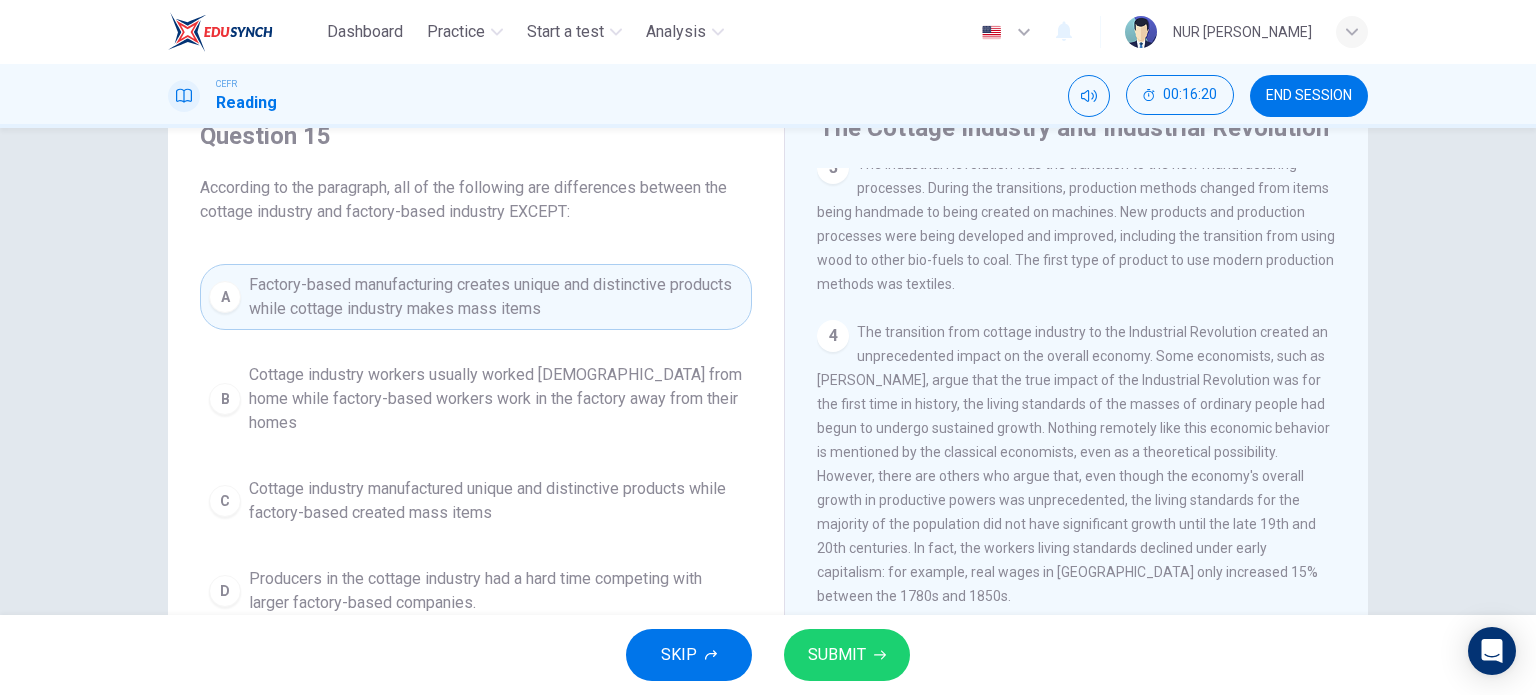 scroll, scrollTop: 430, scrollLeft: 0, axis: vertical 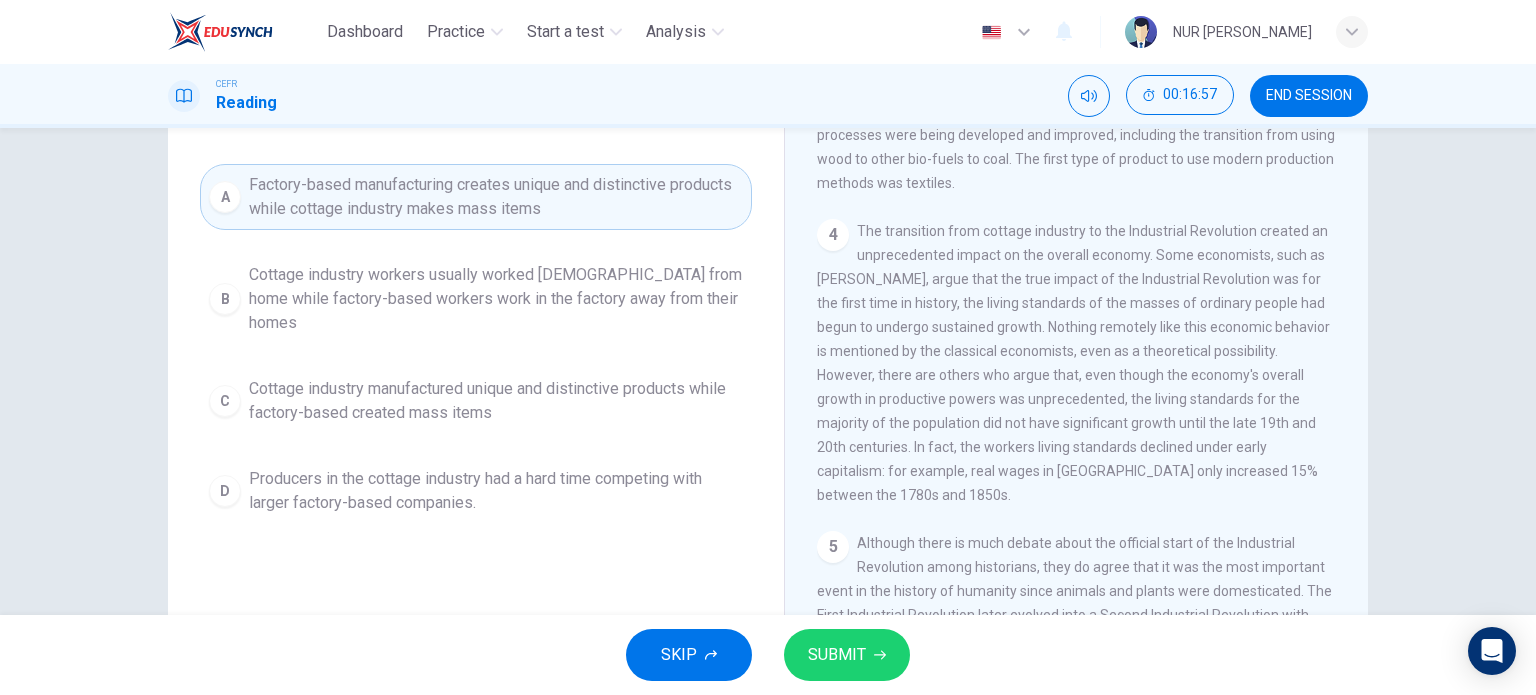 click on "SUBMIT" at bounding box center [837, 655] 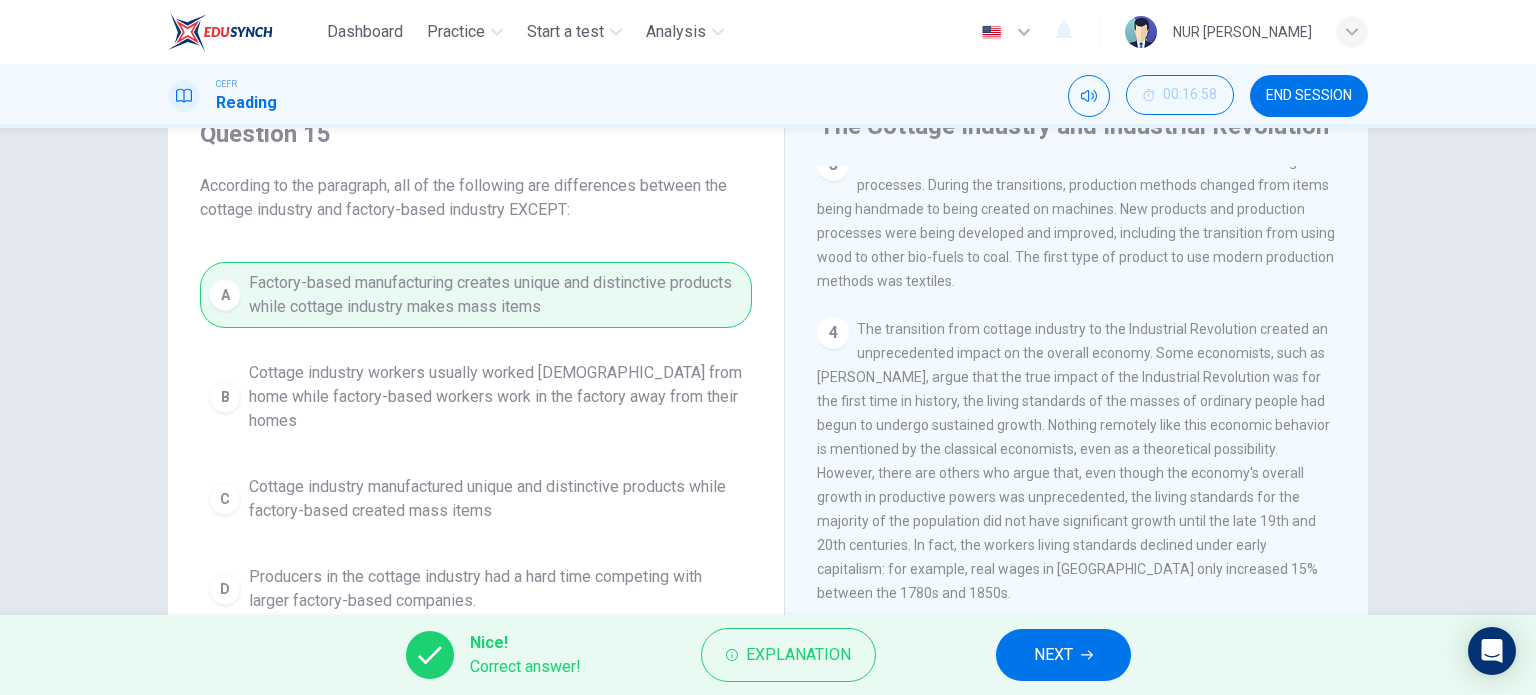 scroll, scrollTop: 88, scrollLeft: 0, axis: vertical 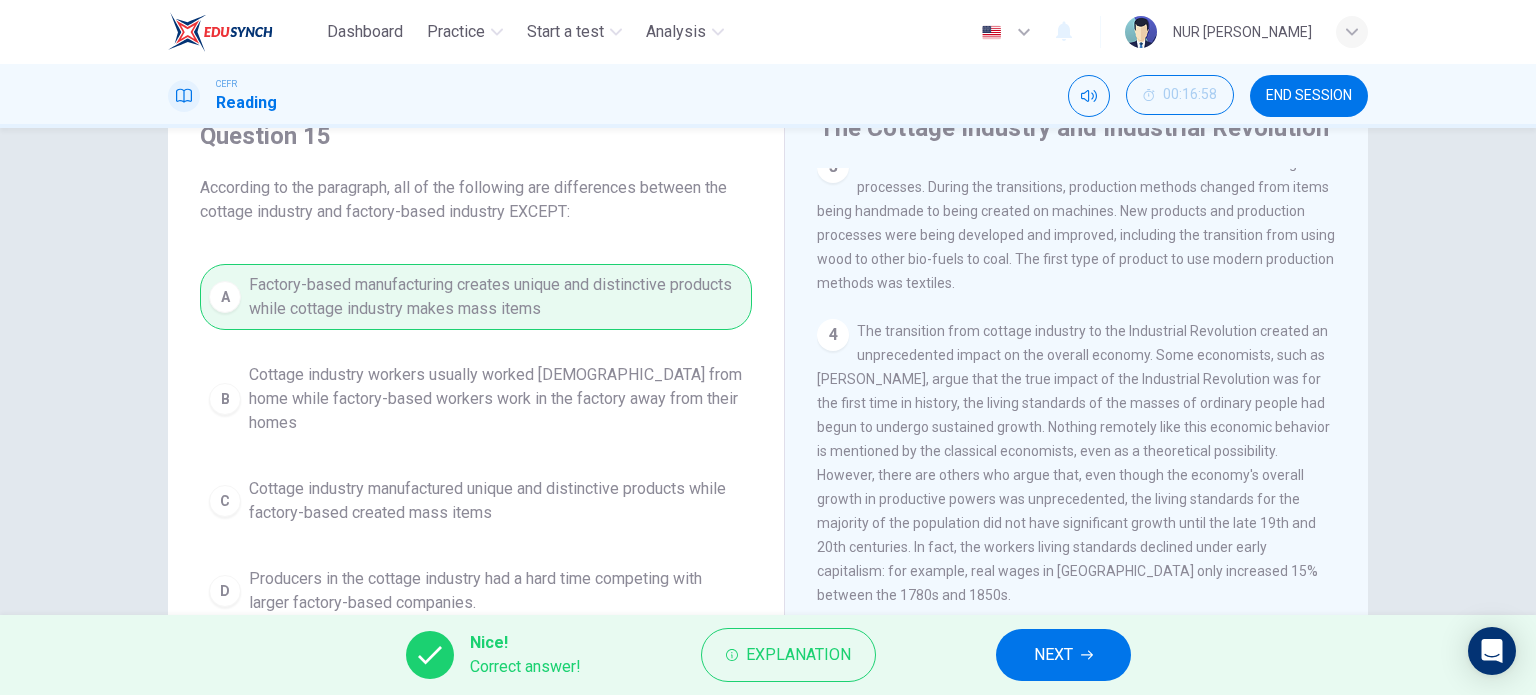 click on "NEXT" at bounding box center (1053, 655) 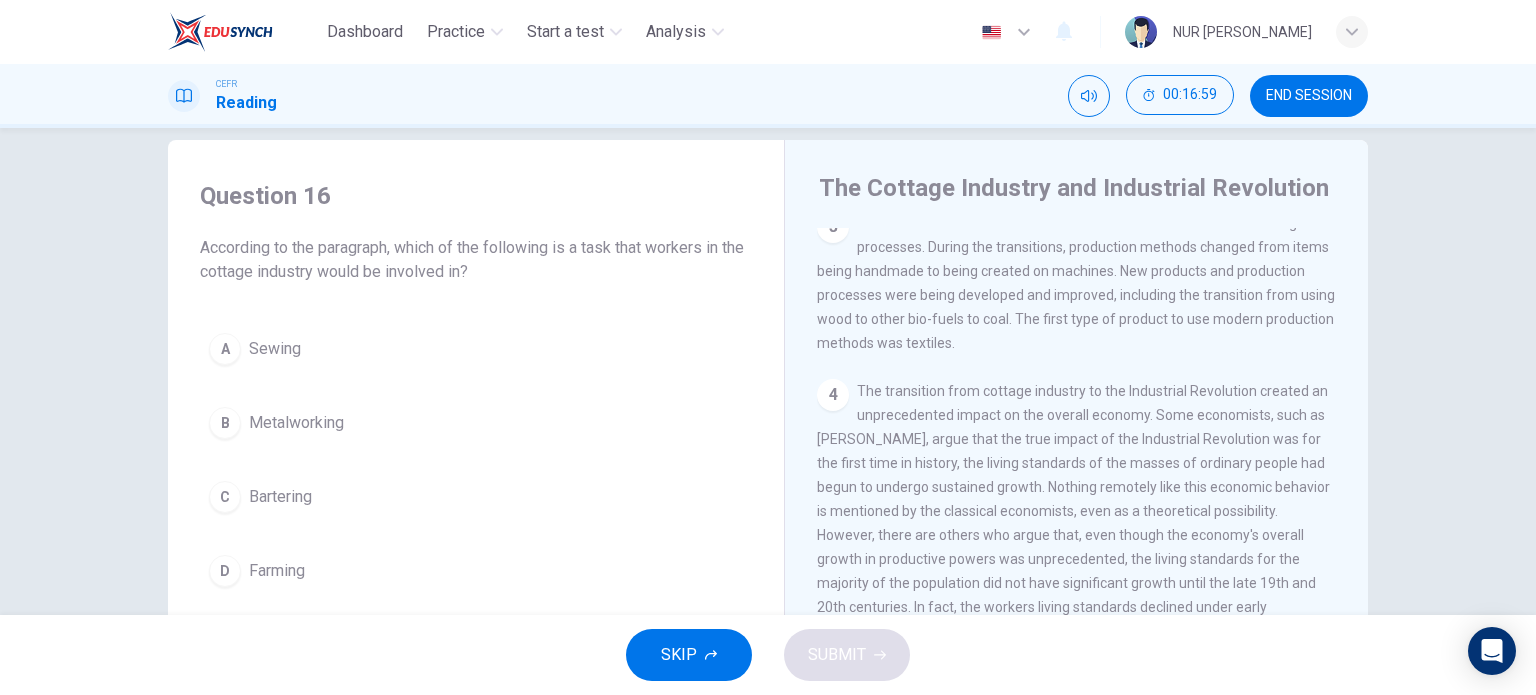 scroll, scrollTop: 0, scrollLeft: 0, axis: both 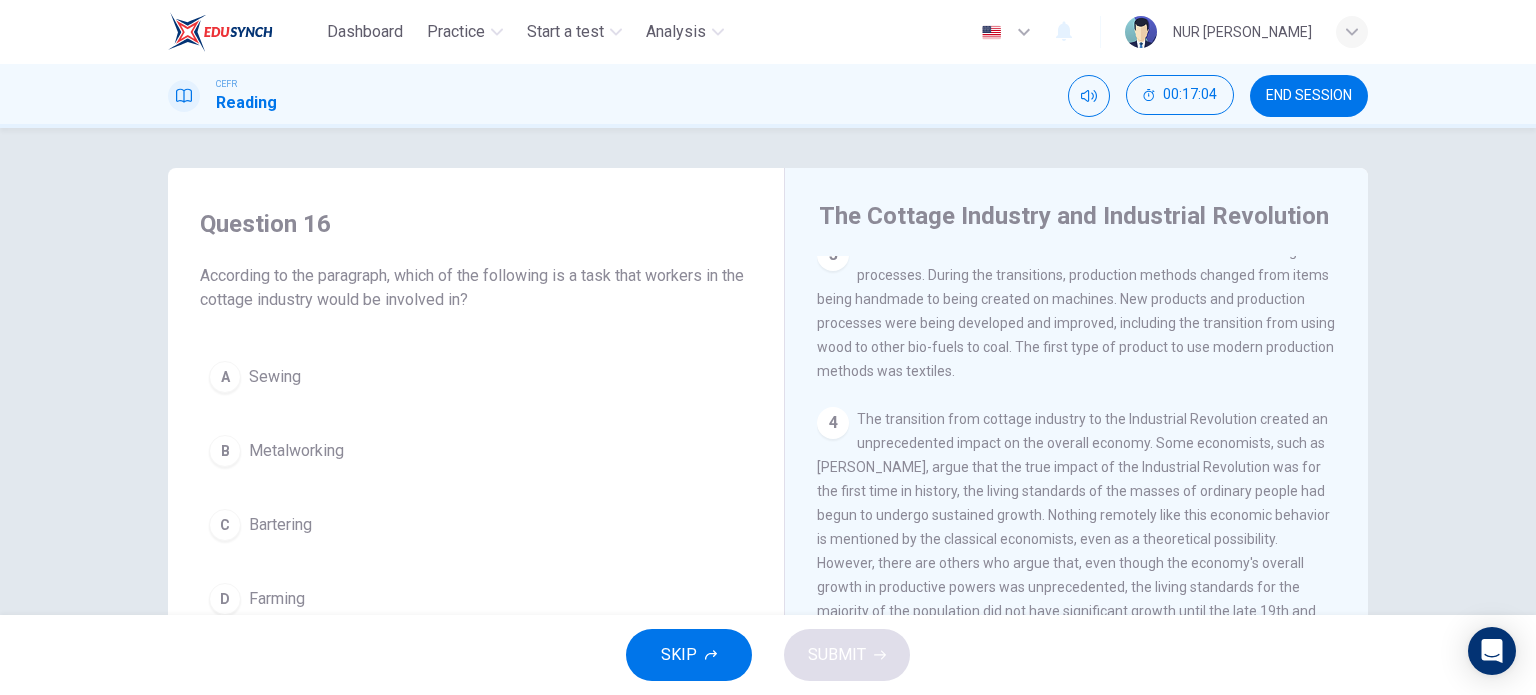 drag, startPoint x: 652, startPoint y: 272, endPoint x: 655, endPoint y: 302, distance: 30.149628 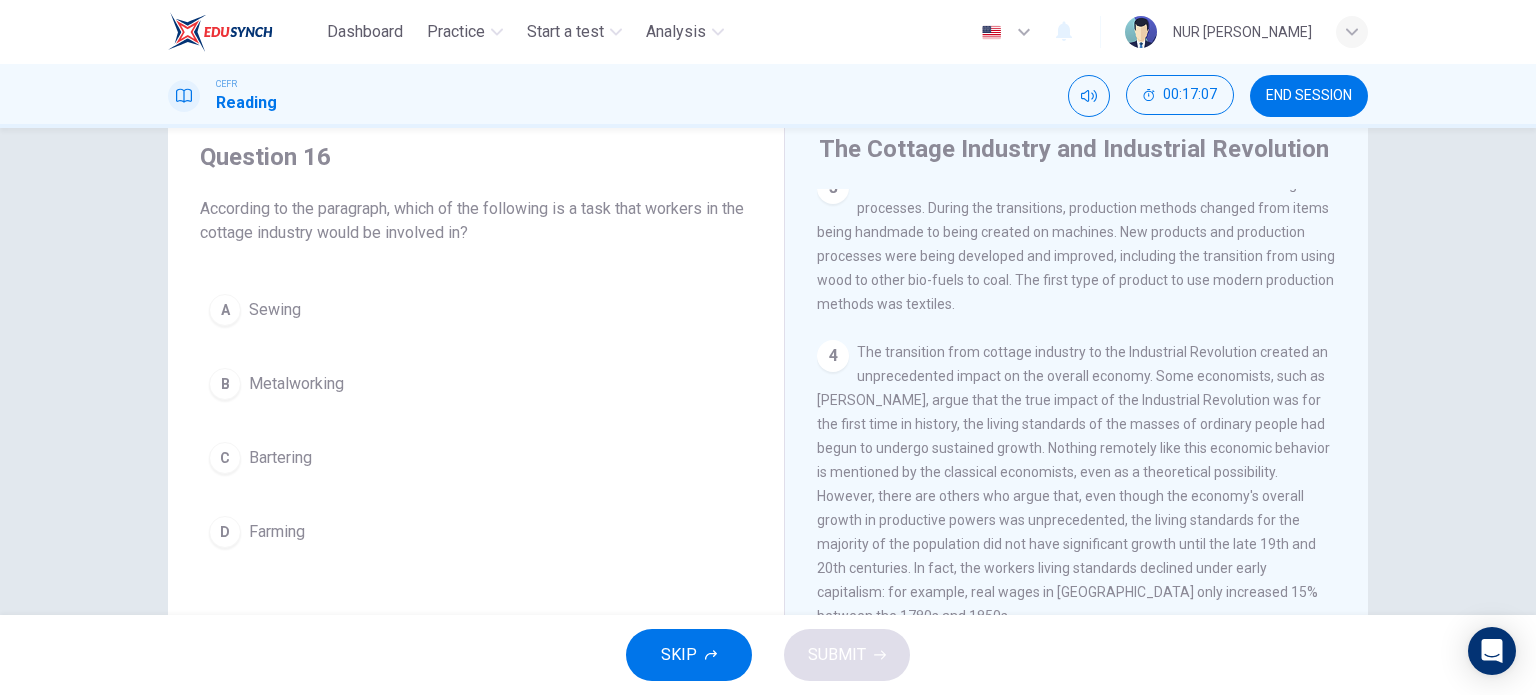 scroll, scrollTop: 100, scrollLeft: 0, axis: vertical 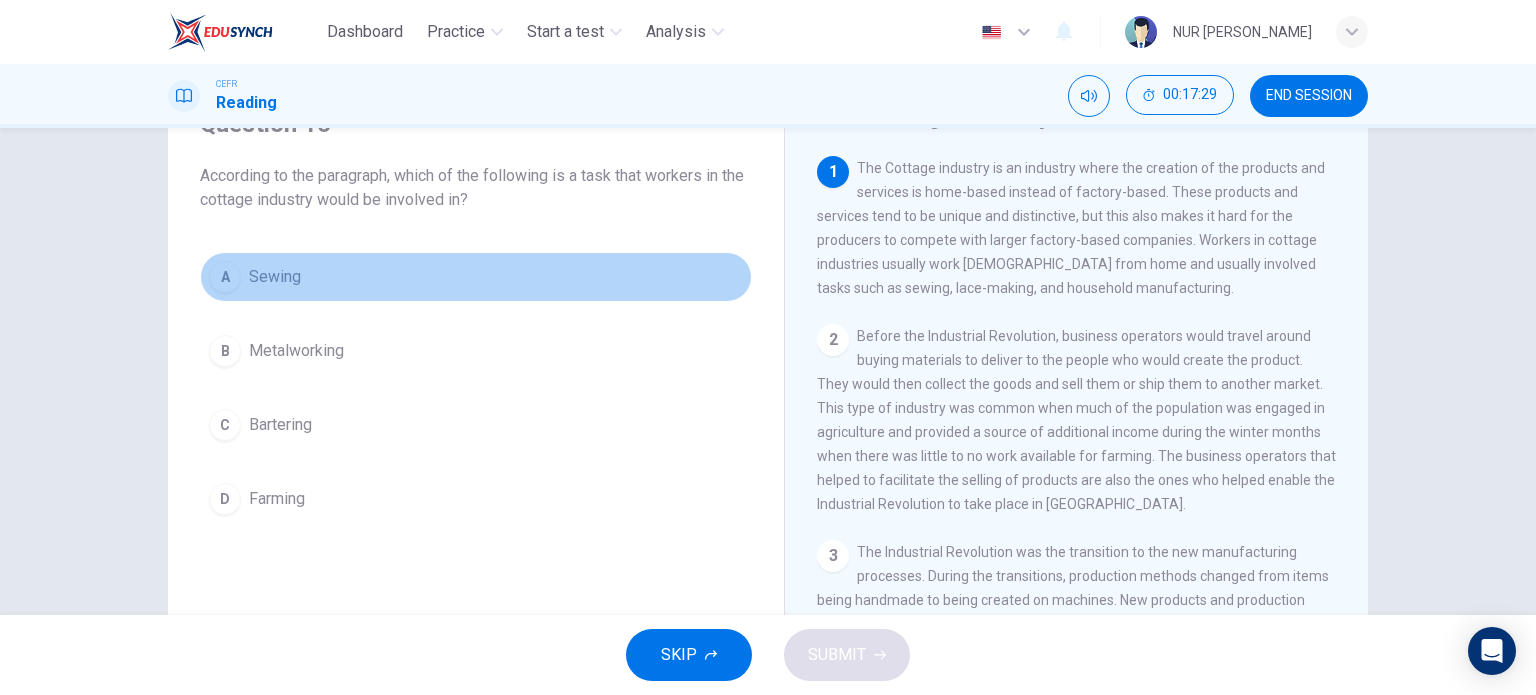 click on "A" at bounding box center [225, 277] 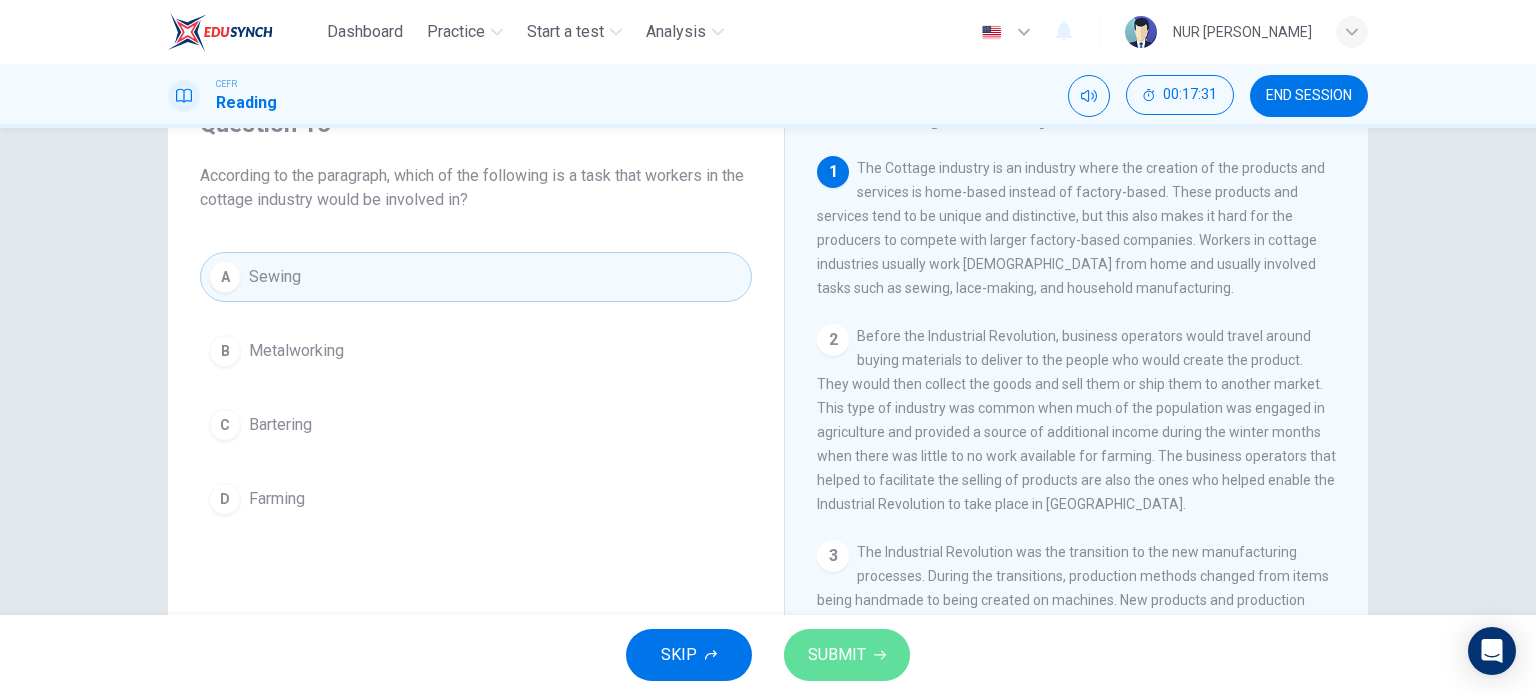click on "SUBMIT" at bounding box center [837, 655] 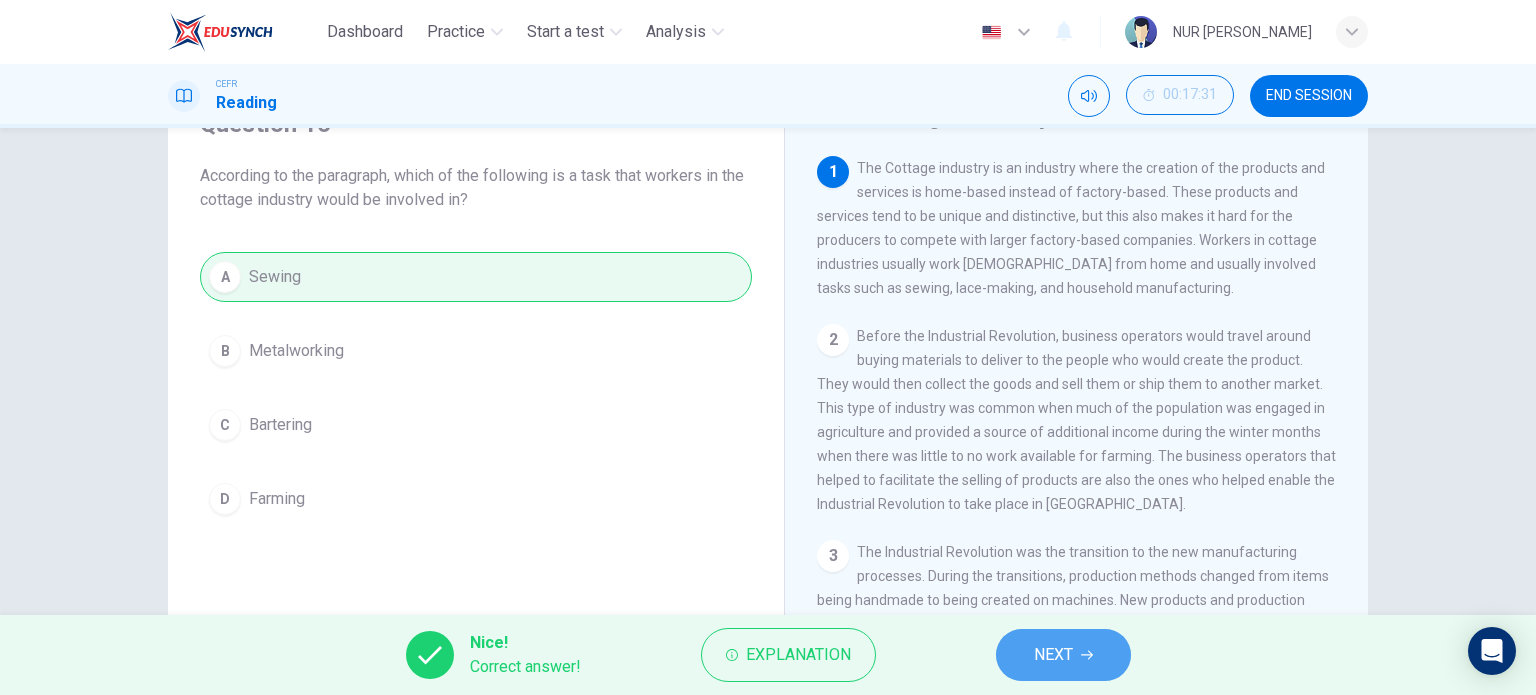 click on "NEXT" at bounding box center (1053, 655) 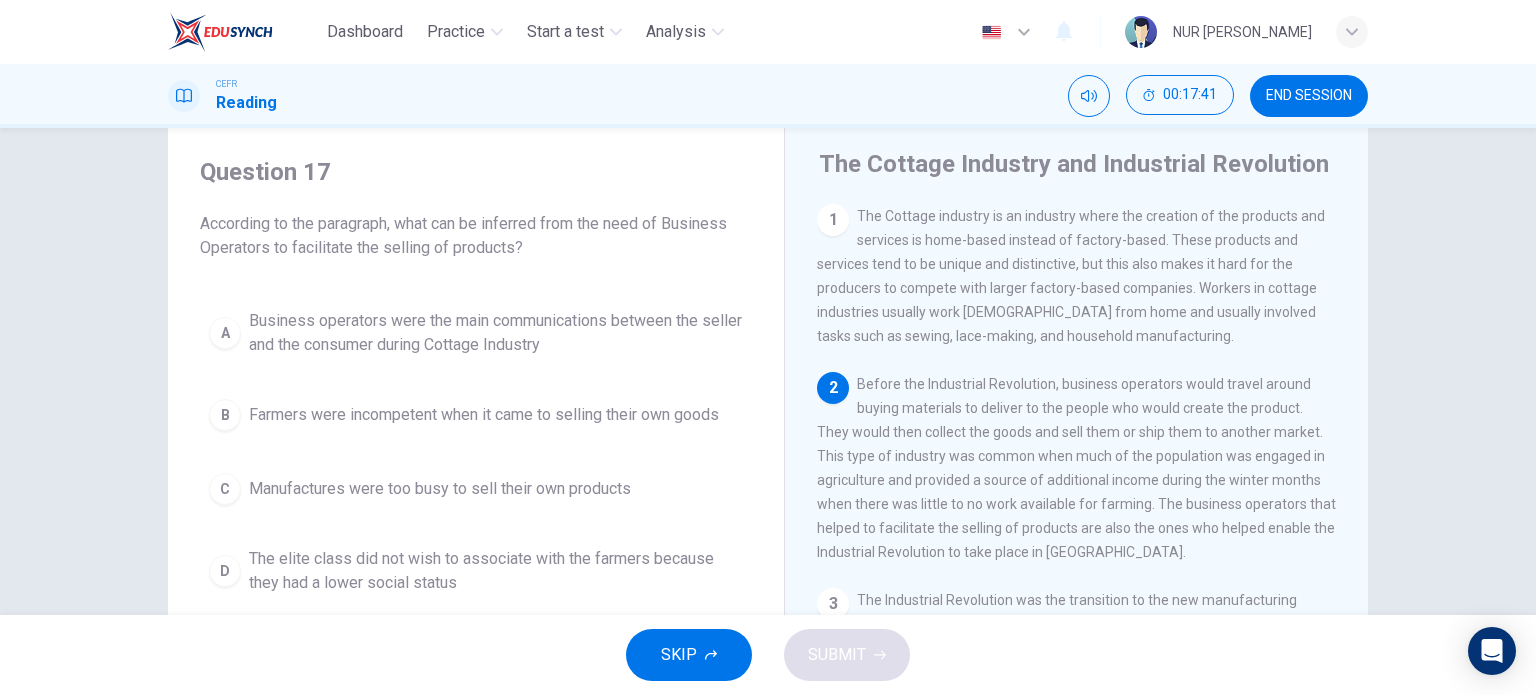 scroll, scrollTop: 100, scrollLeft: 0, axis: vertical 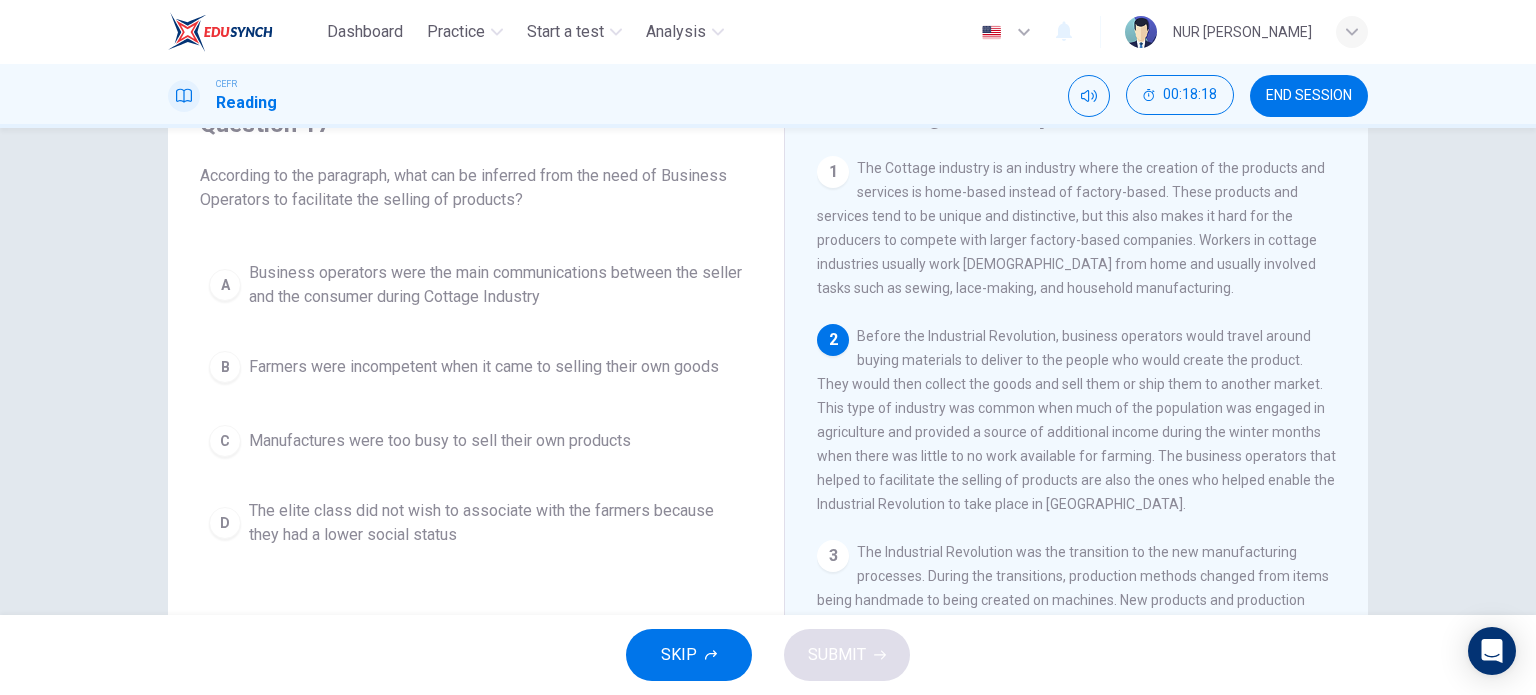 click on "A" at bounding box center [225, 285] 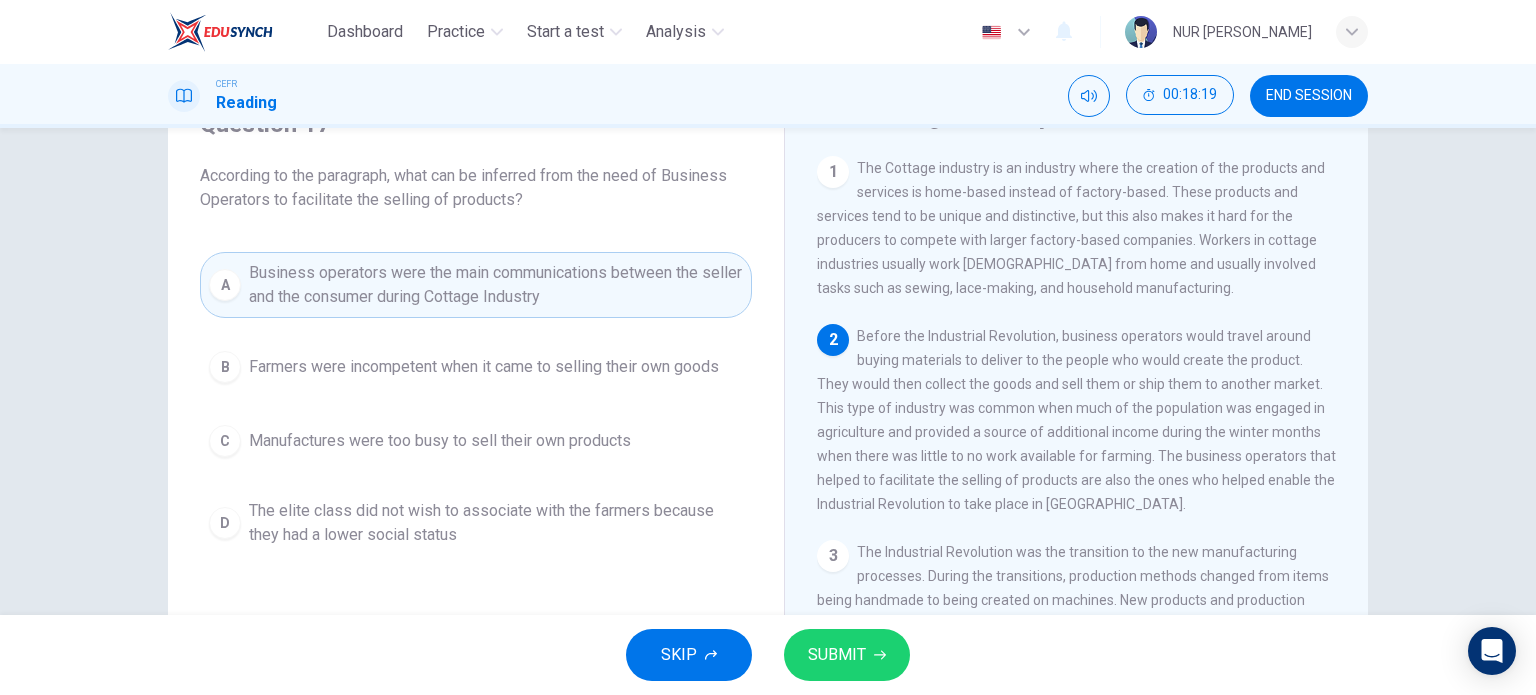 click on "SUBMIT" at bounding box center (847, 655) 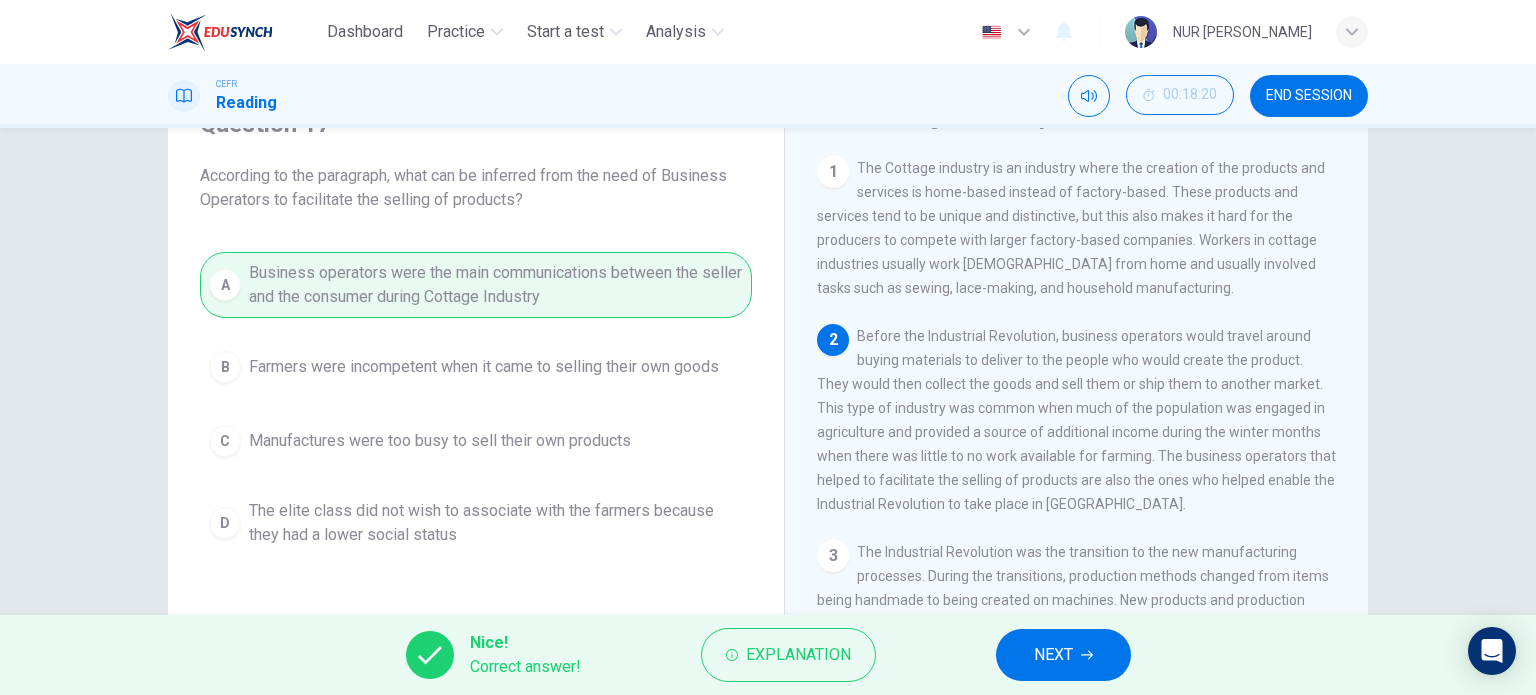 click on "NEXT" at bounding box center (1053, 655) 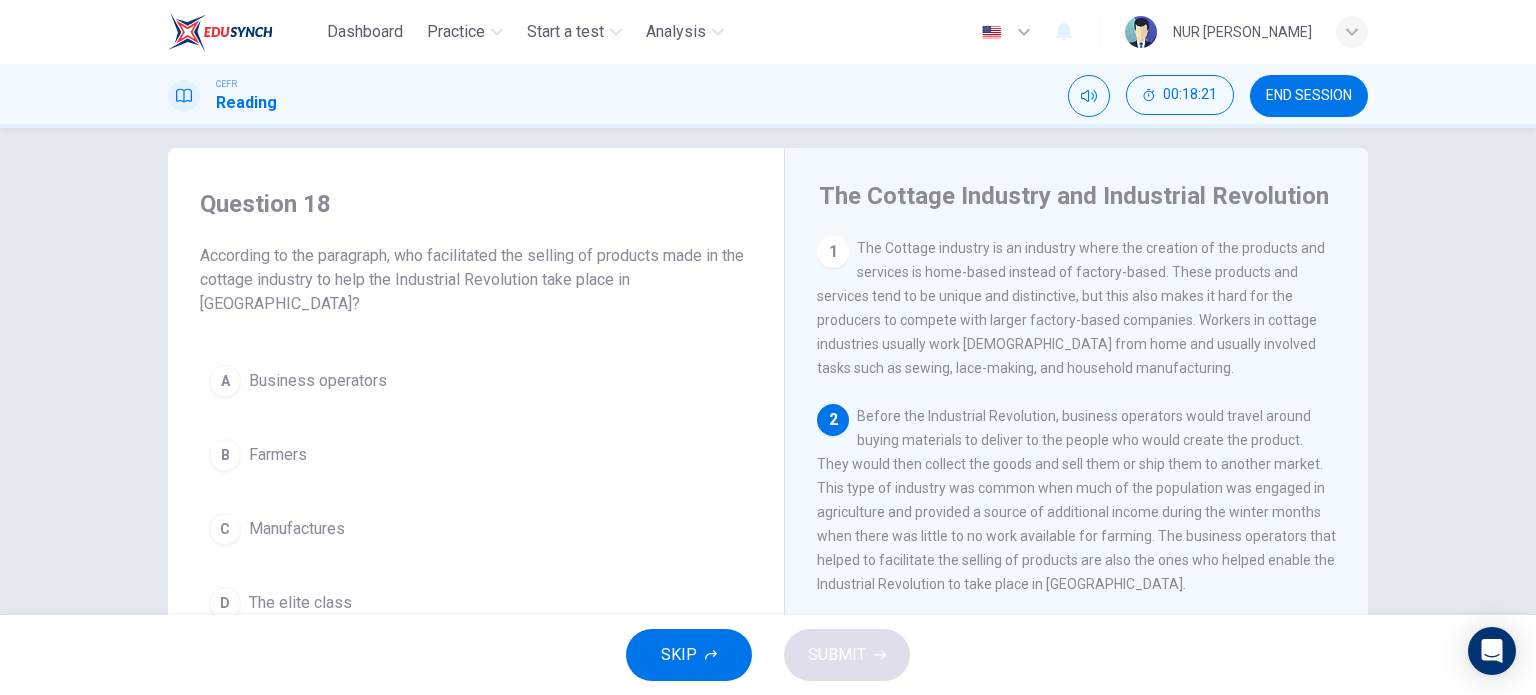 scroll, scrollTop: 0, scrollLeft: 0, axis: both 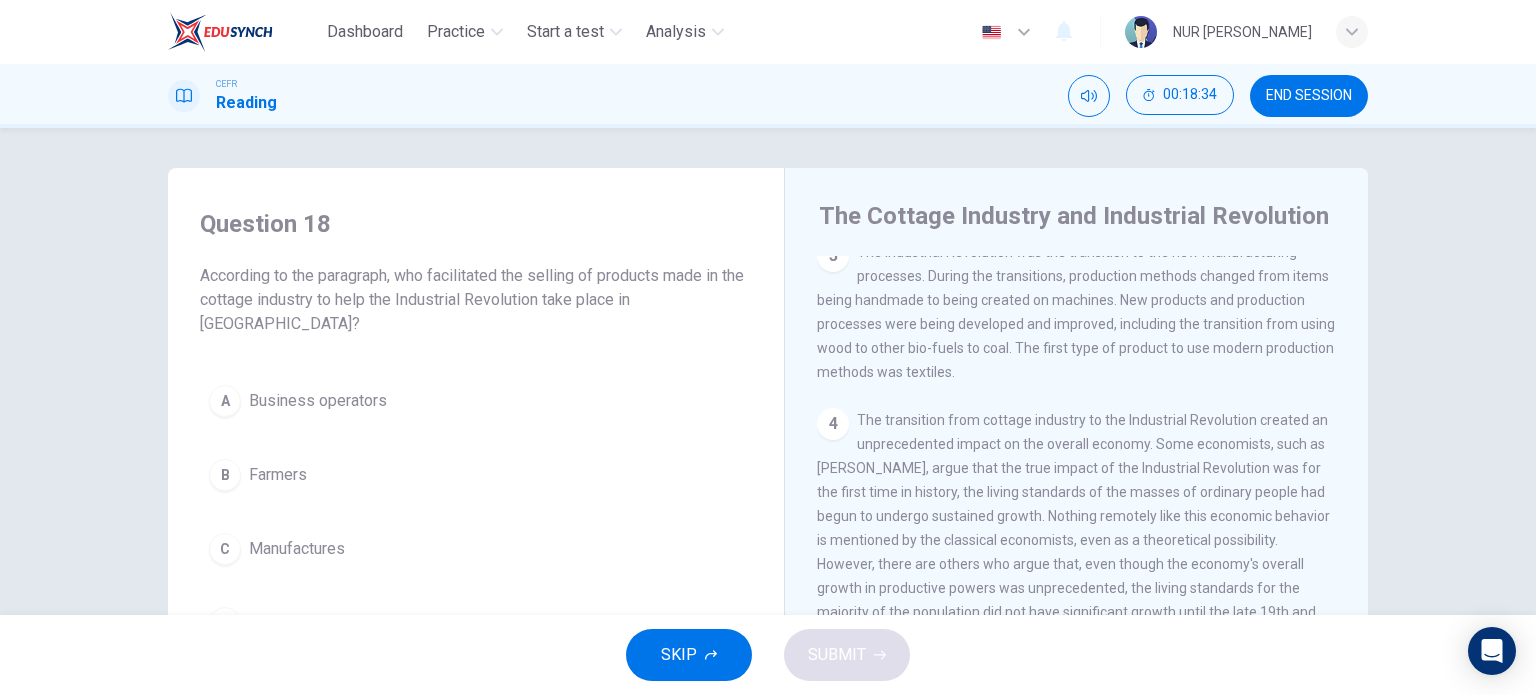 click on "4" at bounding box center [833, 424] 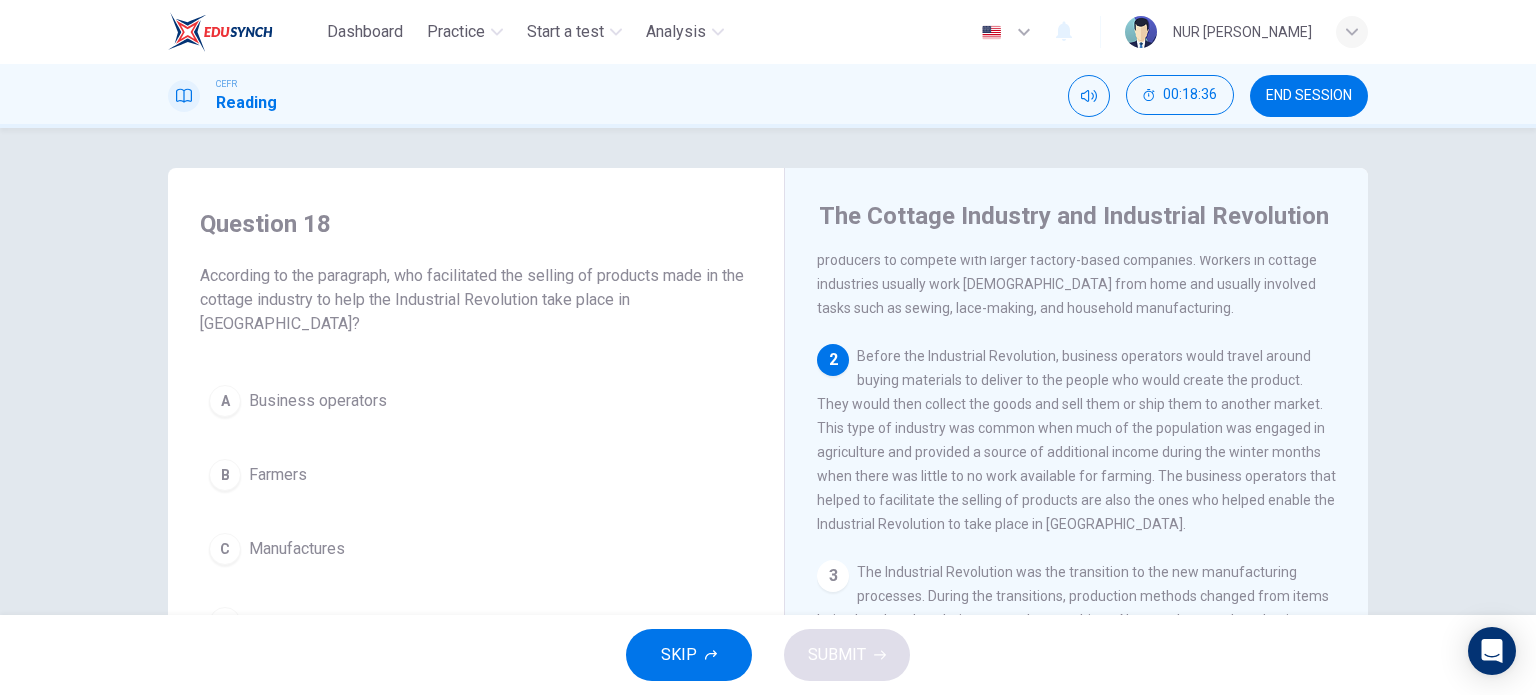 scroll, scrollTop: 100, scrollLeft: 0, axis: vertical 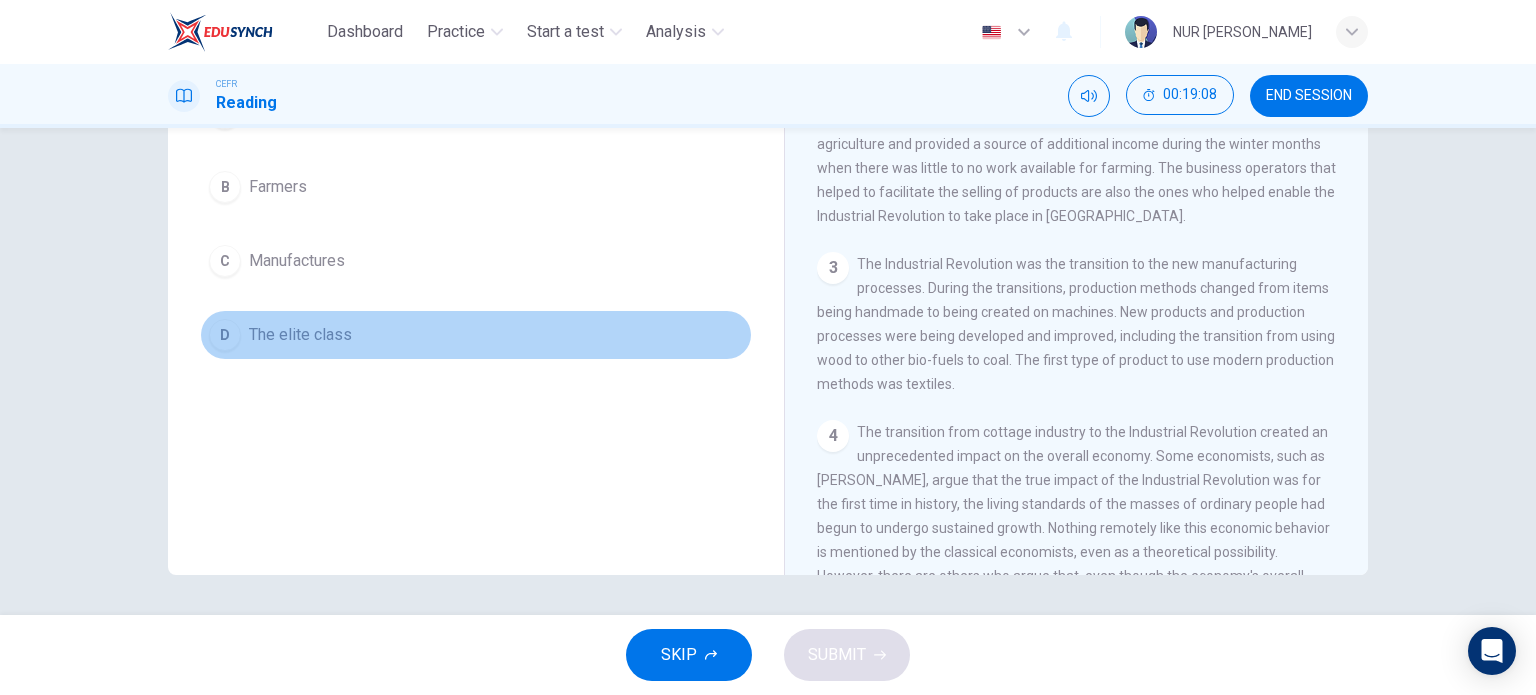 click on "D" at bounding box center (225, 335) 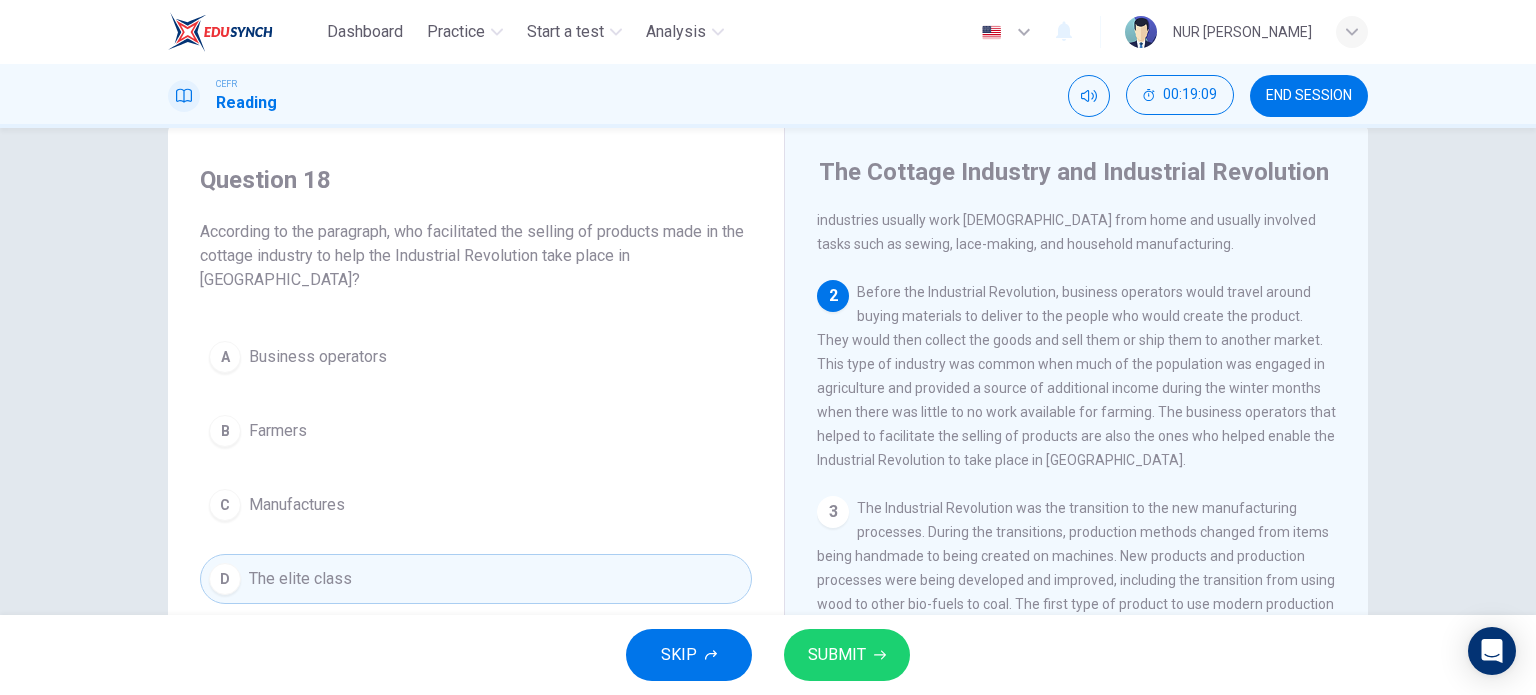 scroll, scrollTop: 0, scrollLeft: 0, axis: both 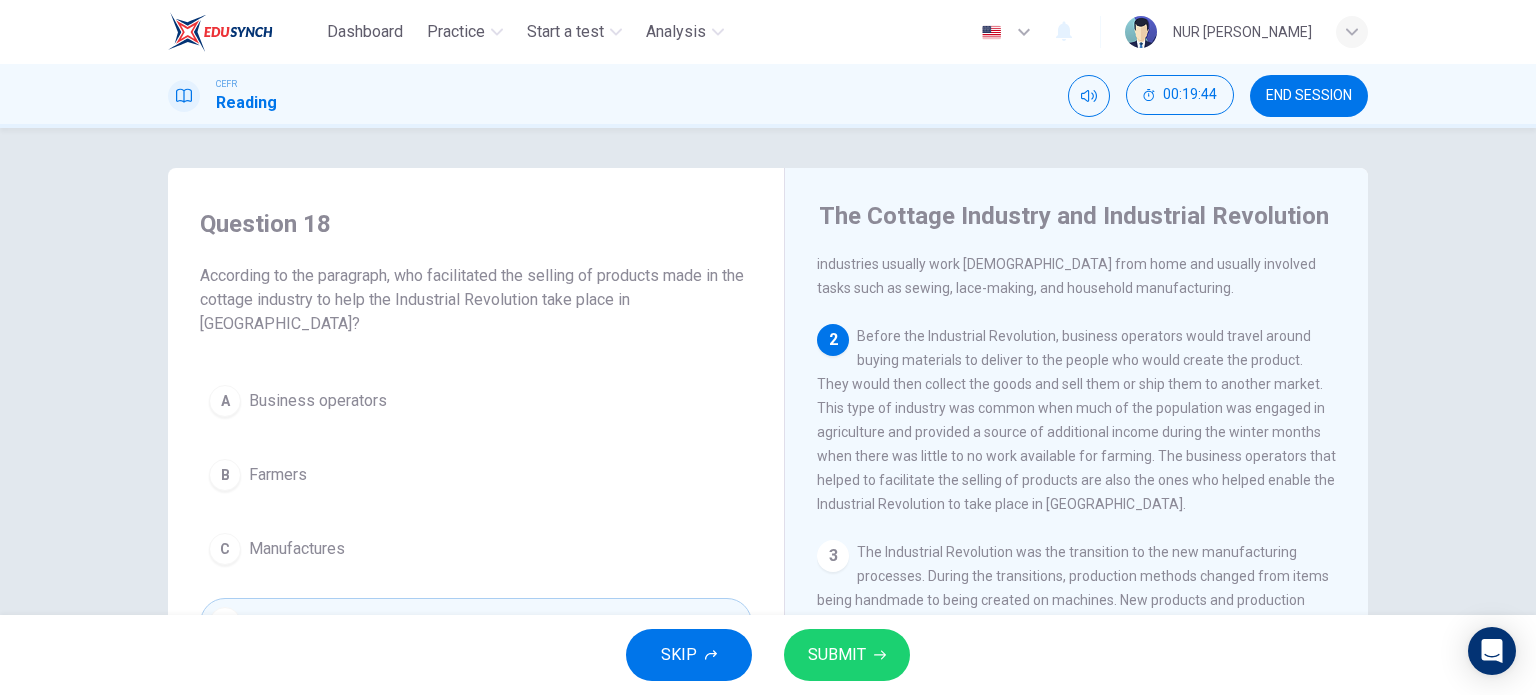 click on "A Business operators" at bounding box center (476, 401) 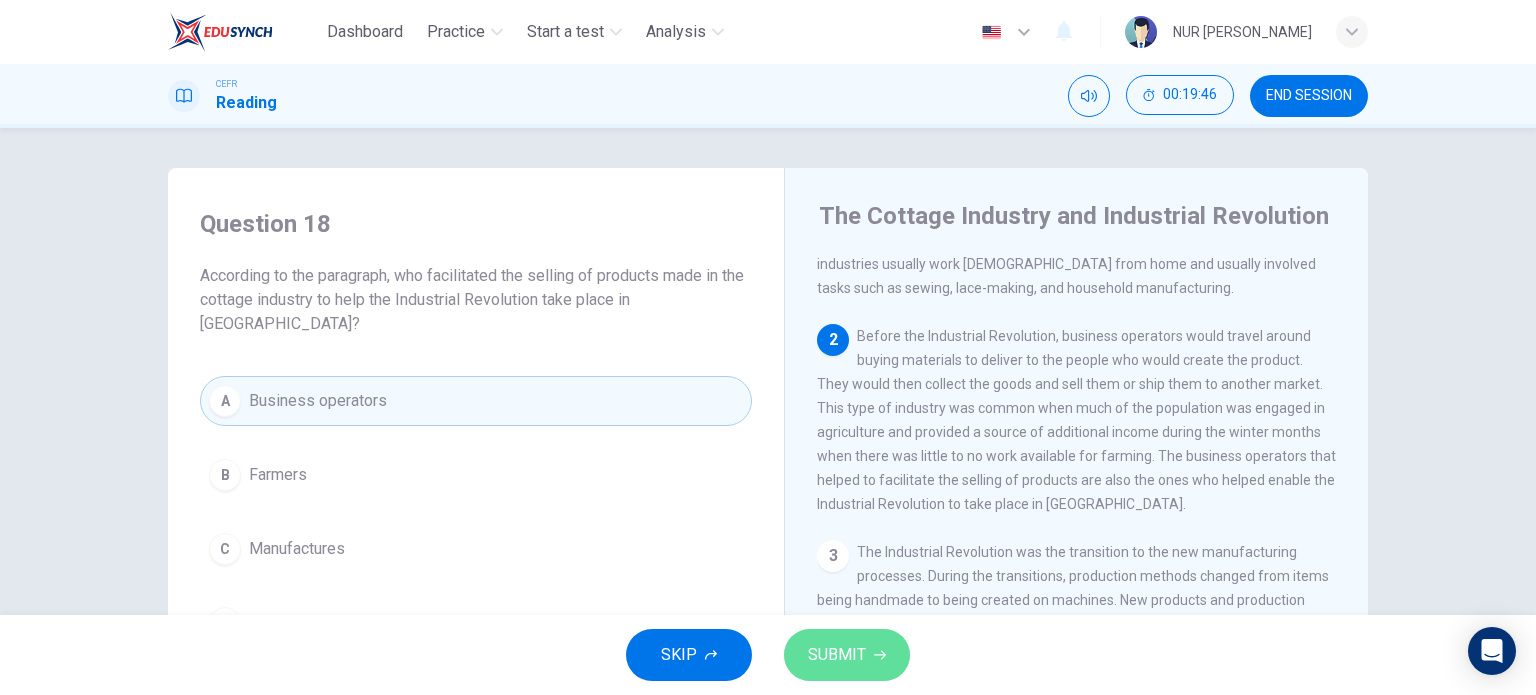 click on "SUBMIT" at bounding box center (847, 655) 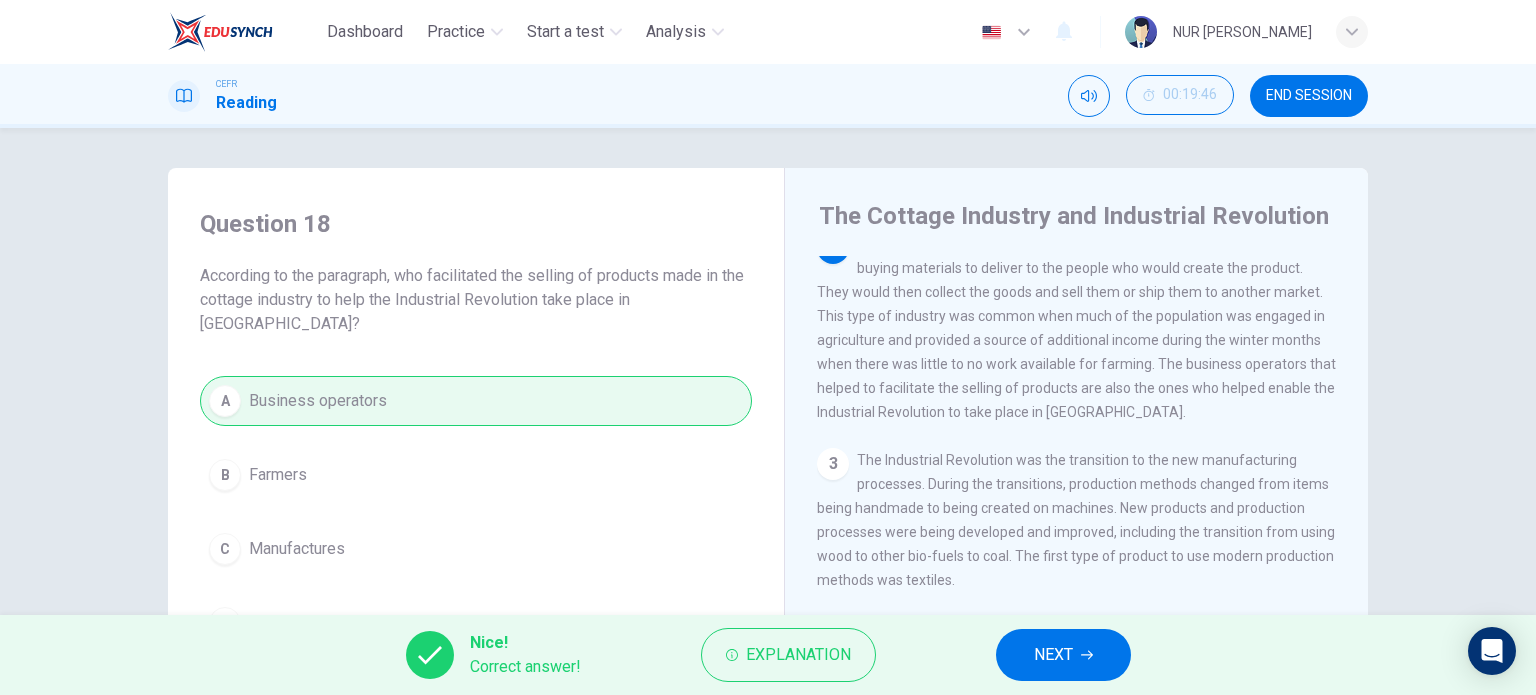 scroll, scrollTop: 130, scrollLeft: 0, axis: vertical 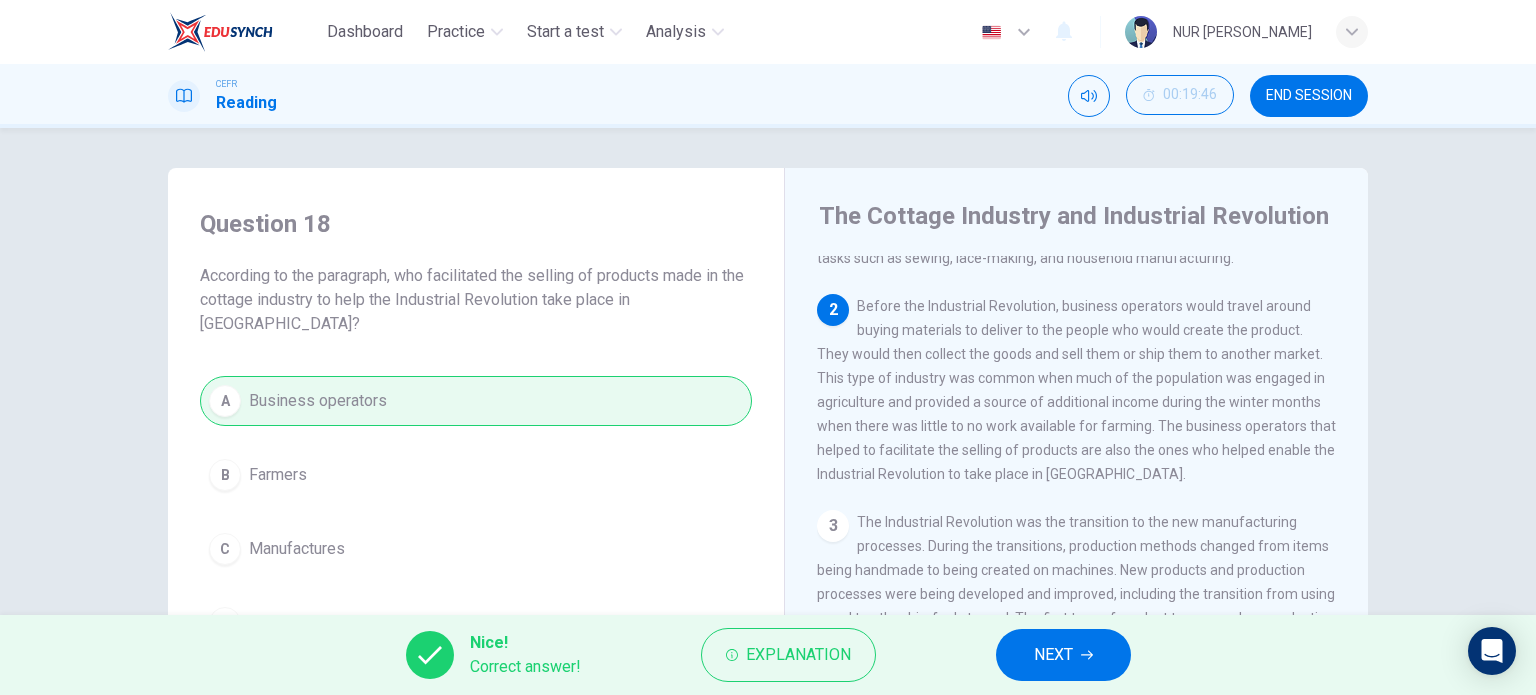 click on "NEXT" at bounding box center (1053, 655) 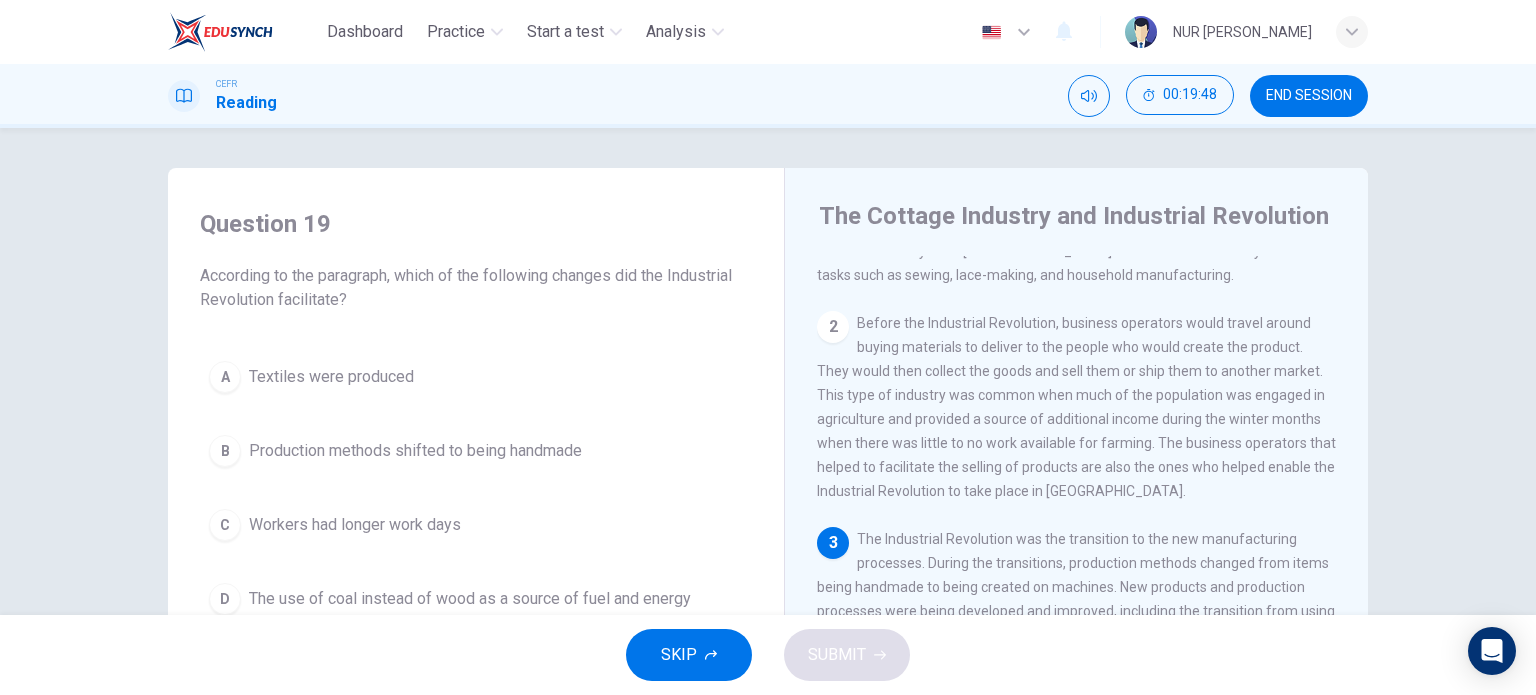 scroll, scrollTop: 0, scrollLeft: 0, axis: both 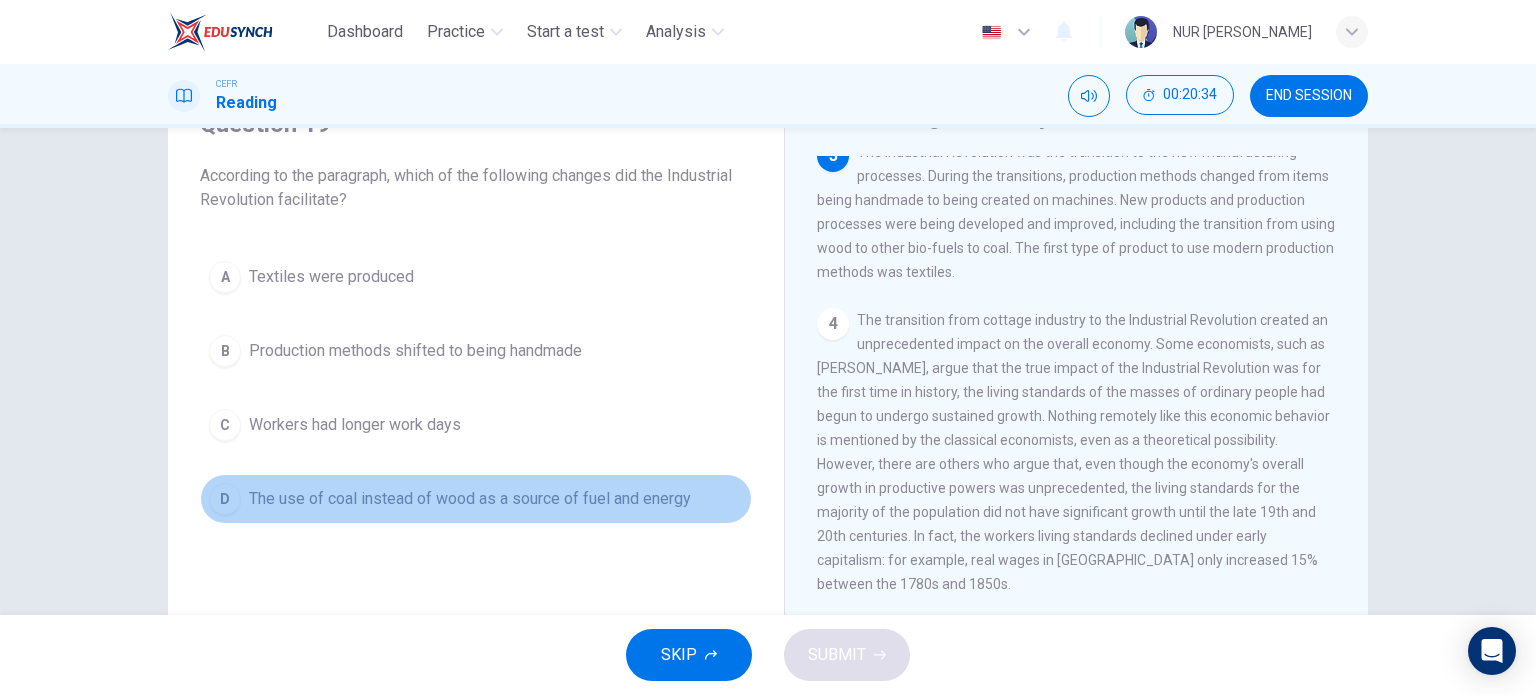 click on "D The use of coal instead of wood as a source of fuel and energy" at bounding box center [476, 499] 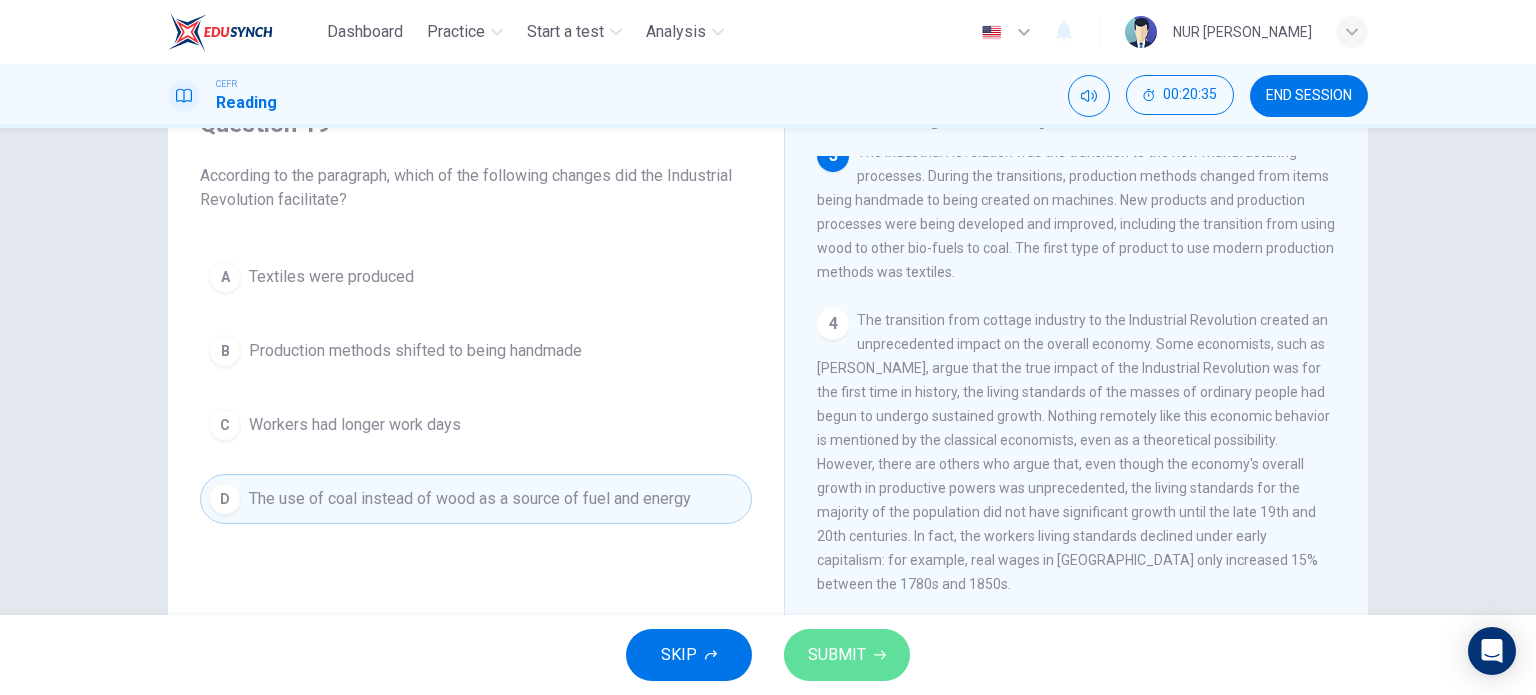 click on "SUBMIT" at bounding box center (847, 655) 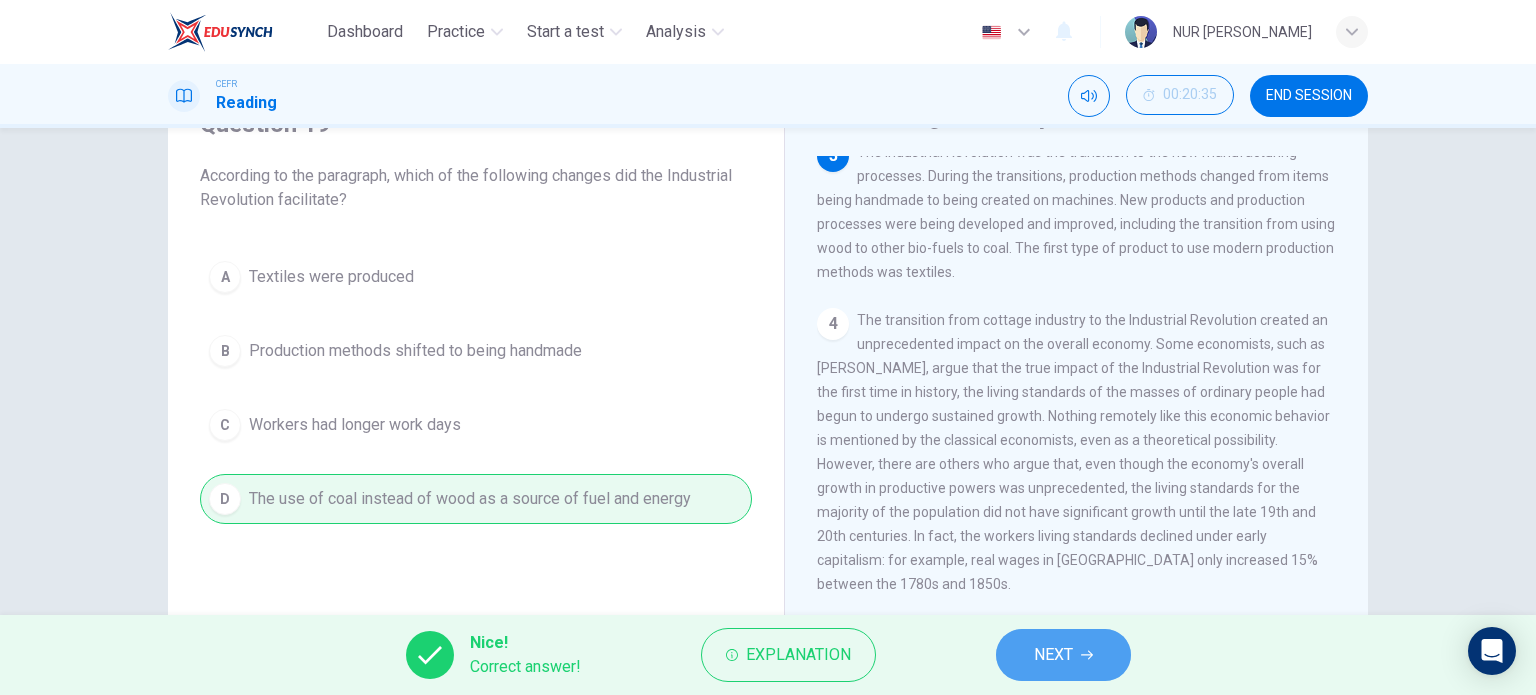 click on "NEXT" at bounding box center (1063, 655) 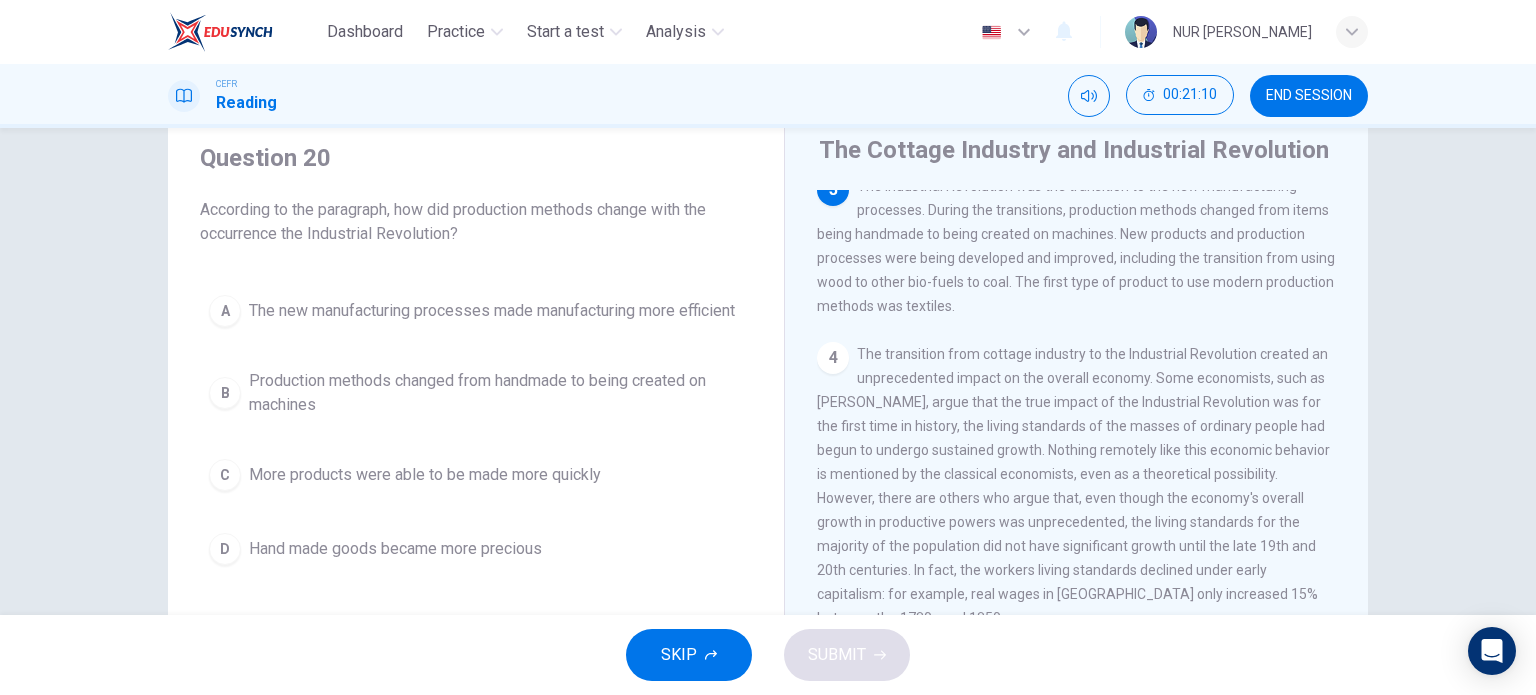 scroll, scrollTop: 100, scrollLeft: 0, axis: vertical 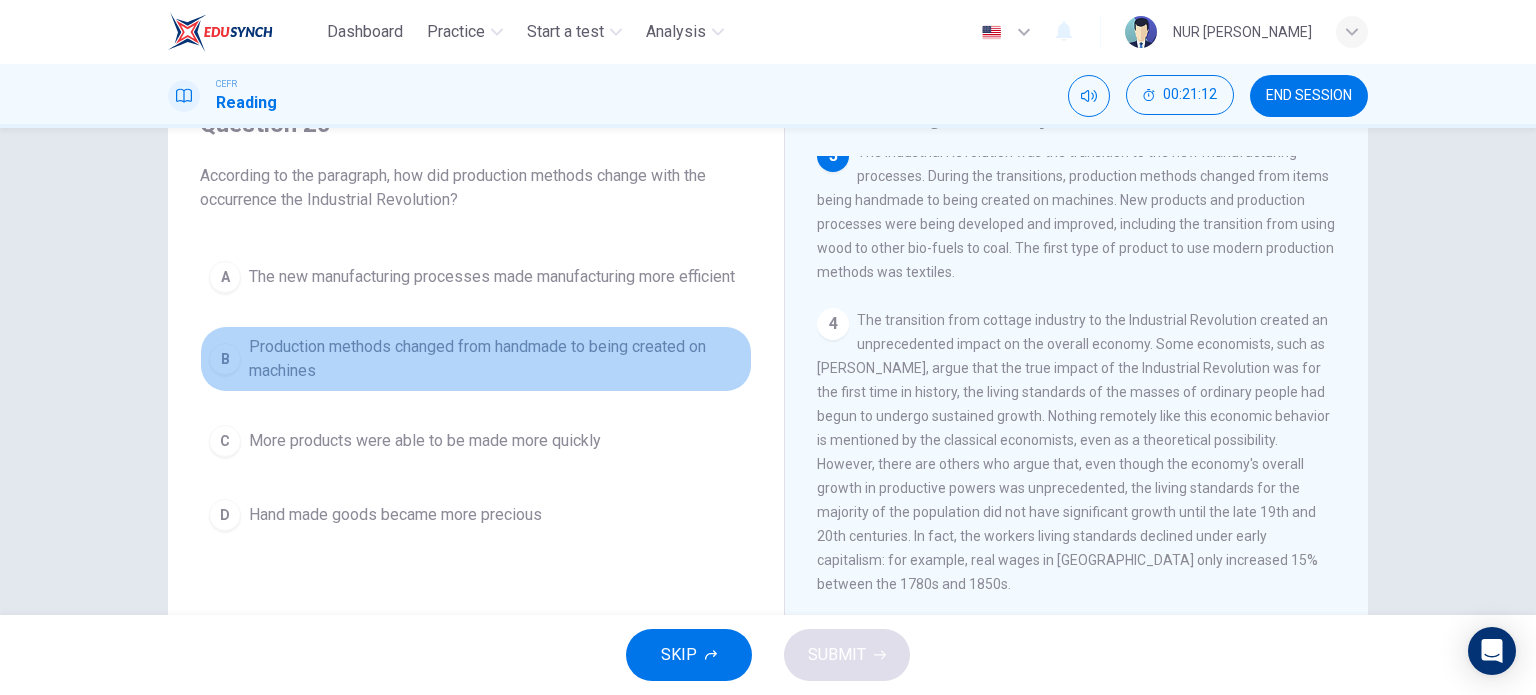 click on "B" at bounding box center [225, 359] 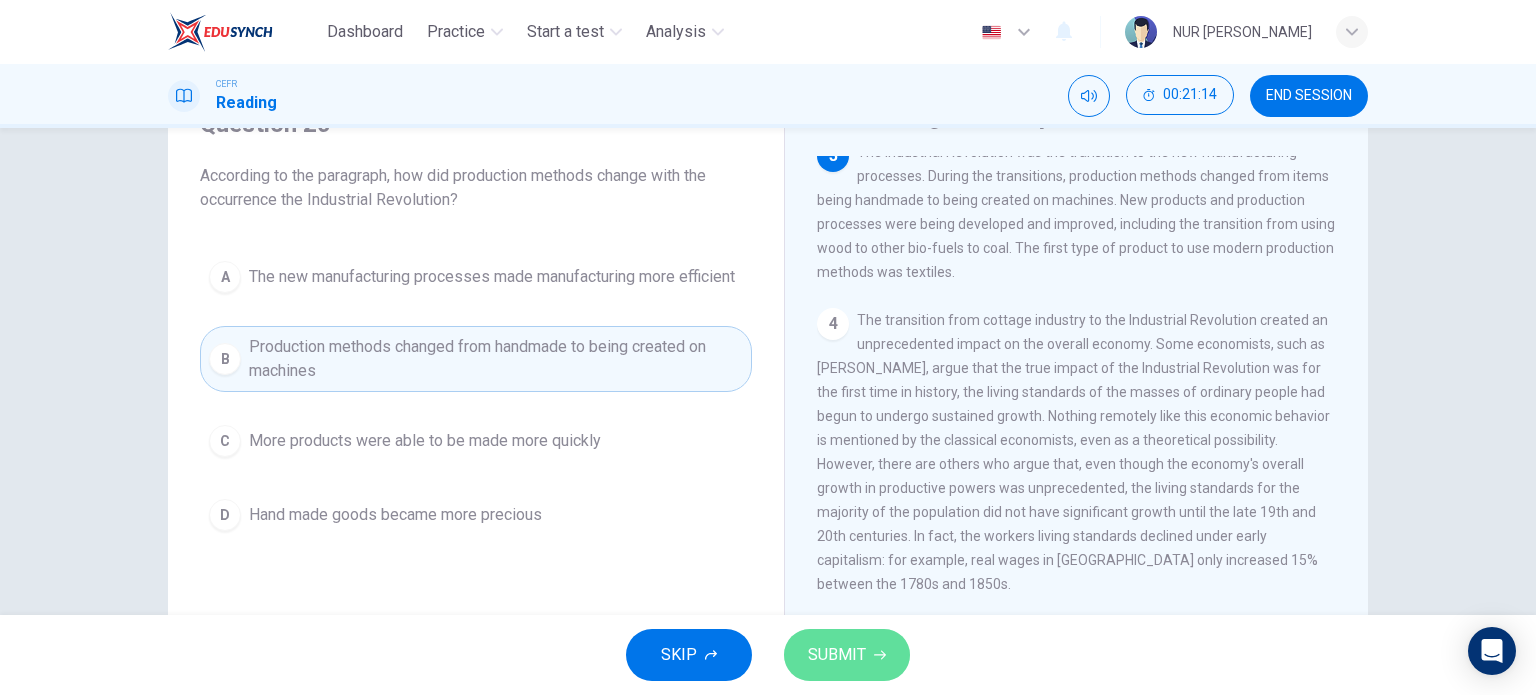 click on "SUBMIT" at bounding box center [837, 655] 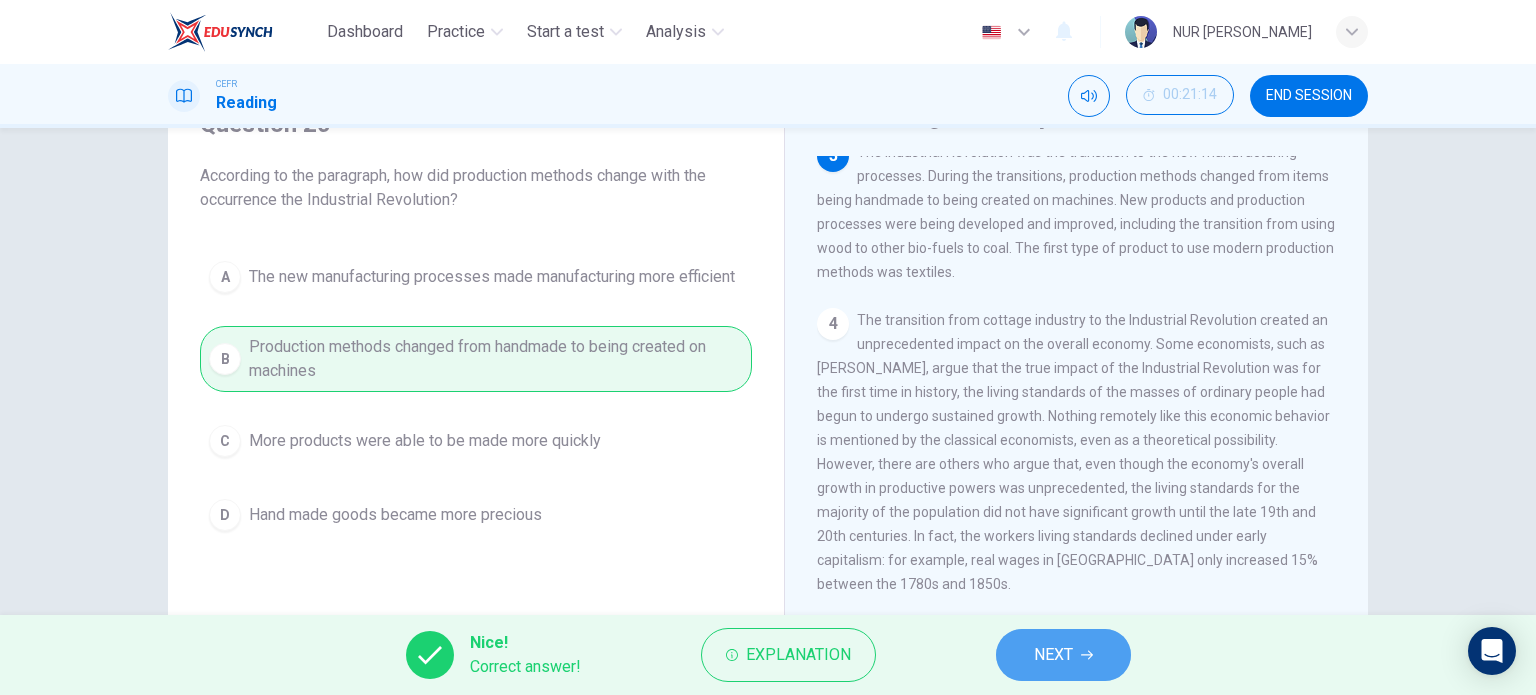 click on "NEXT" at bounding box center [1063, 655] 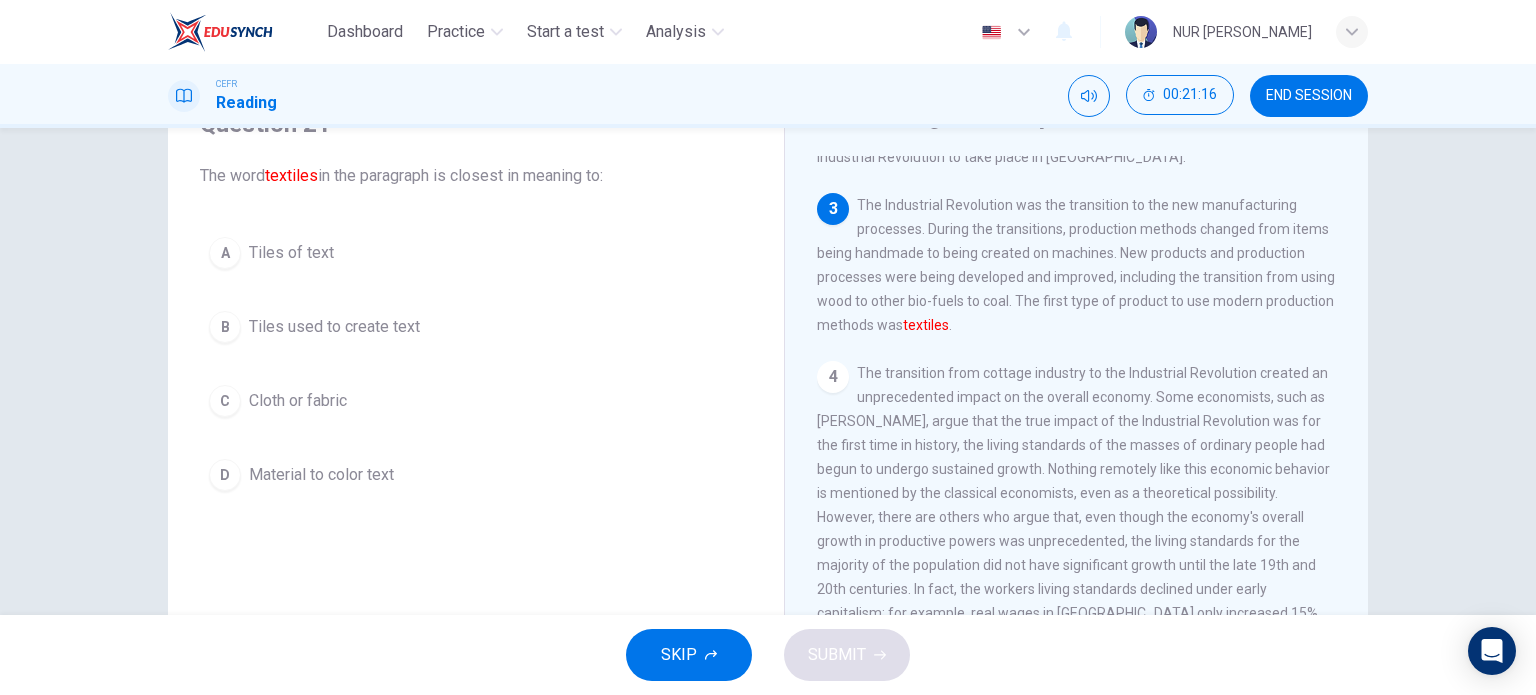 scroll, scrollTop: 300, scrollLeft: 0, axis: vertical 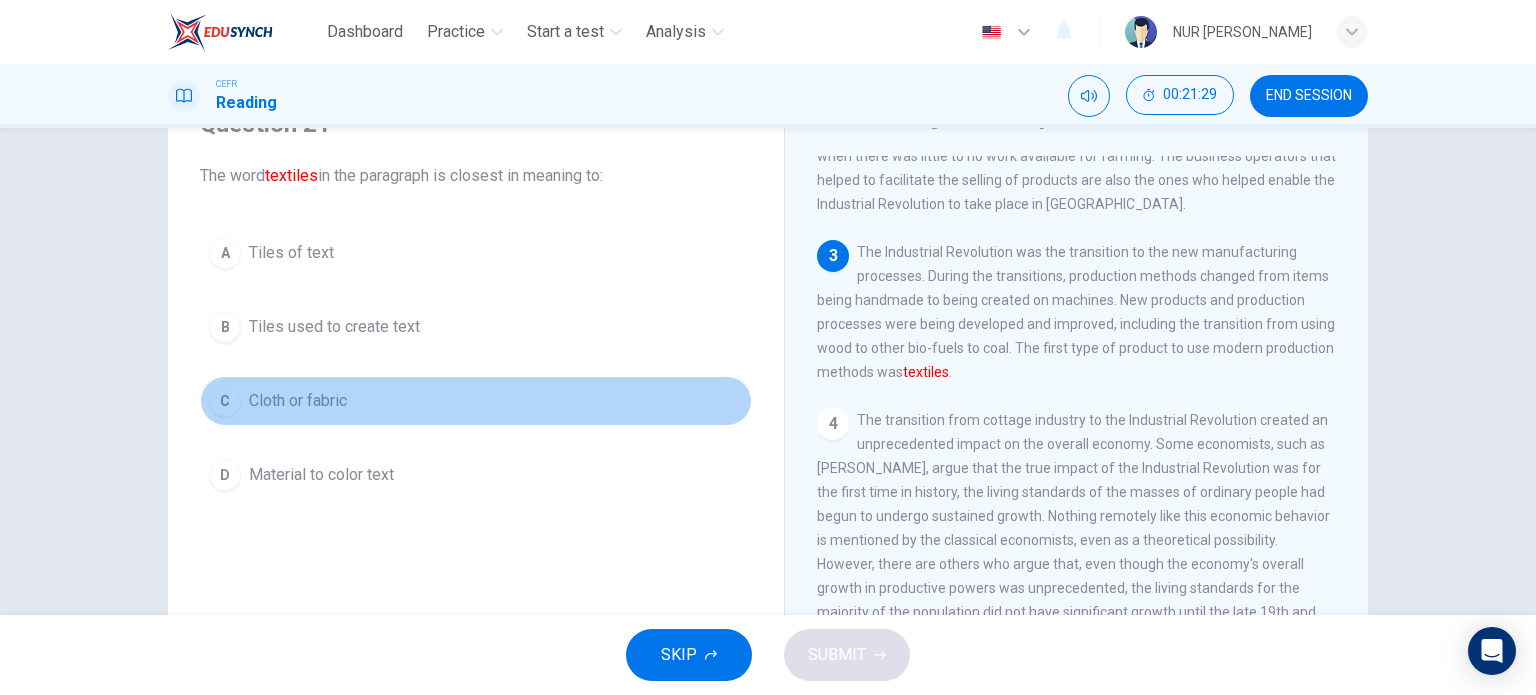 click on "C" at bounding box center (225, 401) 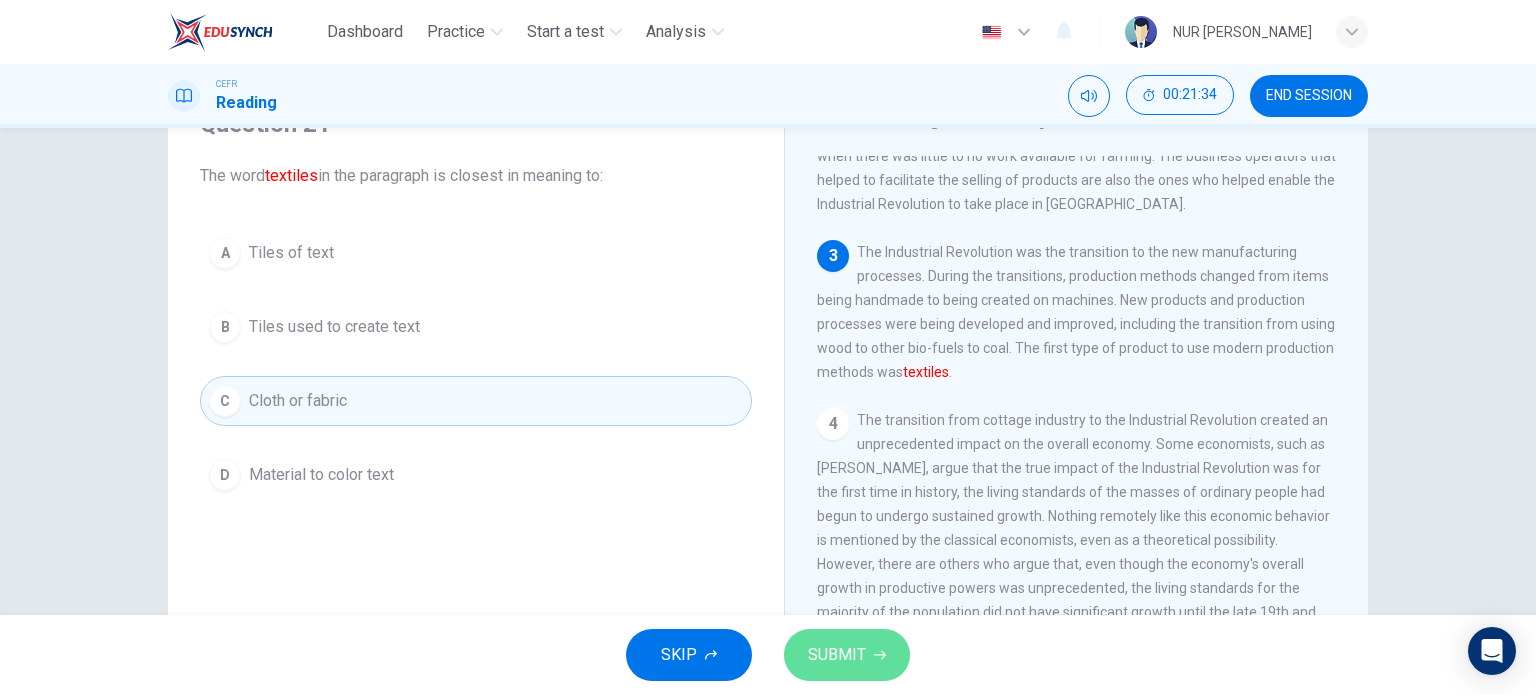 click on "SUBMIT" at bounding box center [837, 655] 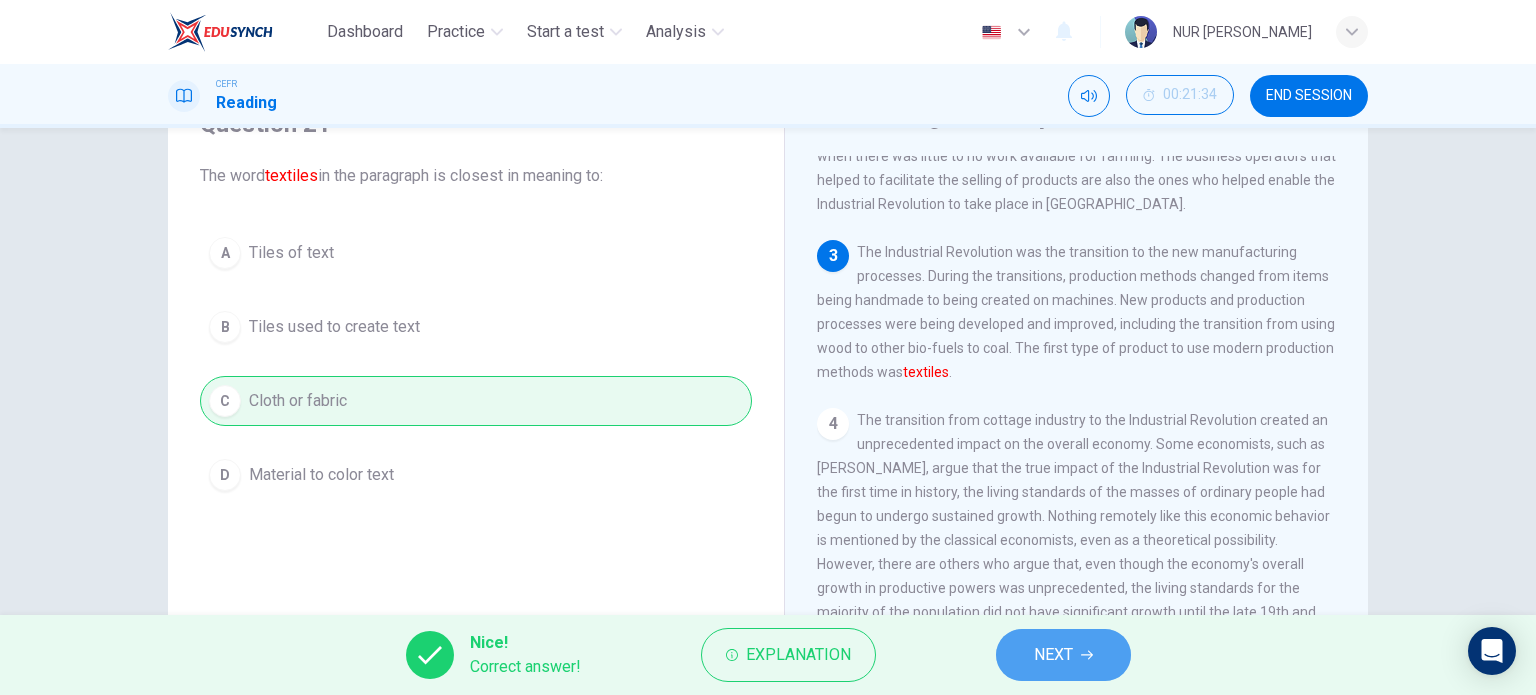 click on "NEXT" at bounding box center (1063, 655) 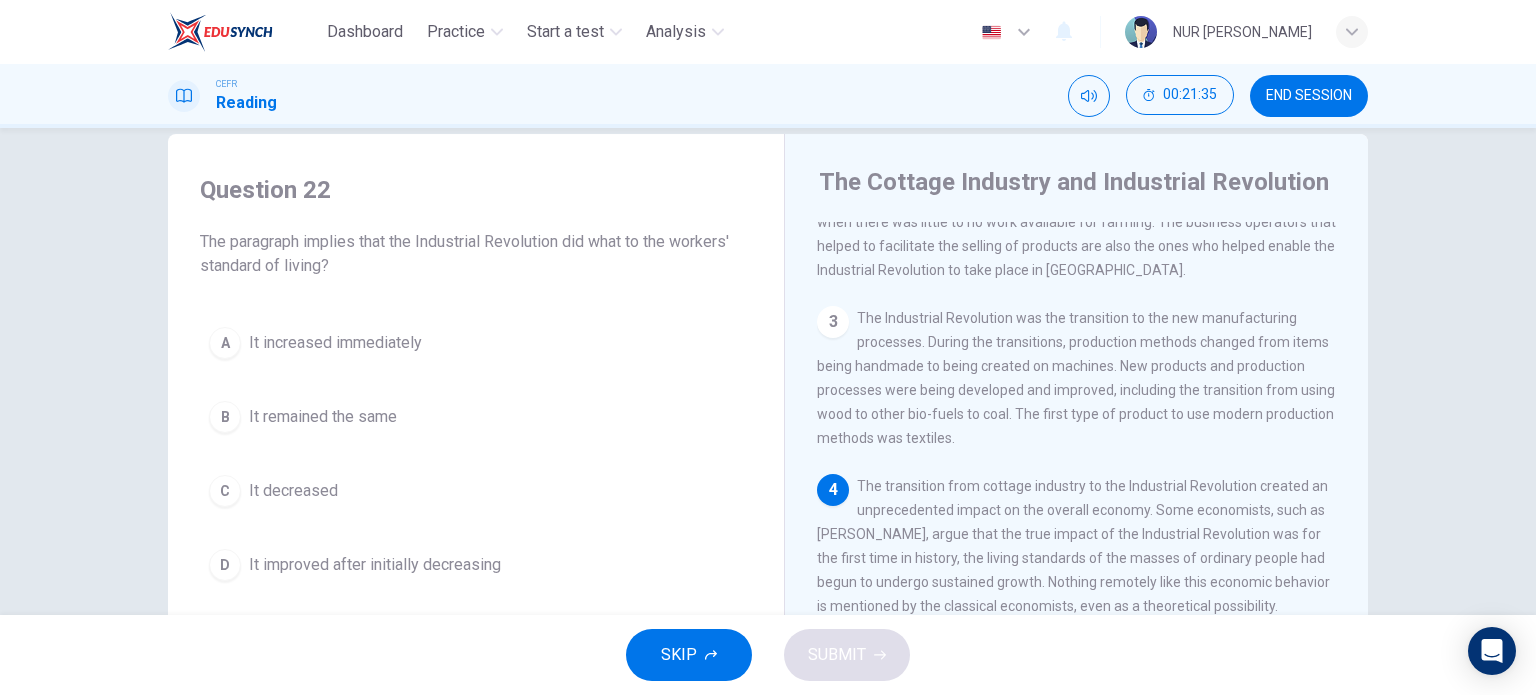 scroll, scrollTop: 0, scrollLeft: 0, axis: both 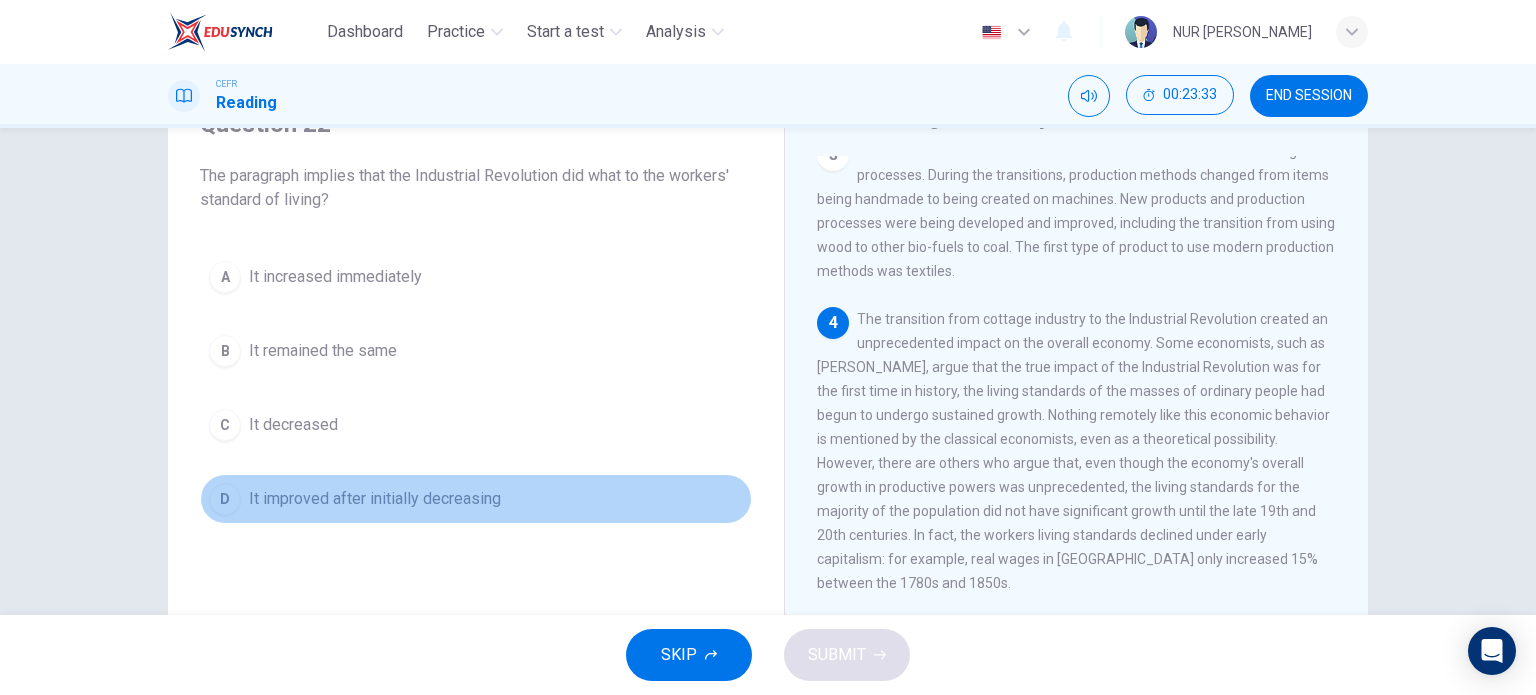 click on "D It improved after initially decreasing" at bounding box center (476, 499) 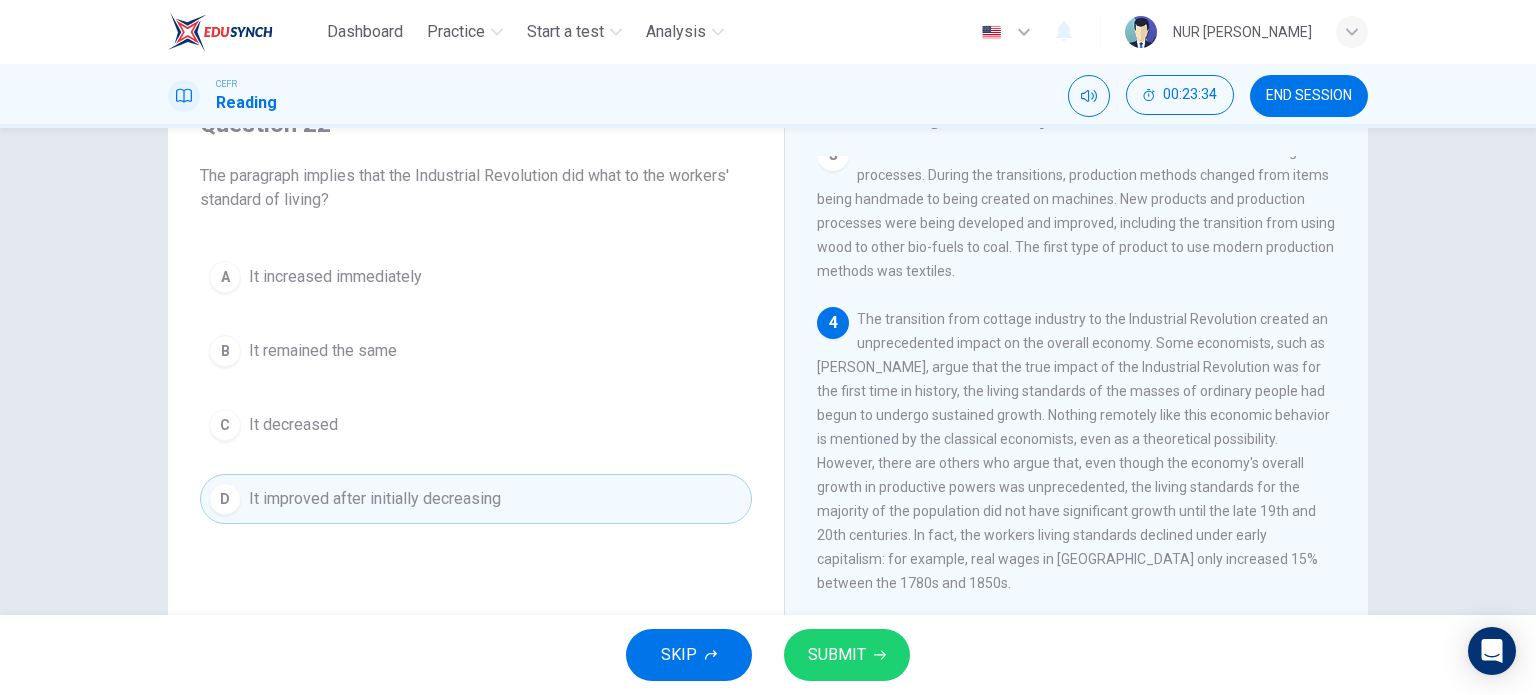 click on "SUBMIT" at bounding box center [847, 655] 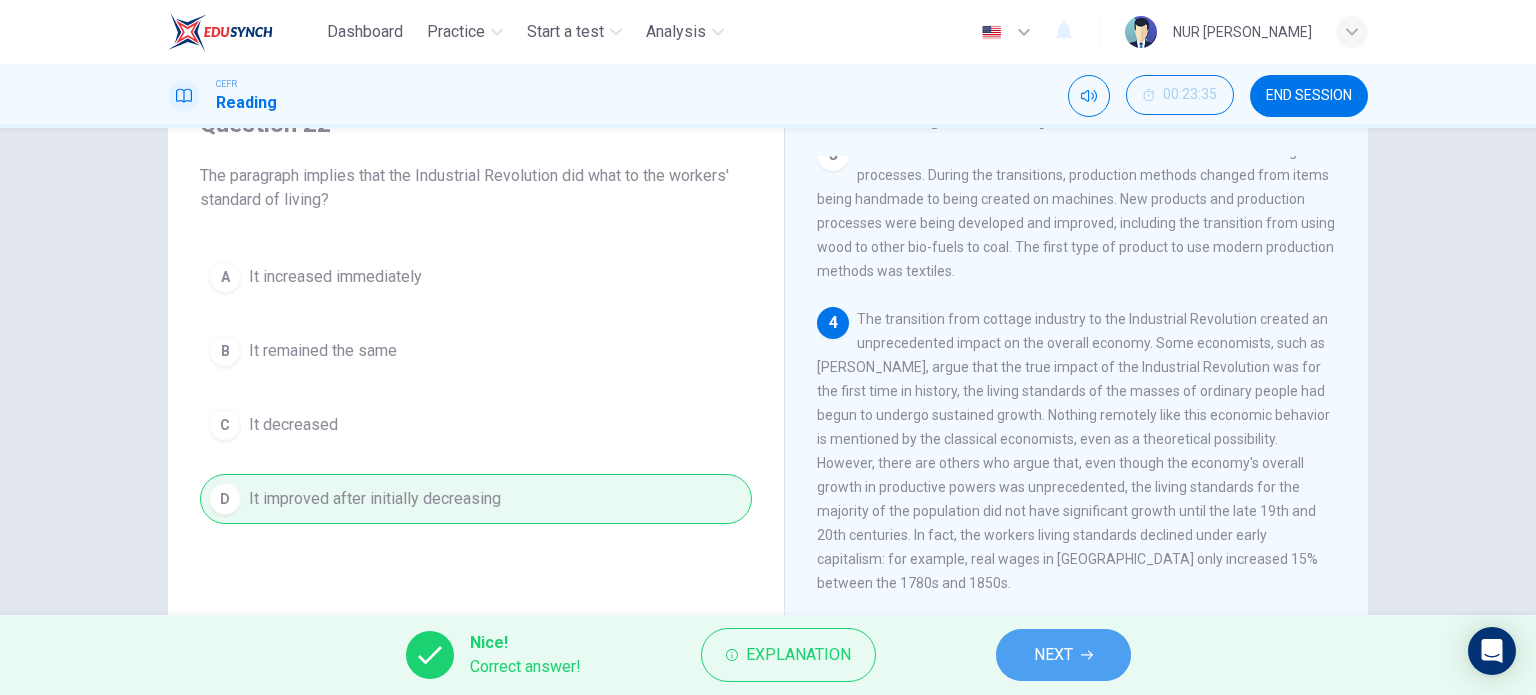 click on "NEXT" at bounding box center (1053, 655) 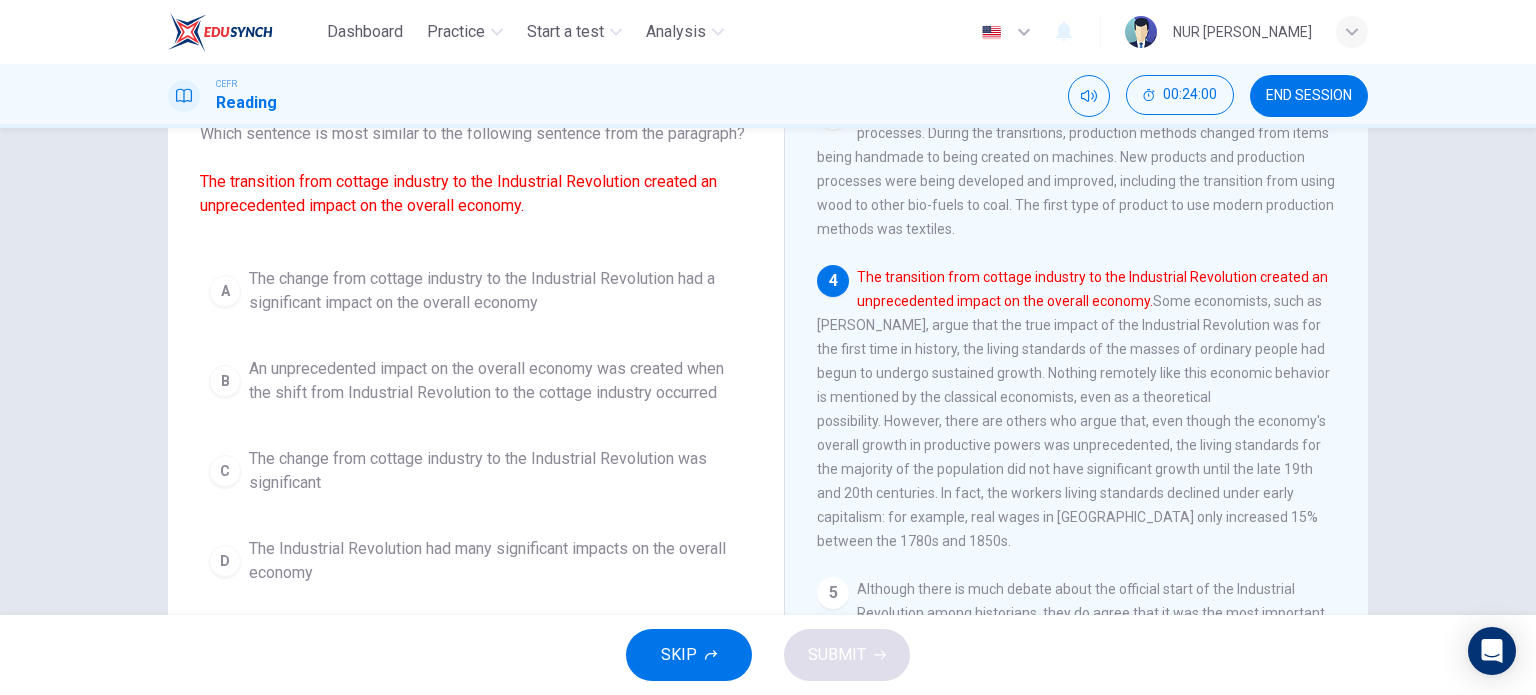 scroll, scrollTop: 288, scrollLeft: 0, axis: vertical 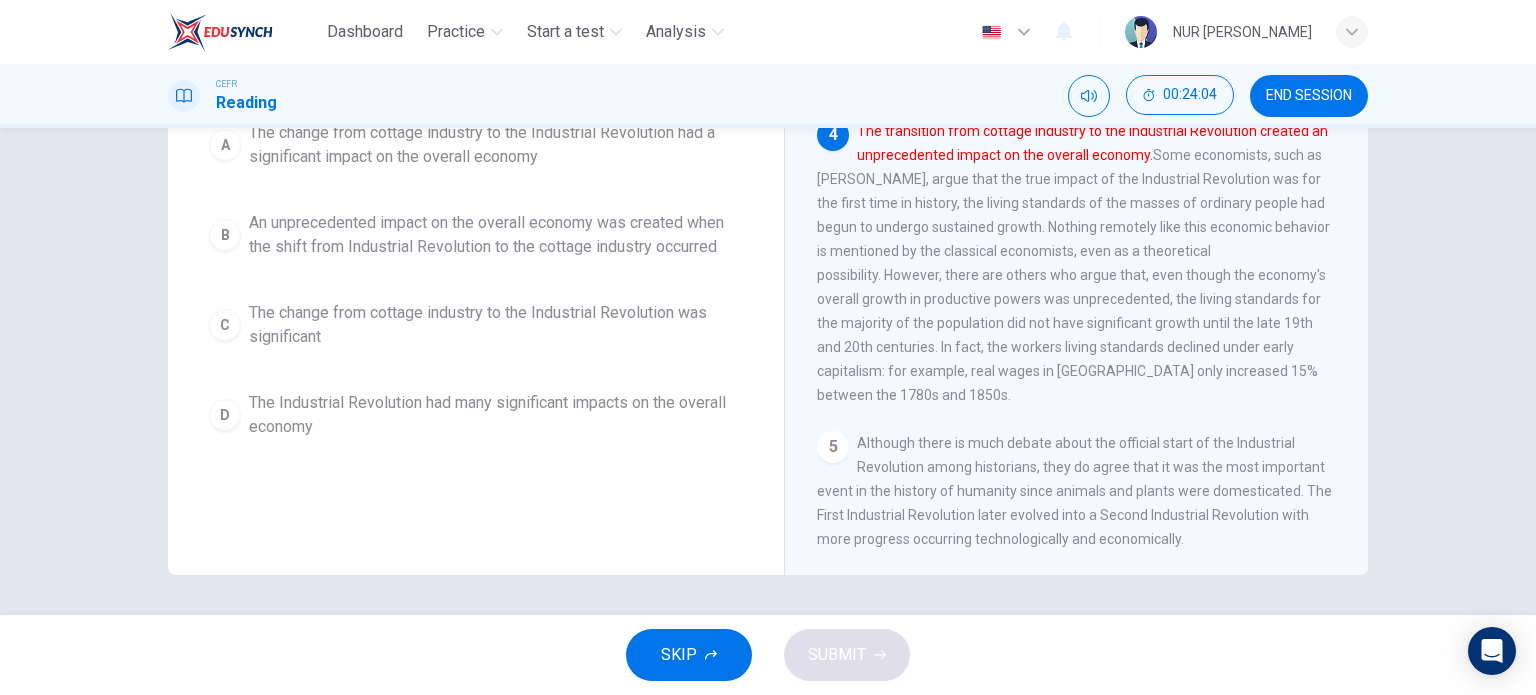 click on "B" at bounding box center (225, 235) 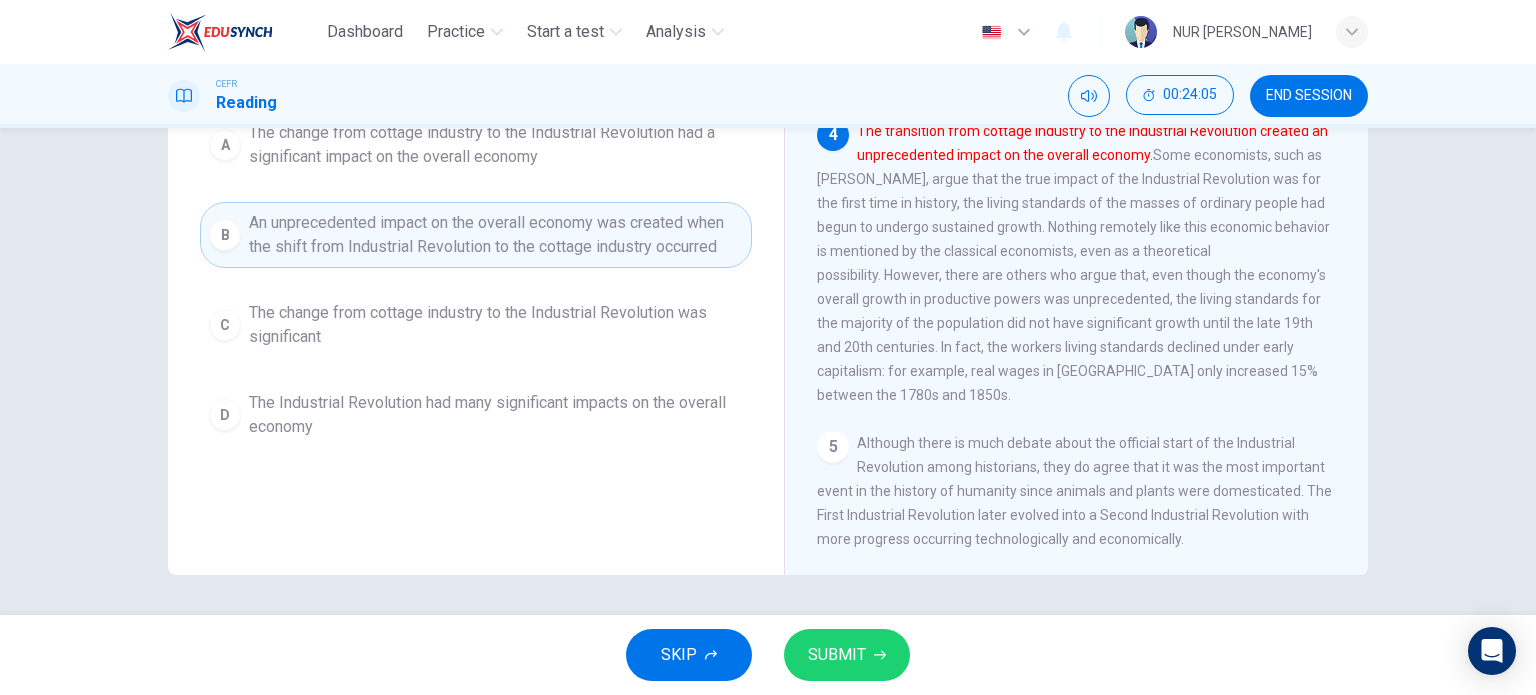 click on "SUBMIT" at bounding box center (837, 655) 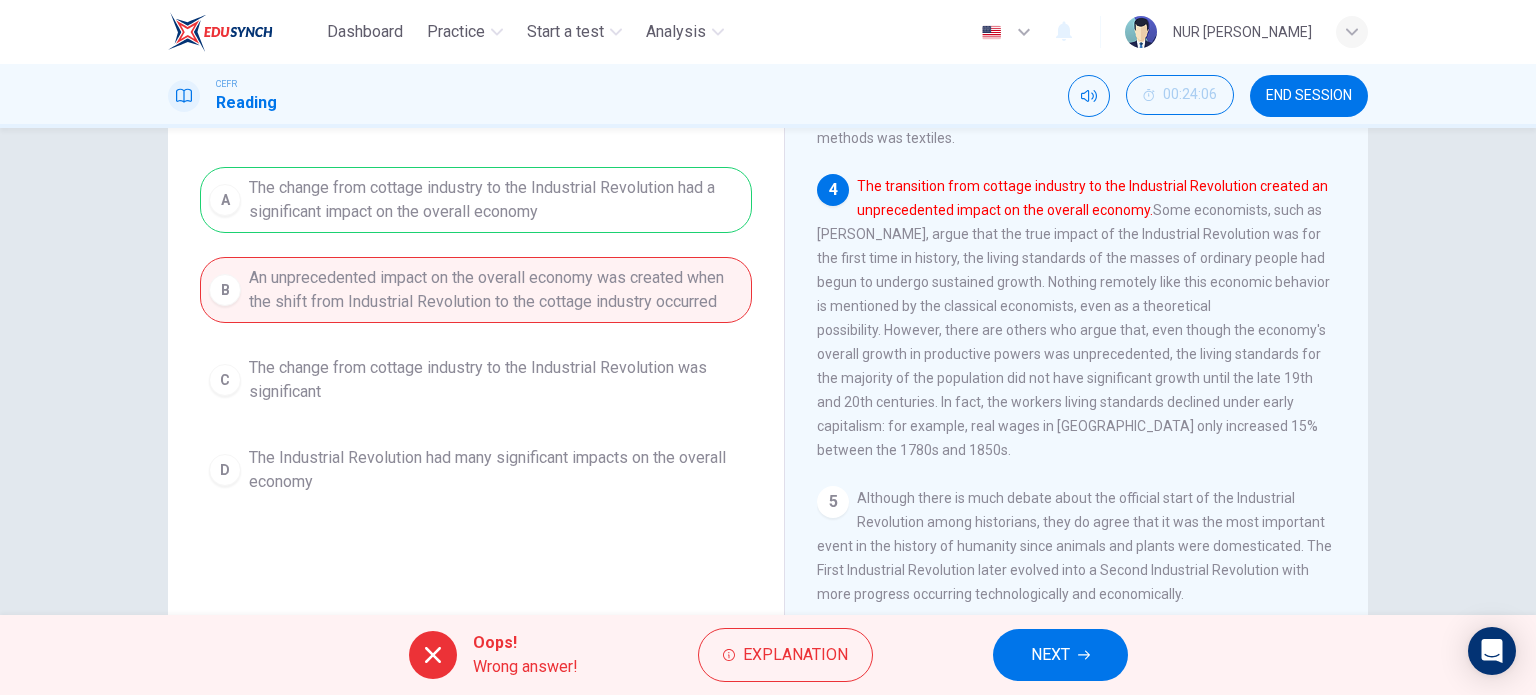 scroll, scrollTop: 188, scrollLeft: 0, axis: vertical 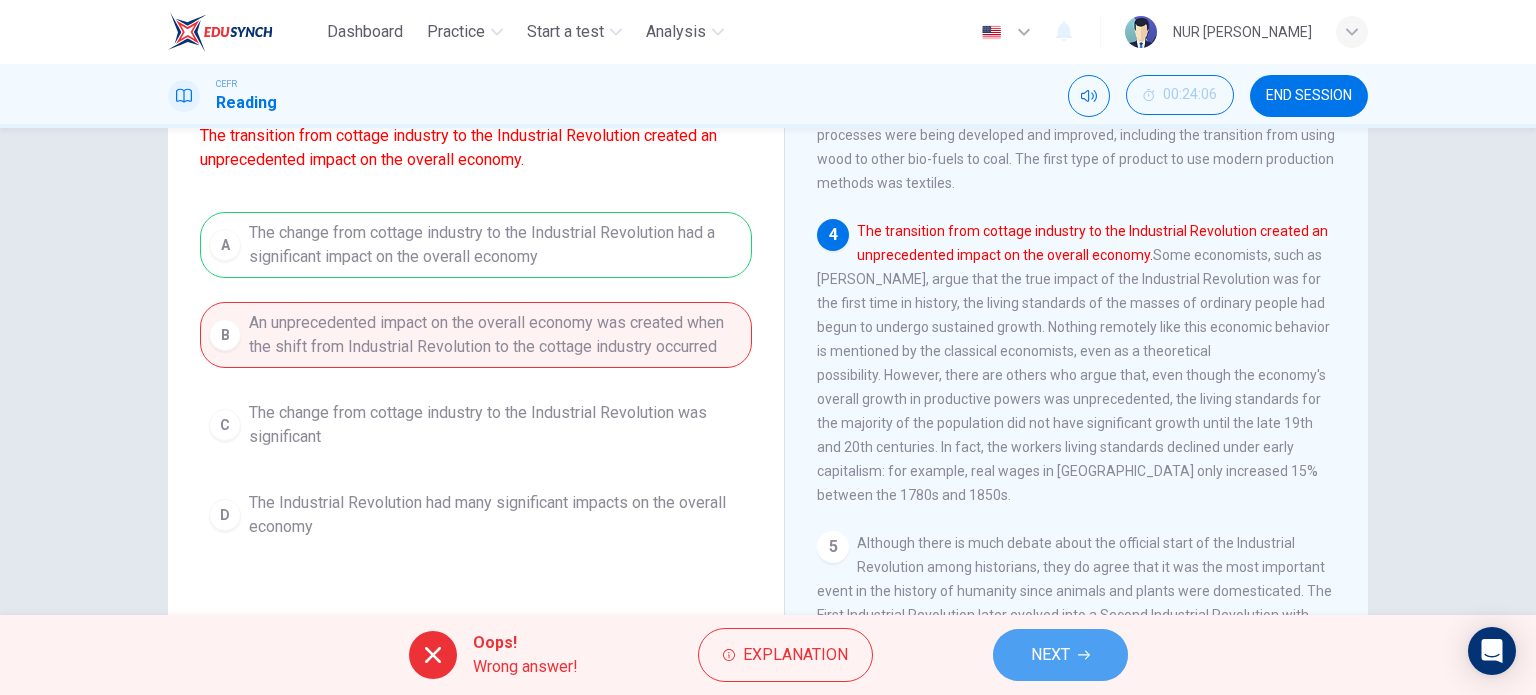 click on "NEXT" at bounding box center [1060, 655] 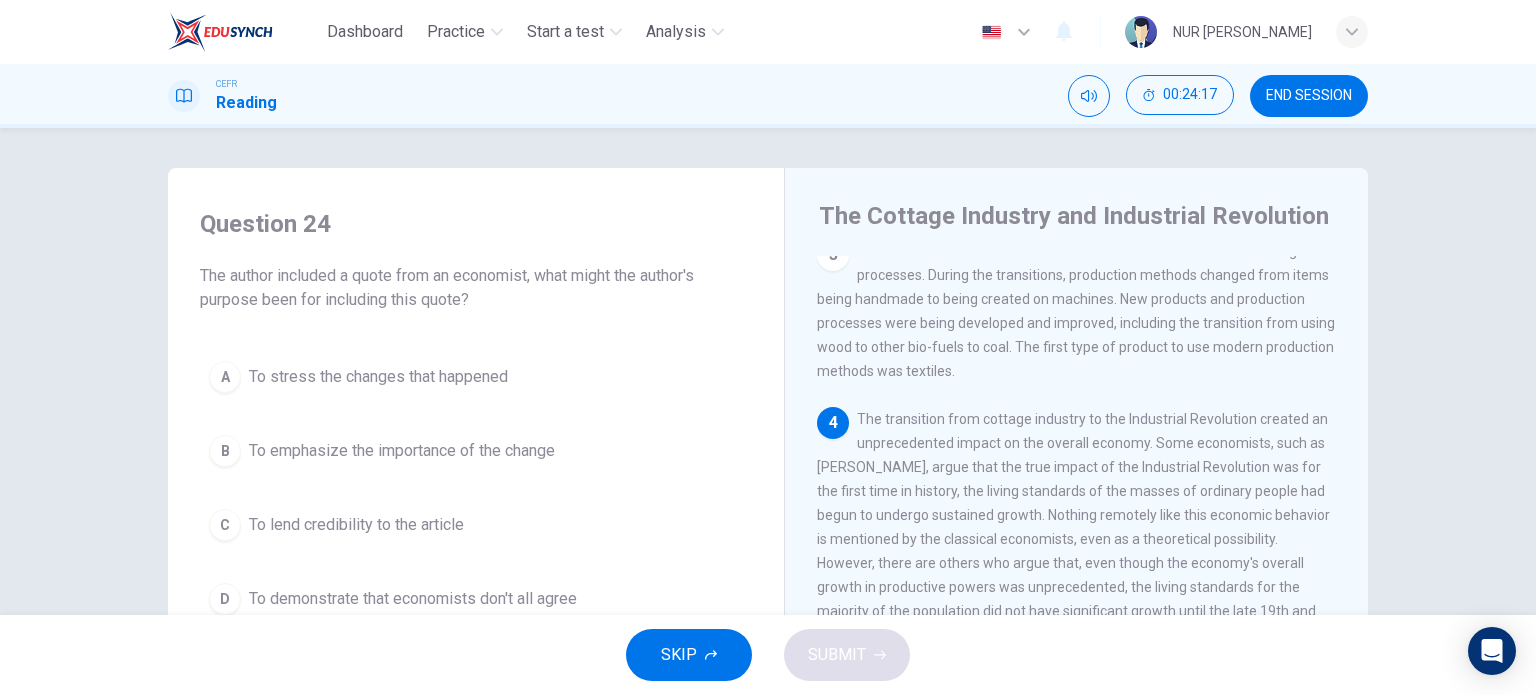 scroll, scrollTop: 100, scrollLeft: 0, axis: vertical 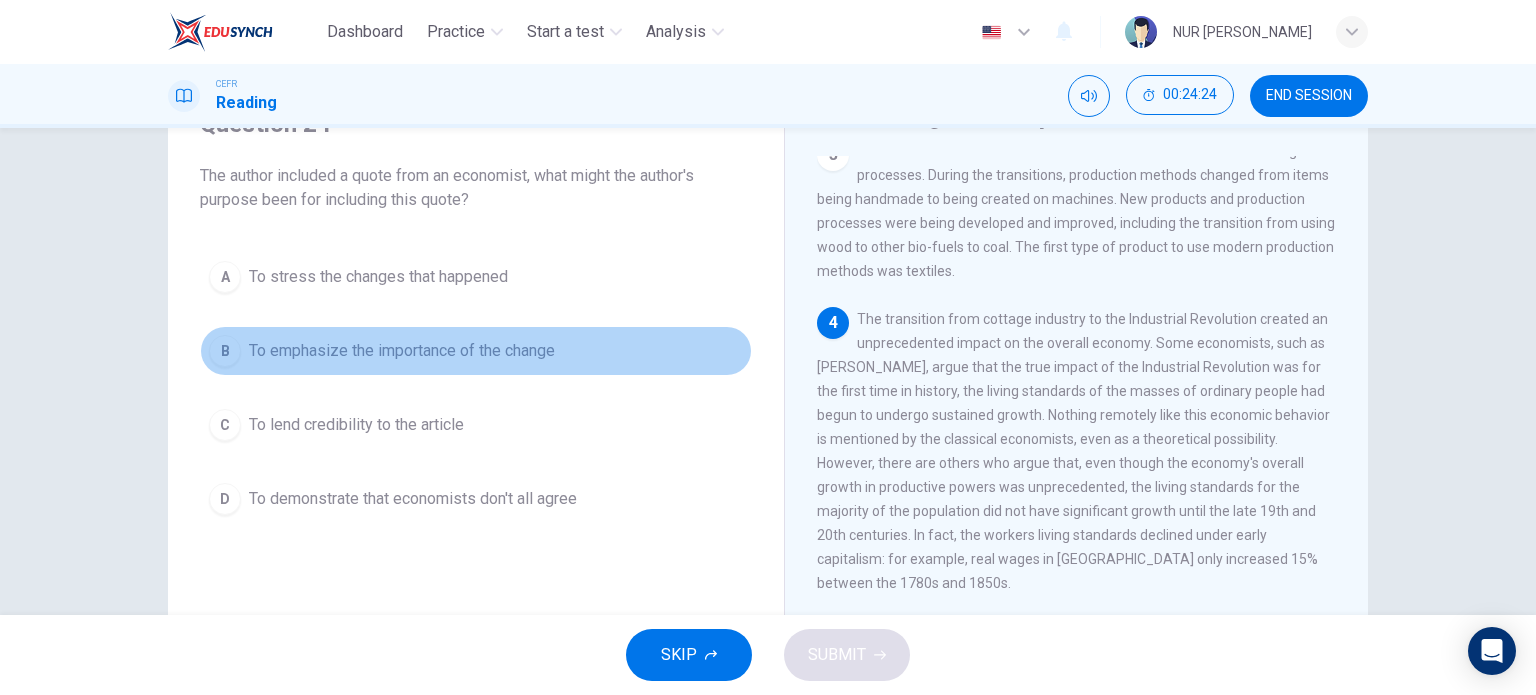 click on "B" at bounding box center [225, 351] 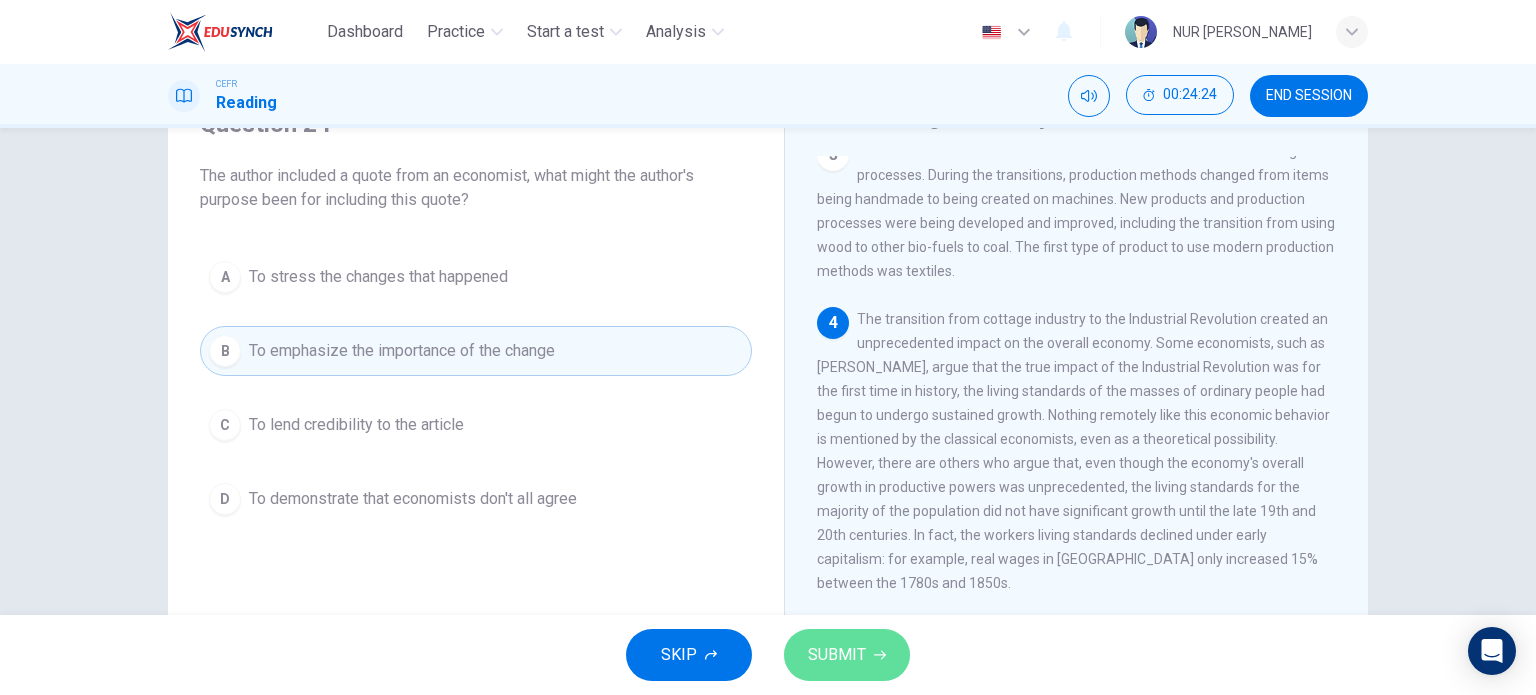 click on "SUBMIT" at bounding box center (847, 655) 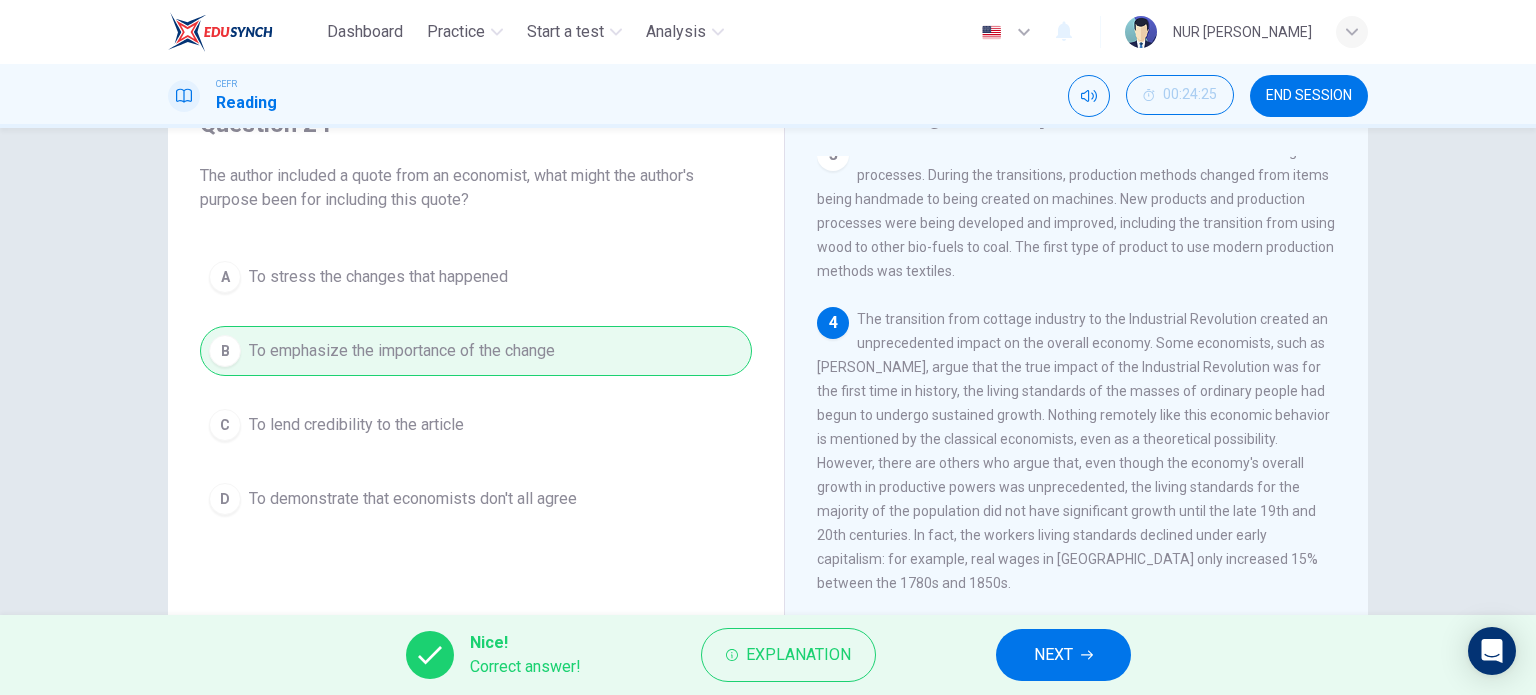 click on "NEXT" at bounding box center [1063, 655] 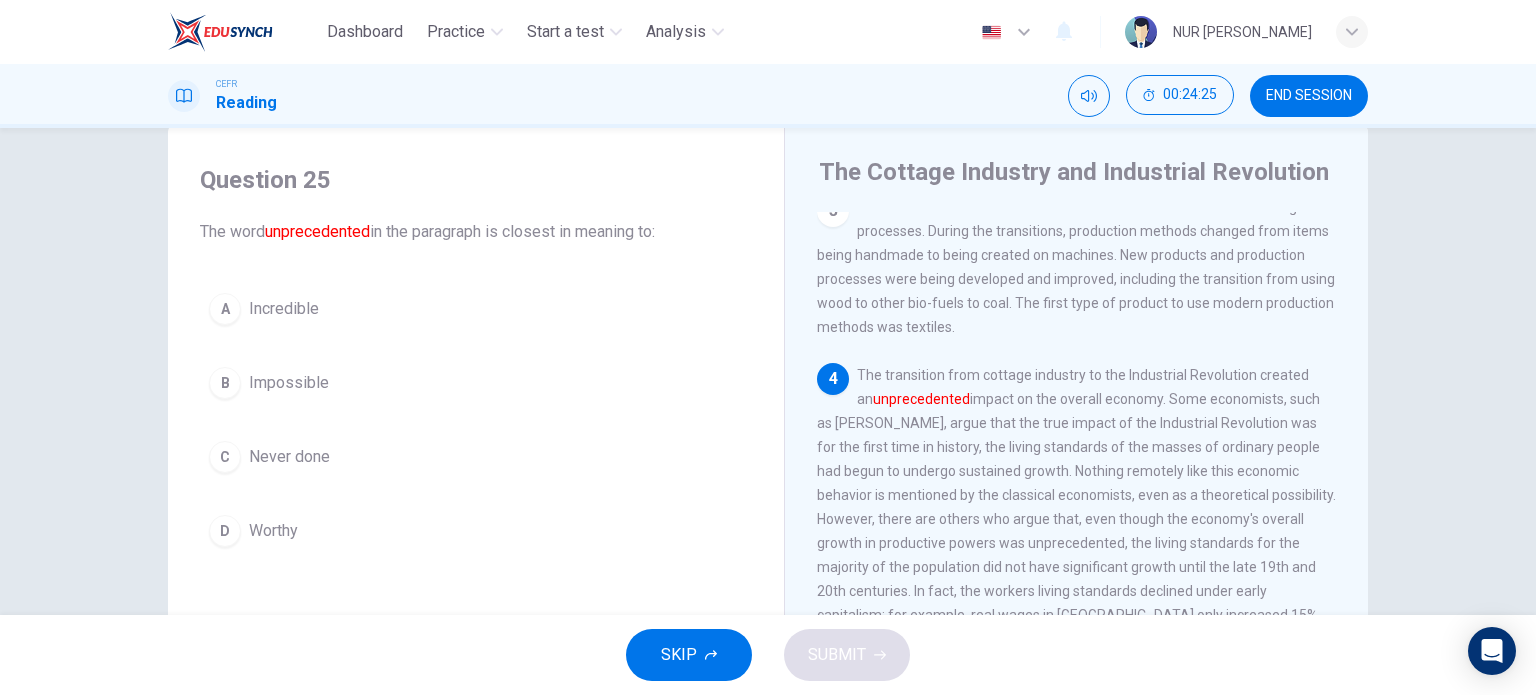 scroll, scrollTop: 0, scrollLeft: 0, axis: both 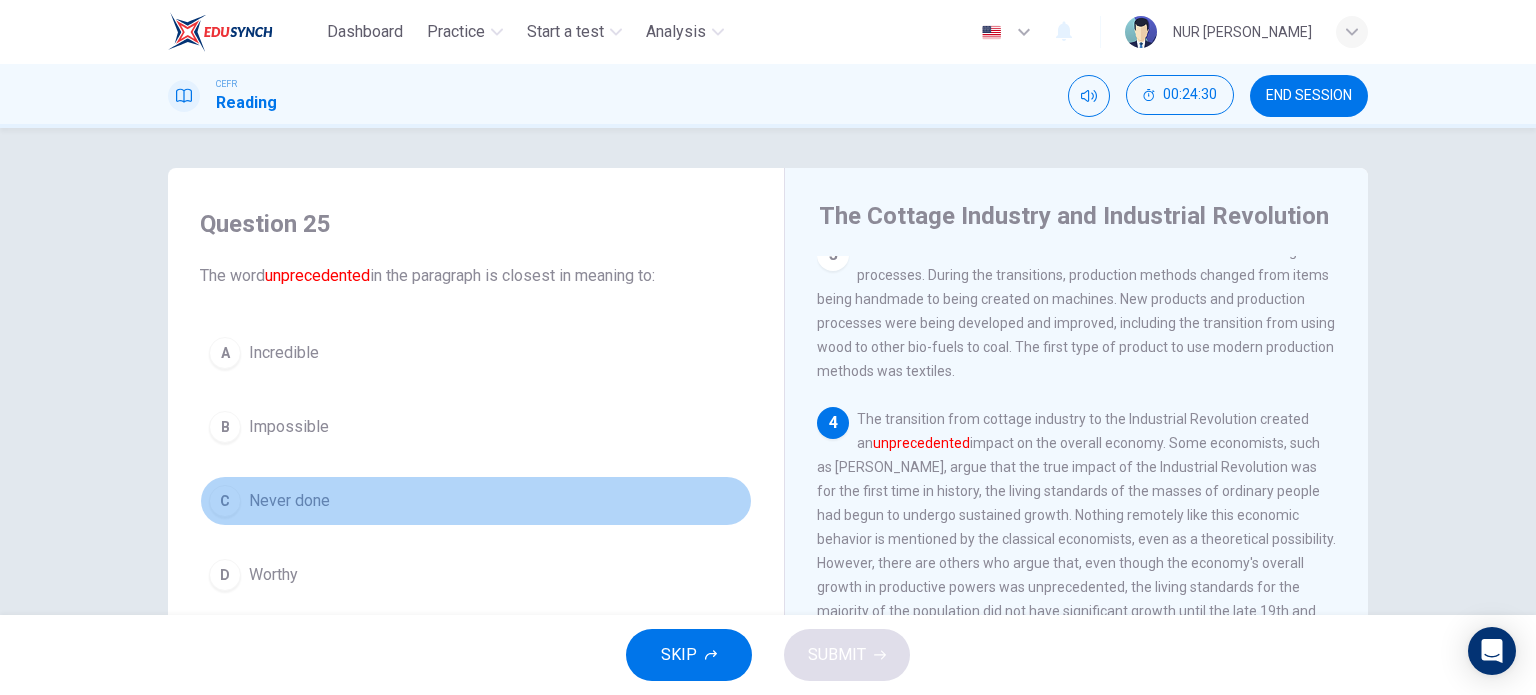 click on "C" at bounding box center (225, 501) 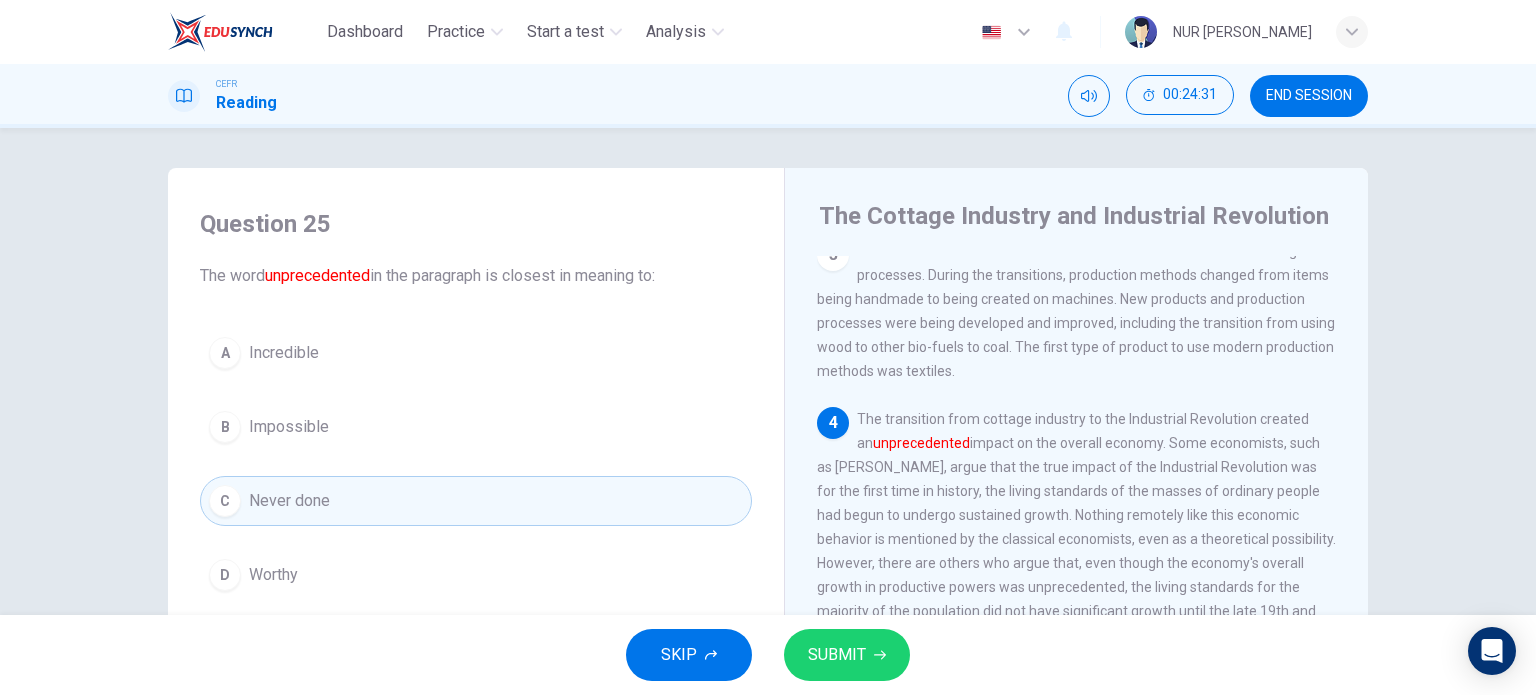 click on "SUBMIT" at bounding box center [847, 655] 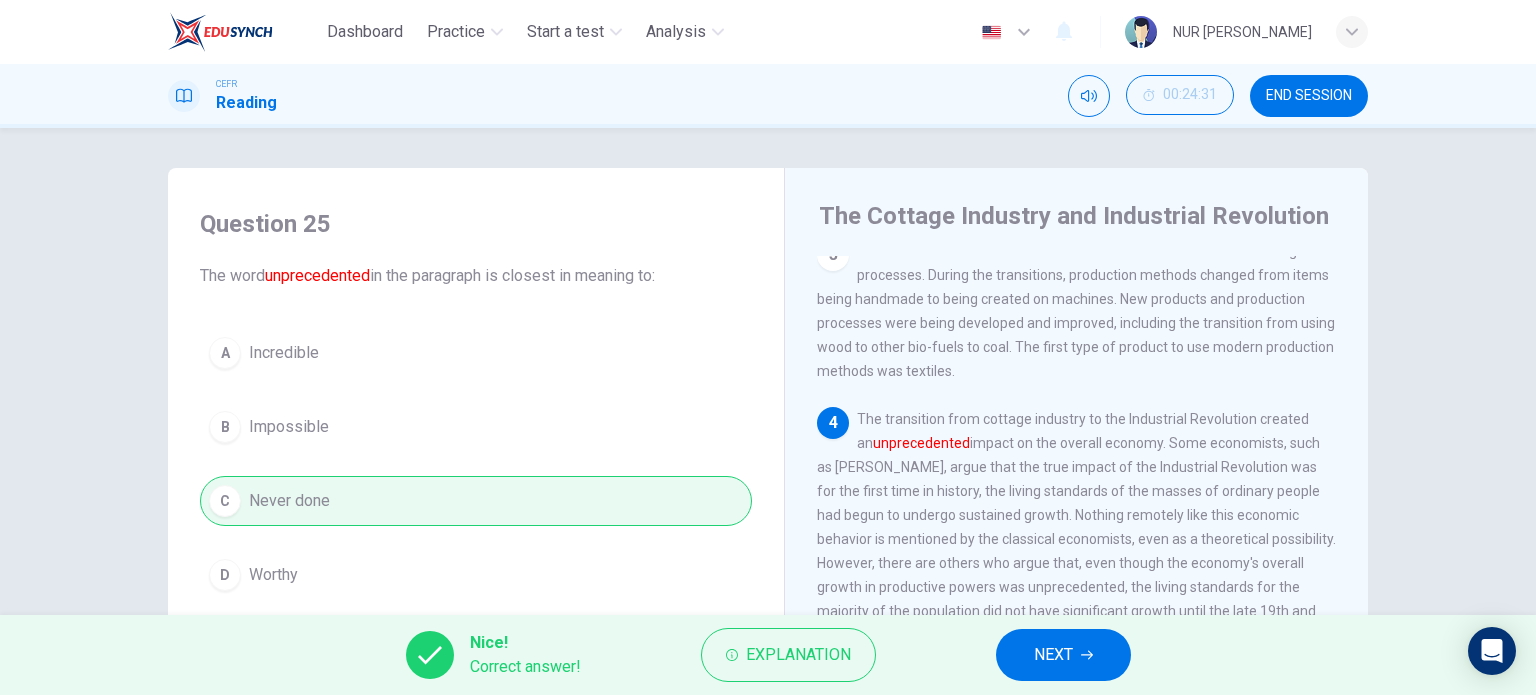click on "NEXT" at bounding box center (1053, 655) 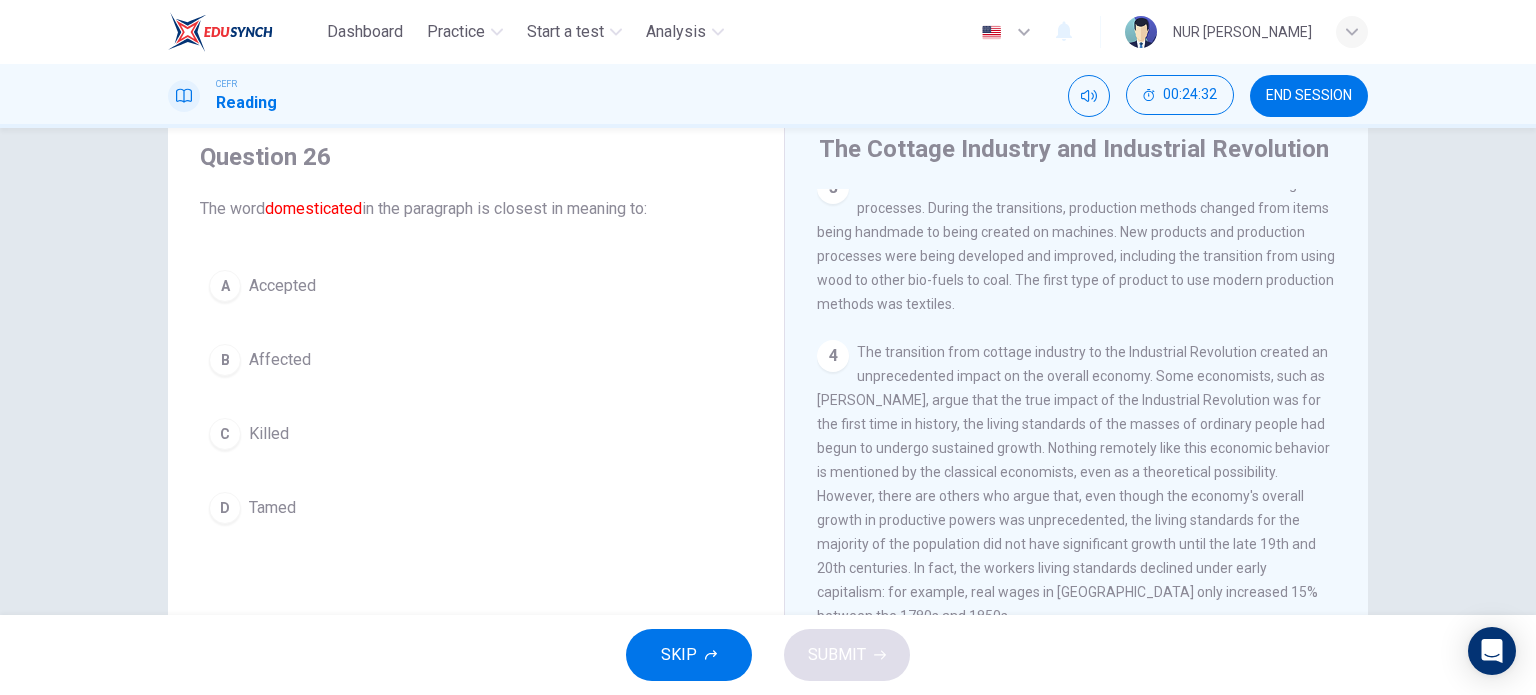 scroll, scrollTop: 100, scrollLeft: 0, axis: vertical 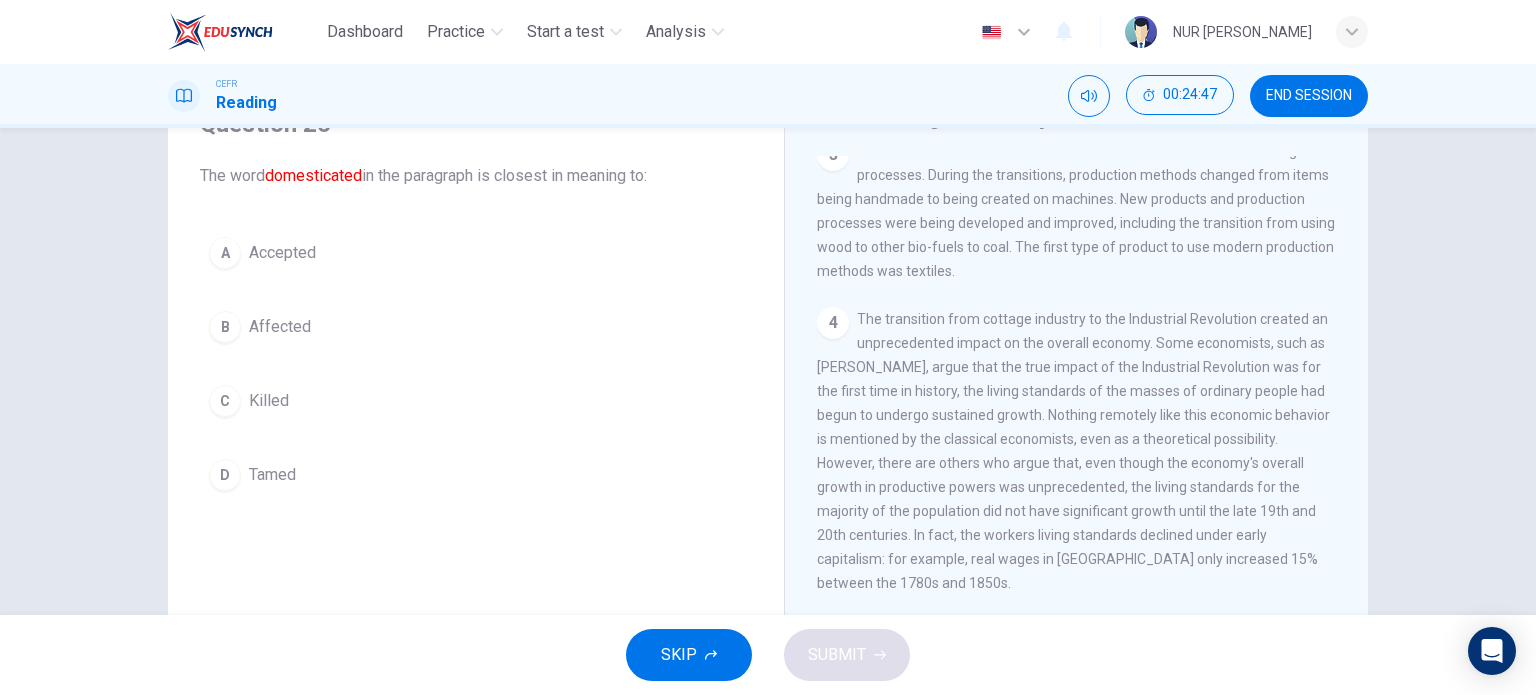 click on "Tamed" at bounding box center [272, 475] 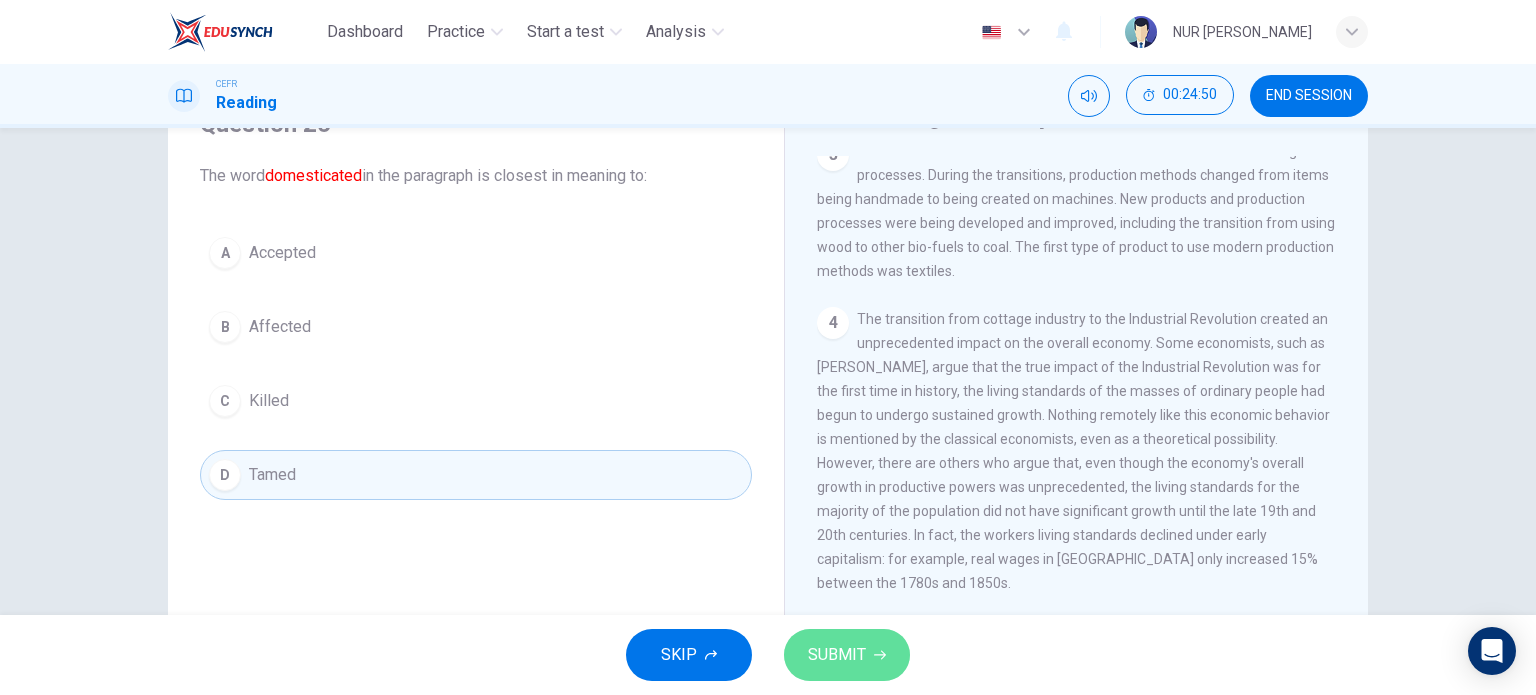 click on "SUBMIT" at bounding box center [847, 655] 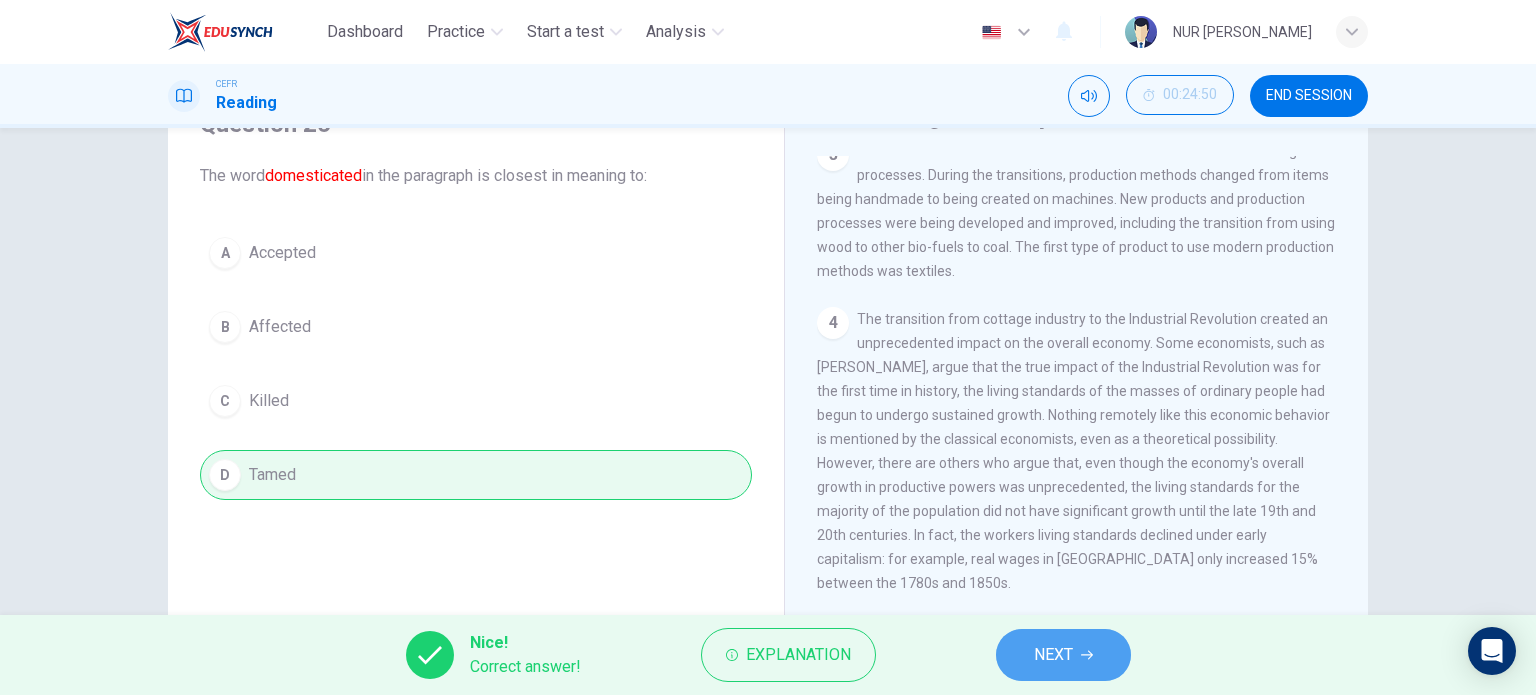 click on "NEXT" at bounding box center (1053, 655) 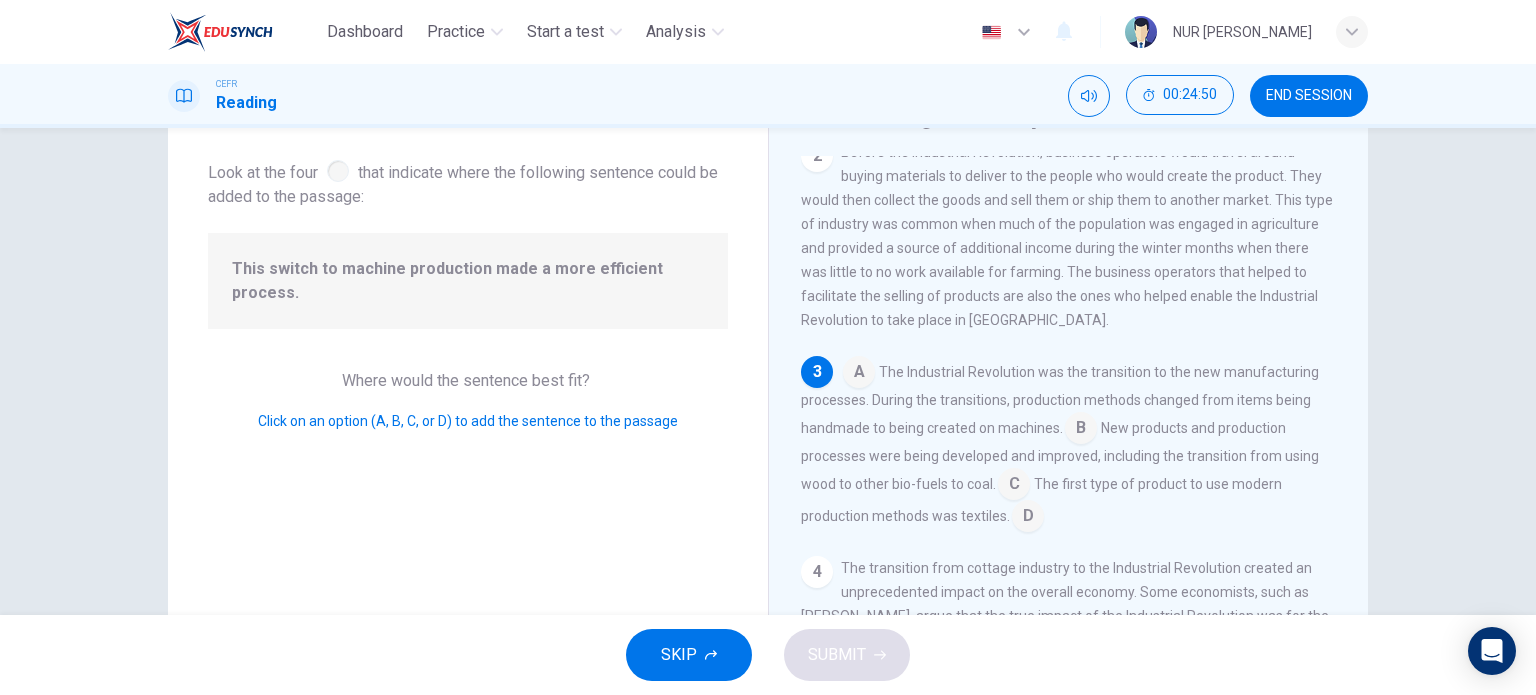 scroll, scrollTop: 196, scrollLeft: 0, axis: vertical 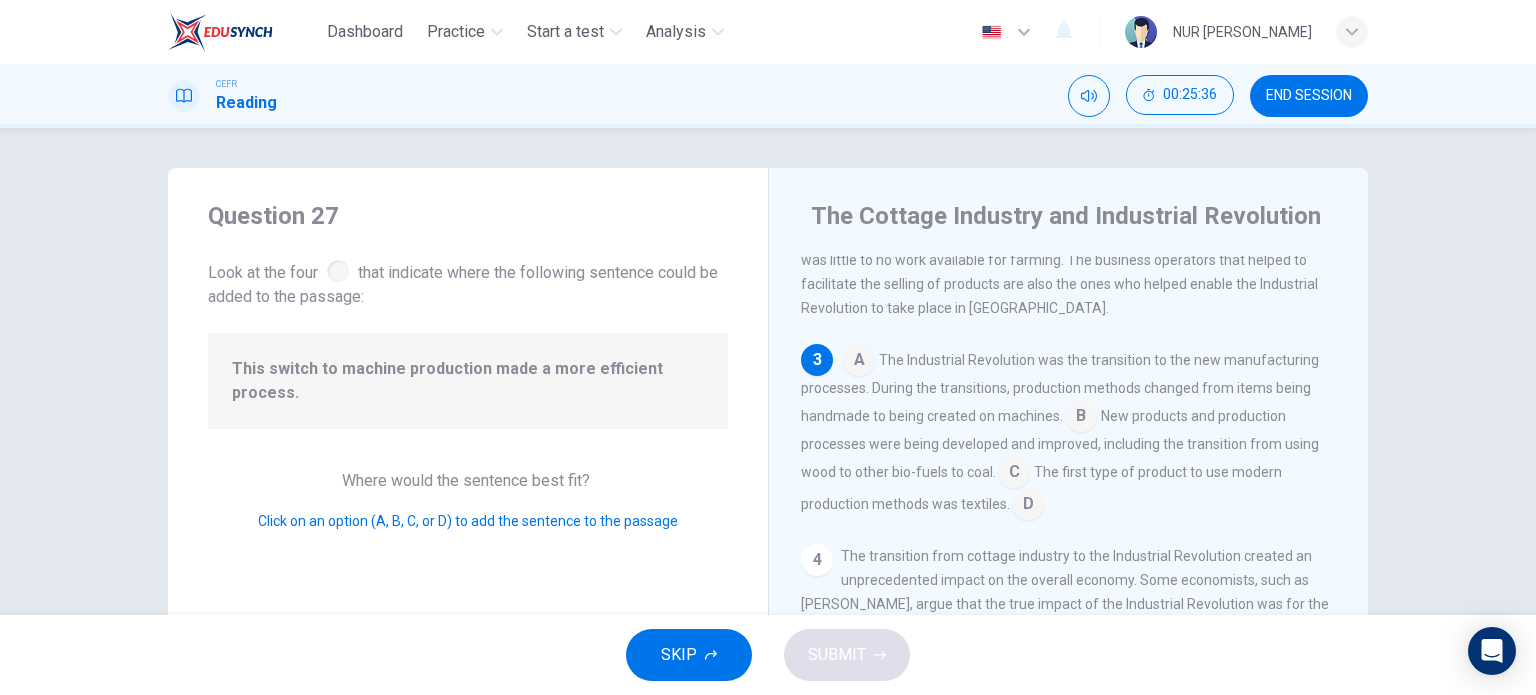click at bounding box center [1081, 418] 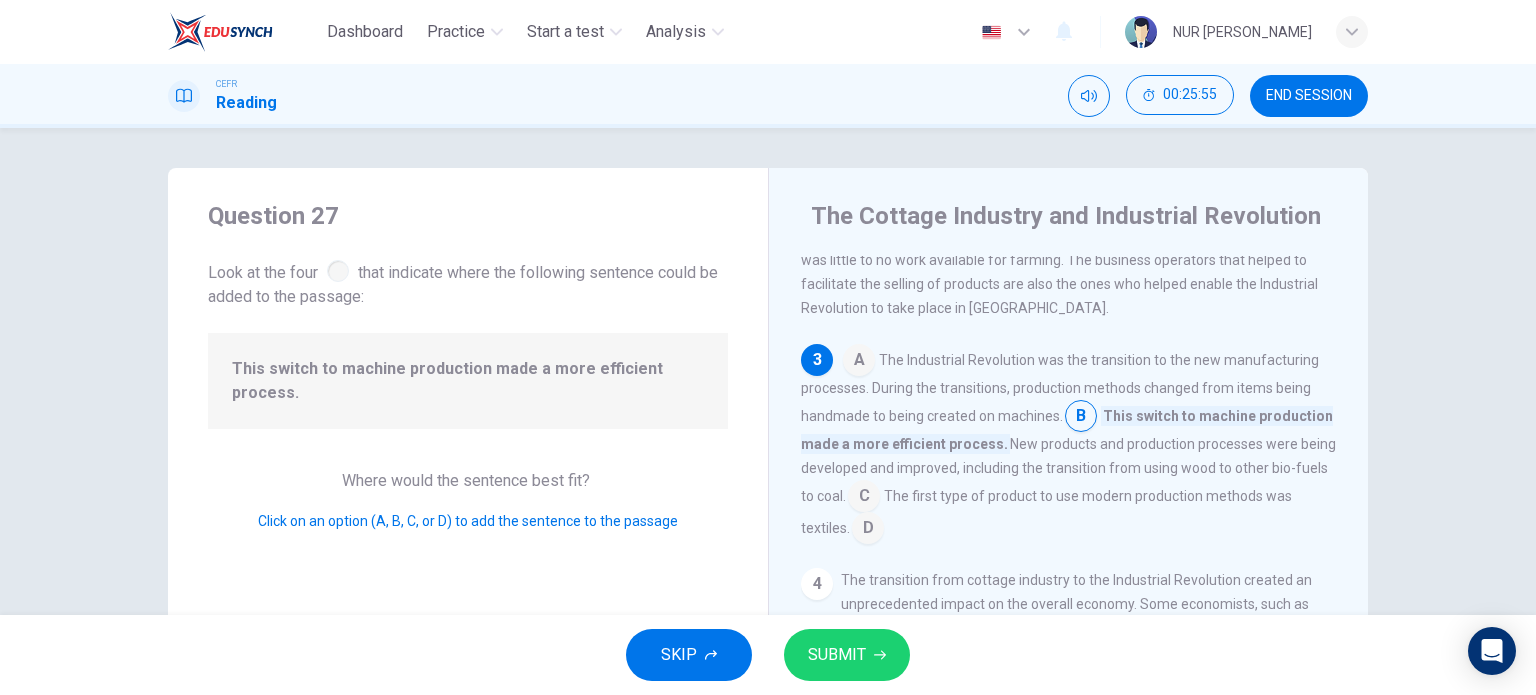 click at bounding box center (864, 498) 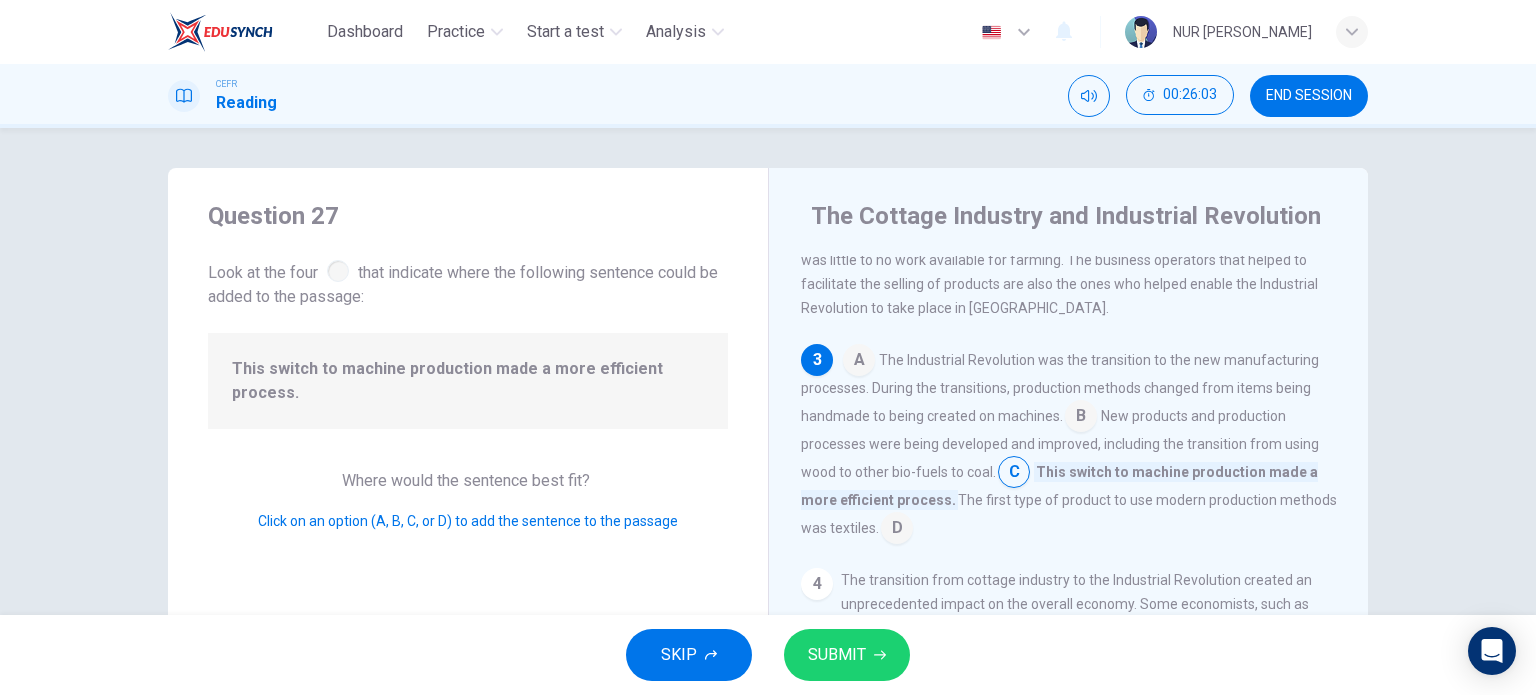 click at bounding box center (1081, 418) 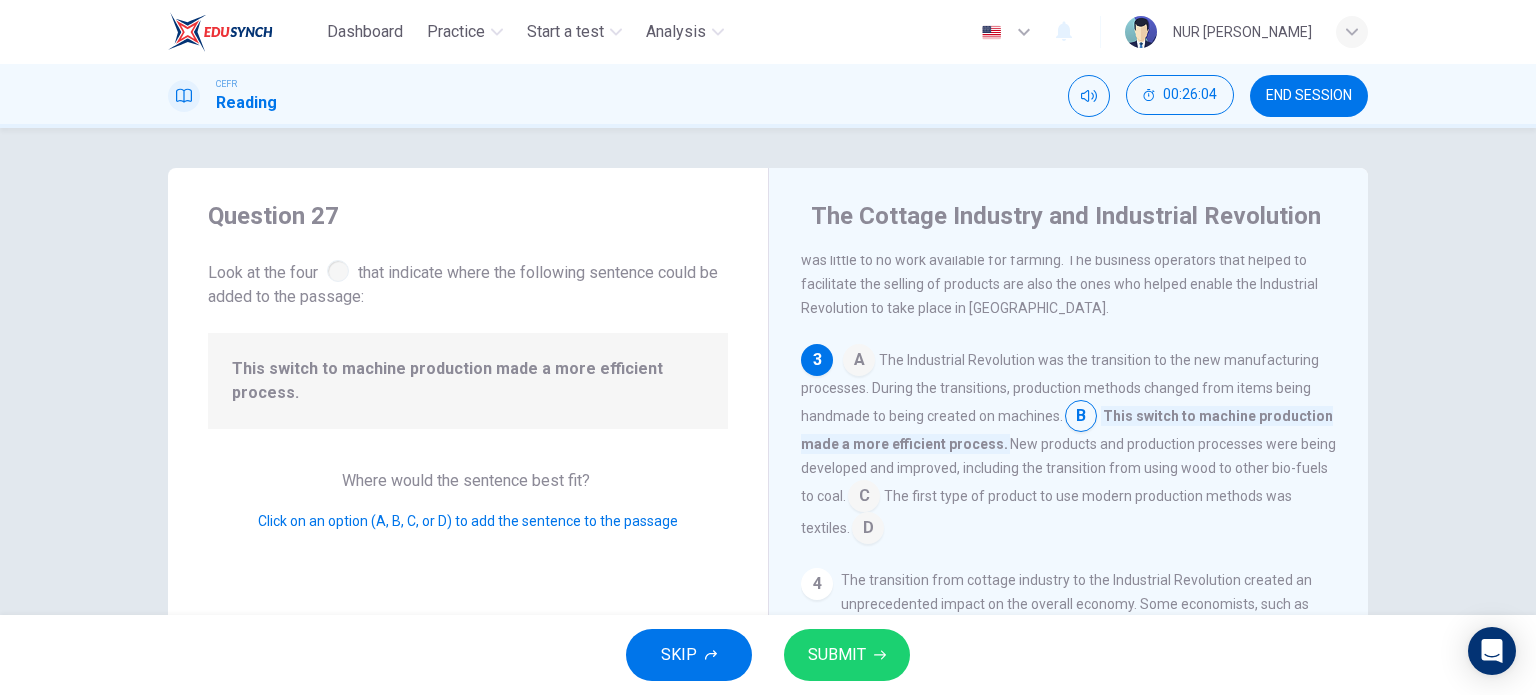 click on "SUBMIT" at bounding box center (847, 655) 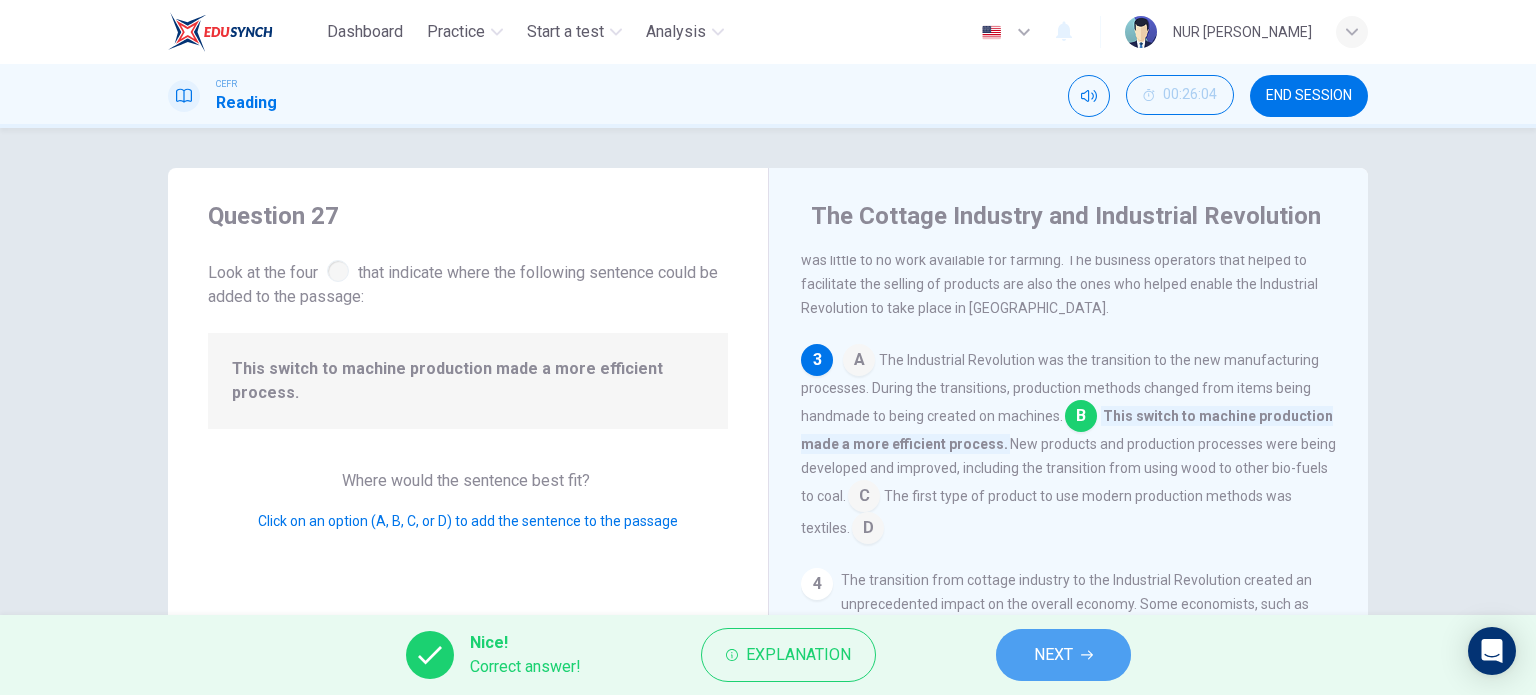 click on "NEXT" at bounding box center [1063, 655] 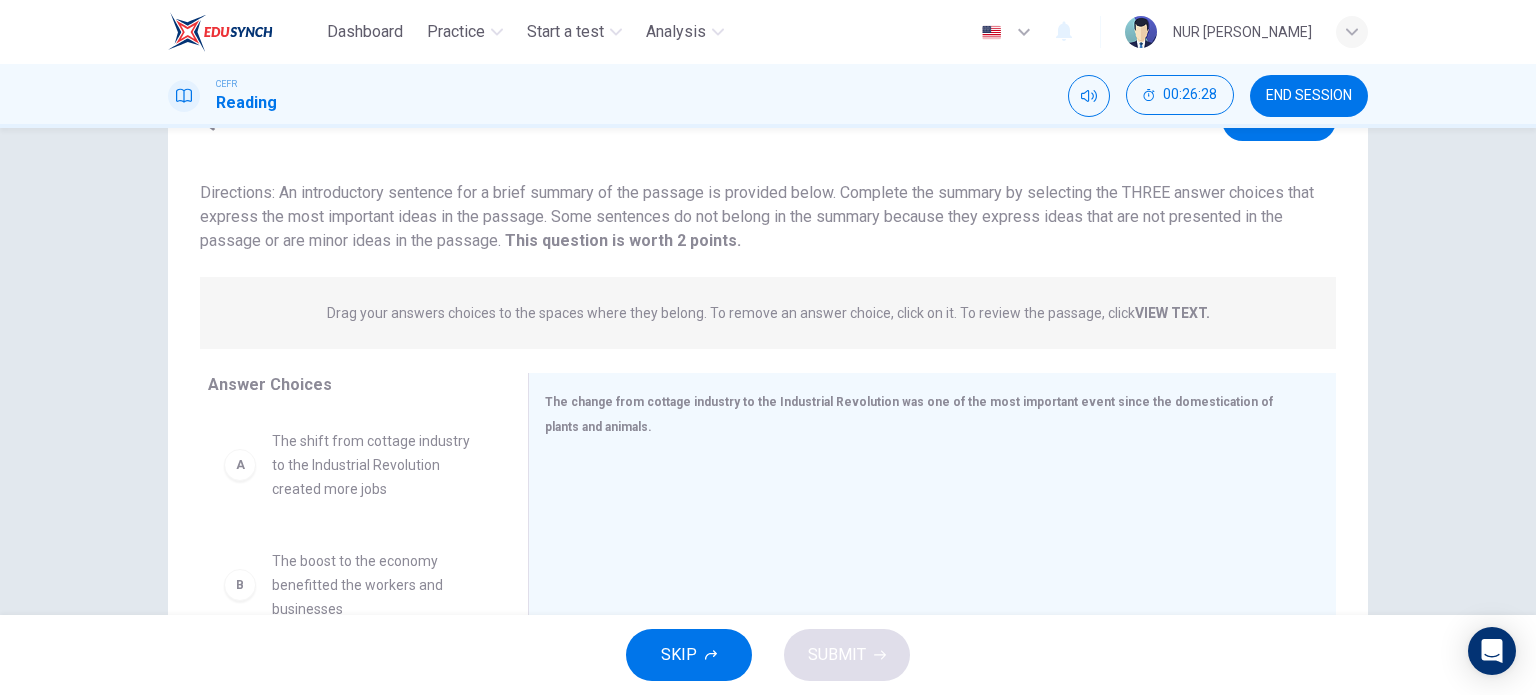 scroll, scrollTop: 200, scrollLeft: 0, axis: vertical 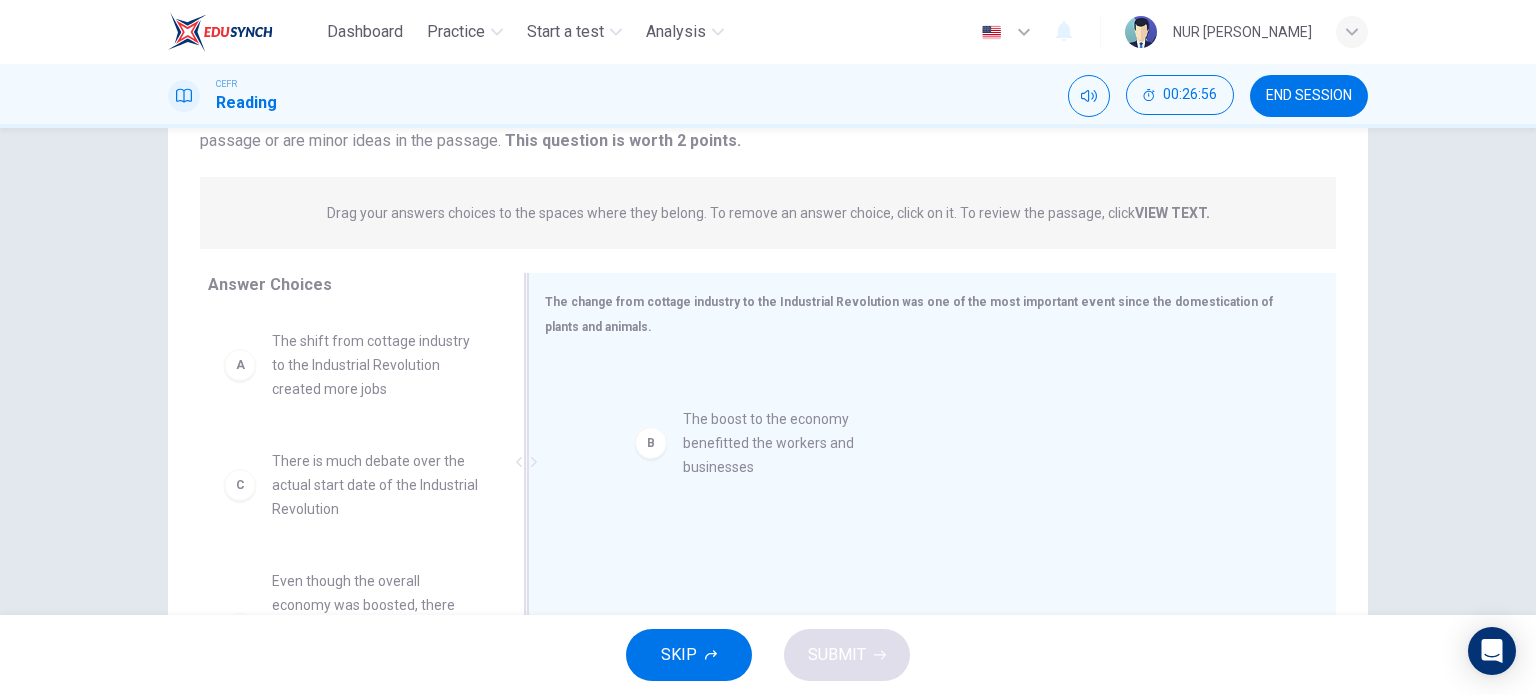 drag, startPoint x: 336, startPoint y: 481, endPoint x: 770, endPoint y: 433, distance: 436.6463 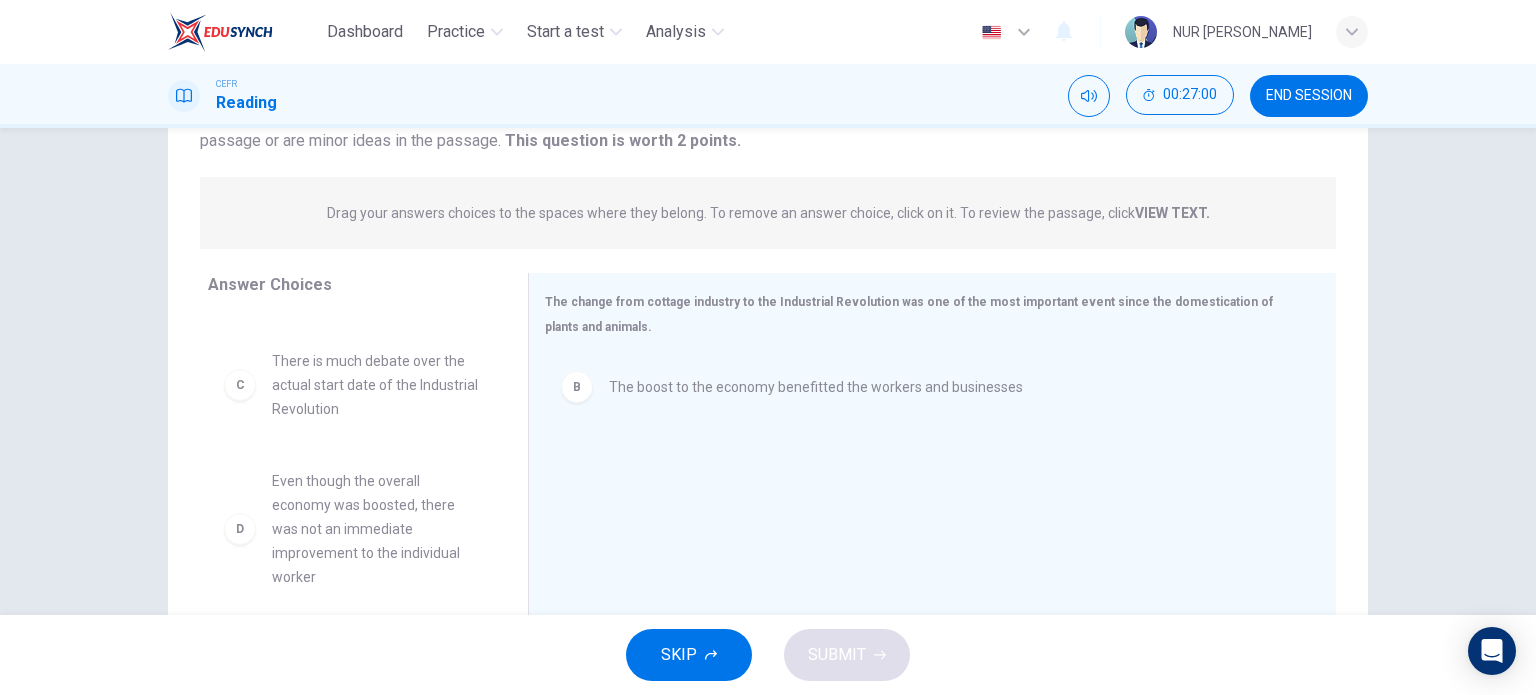 scroll, scrollTop: 200, scrollLeft: 0, axis: vertical 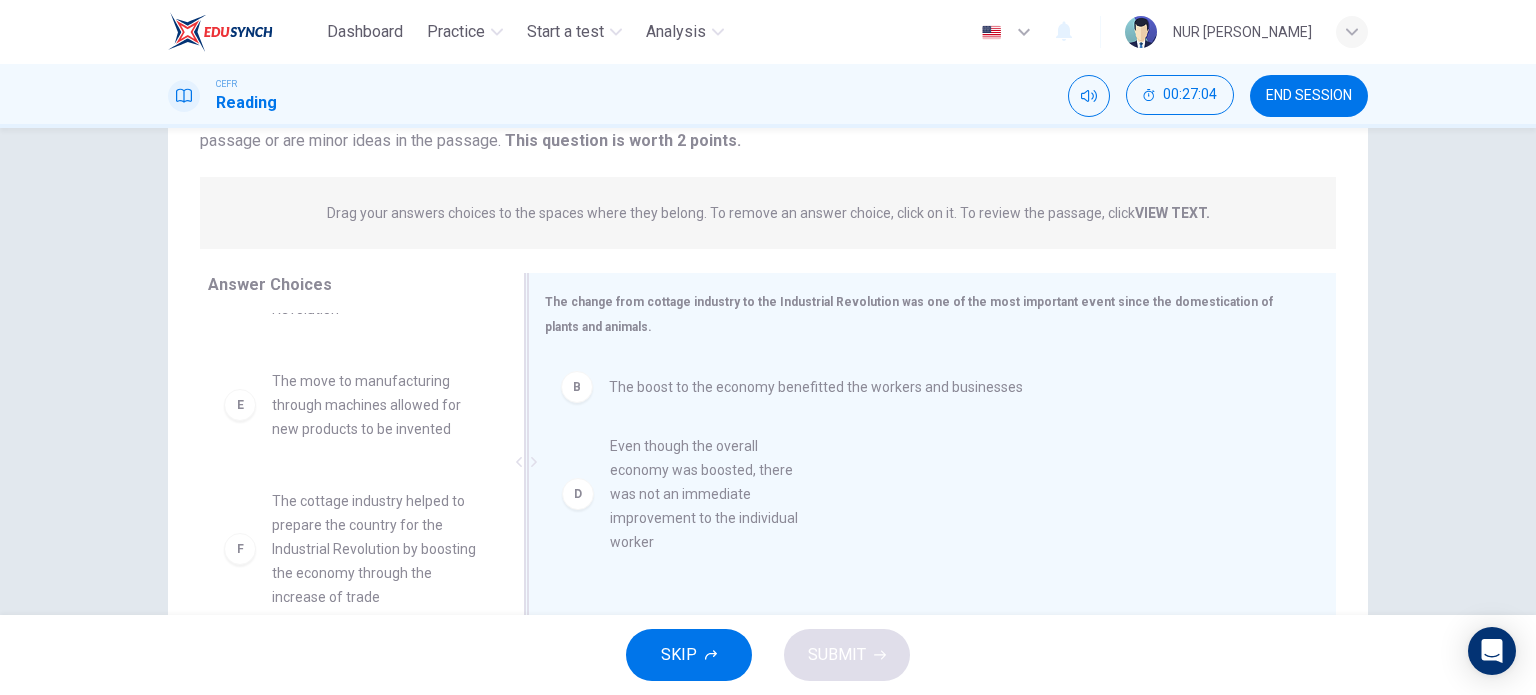 drag, startPoint x: 316, startPoint y: 444, endPoint x: 676, endPoint y: 506, distance: 365.29987 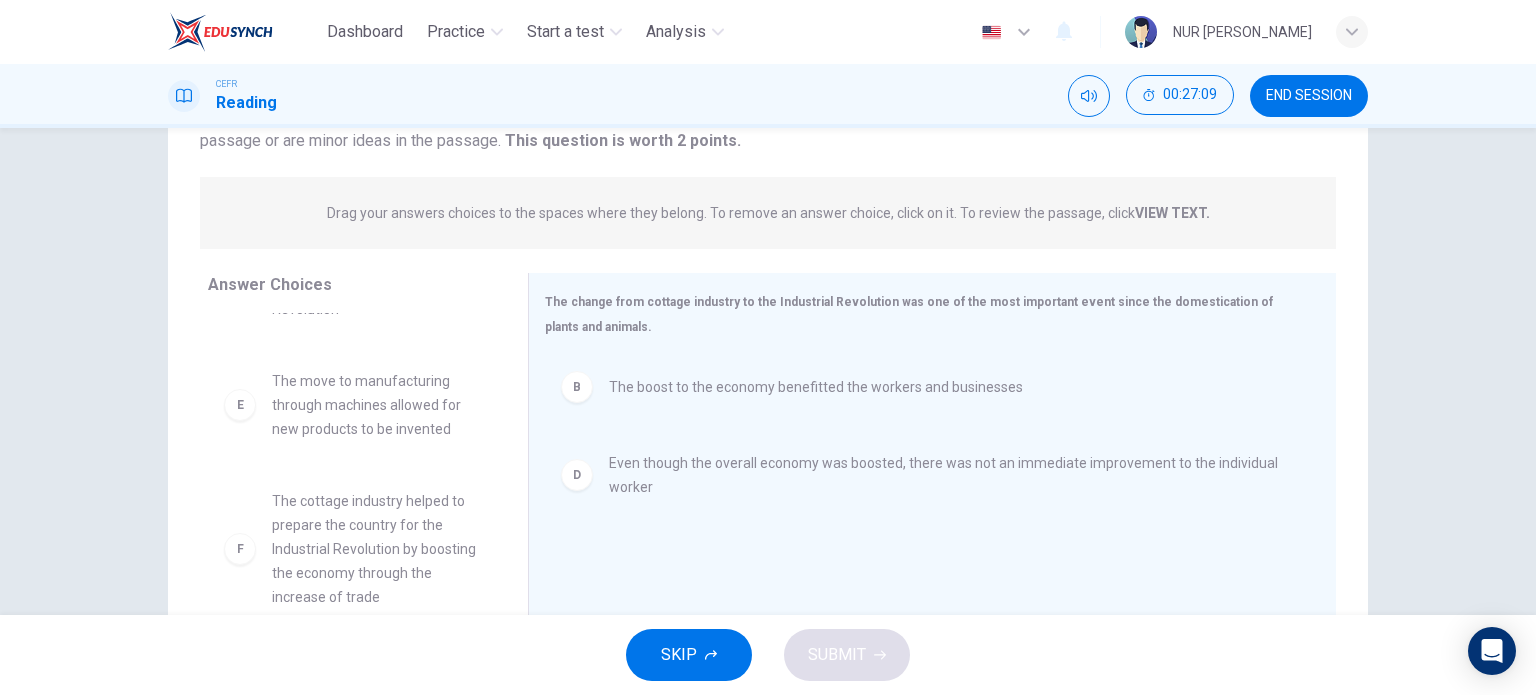 scroll, scrollTop: 204, scrollLeft: 0, axis: vertical 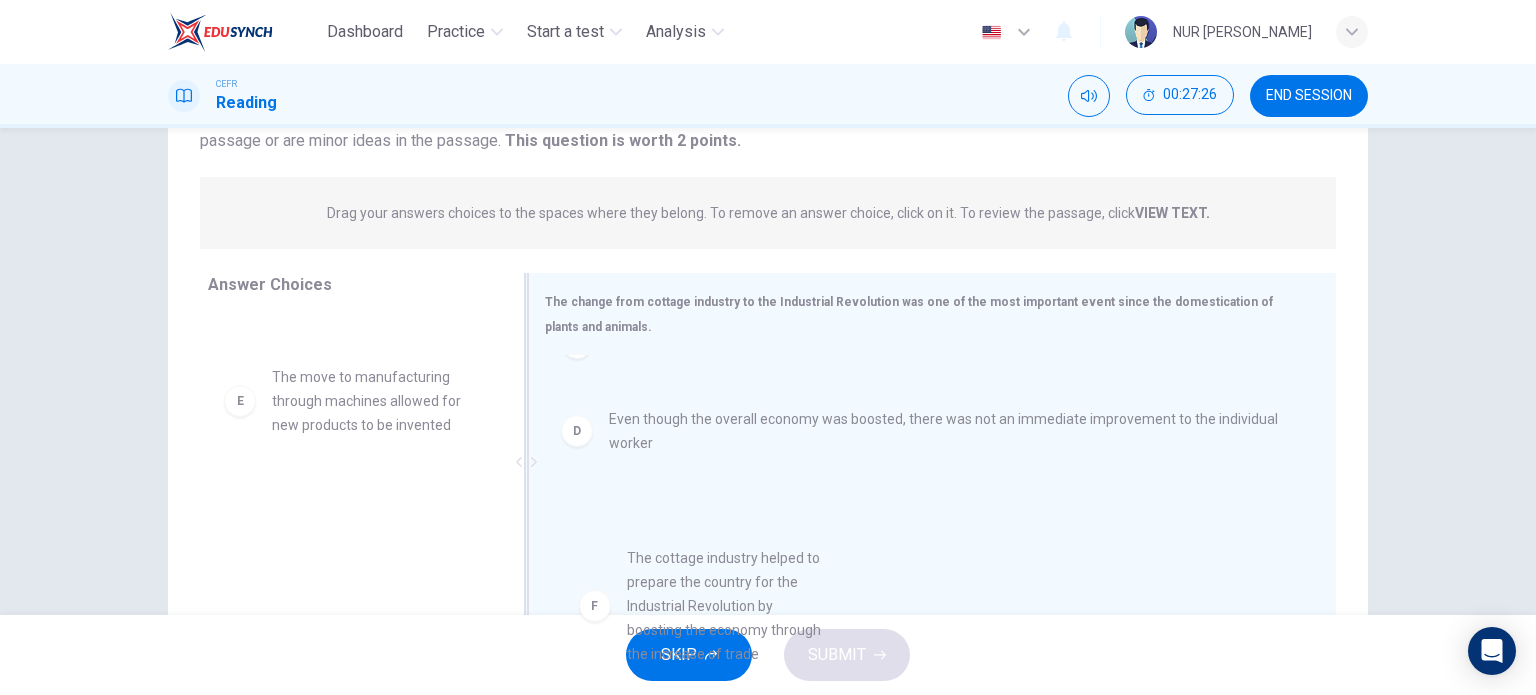 drag, startPoint x: 346, startPoint y: 543, endPoint x: 718, endPoint y: 519, distance: 372.77338 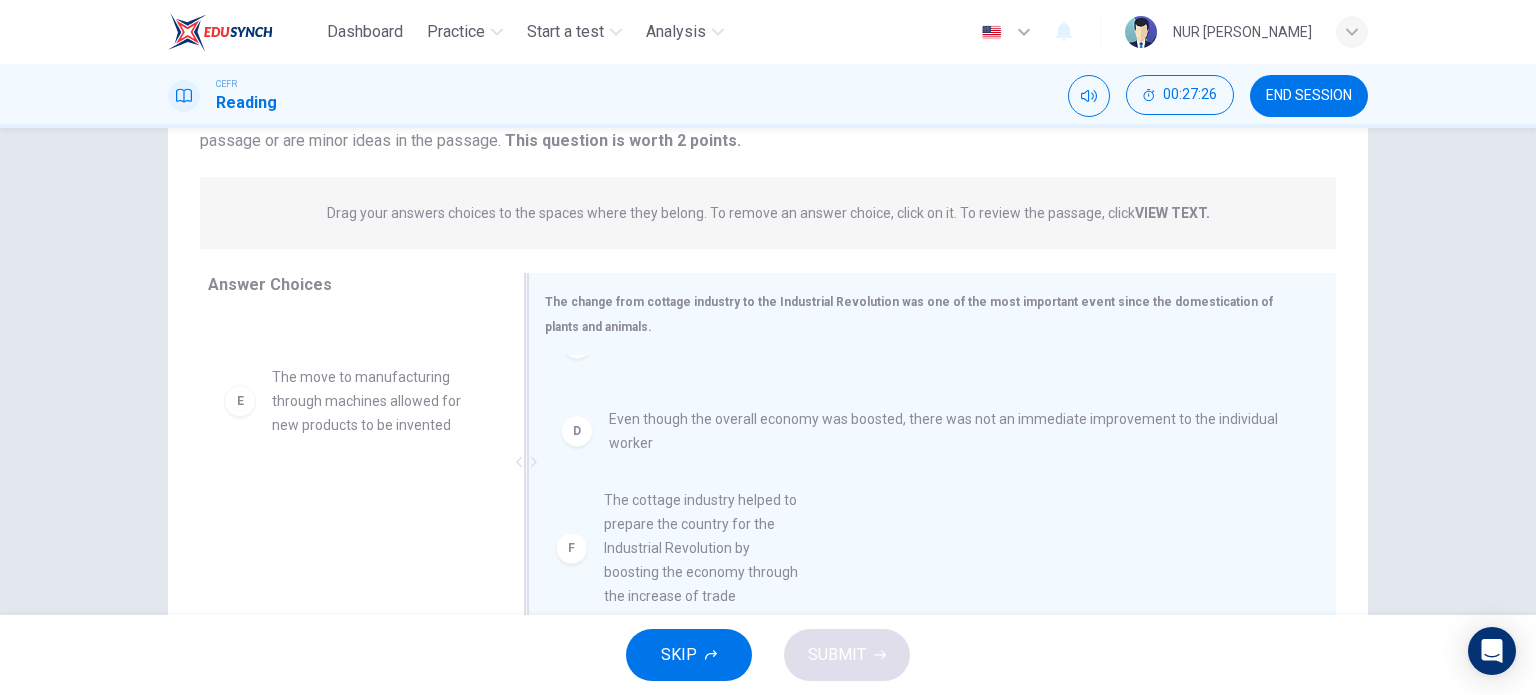 click on "B The boost to the economy benefitted the workers and businesses D Even though the overall economy was boosted, there was not an immediate improvement to the individual worker" at bounding box center (924, 445) 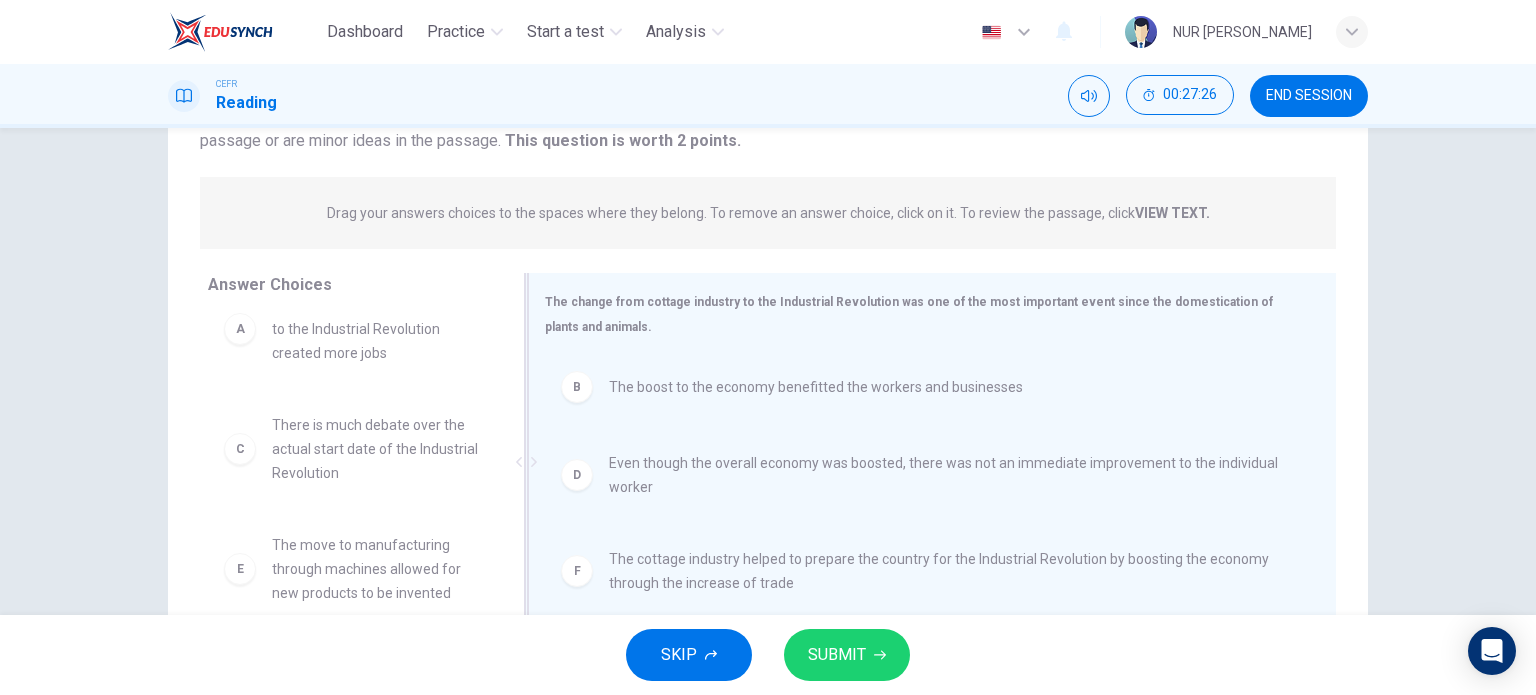 scroll, scrollTop: 0, scrollLeft: 0, axis: both 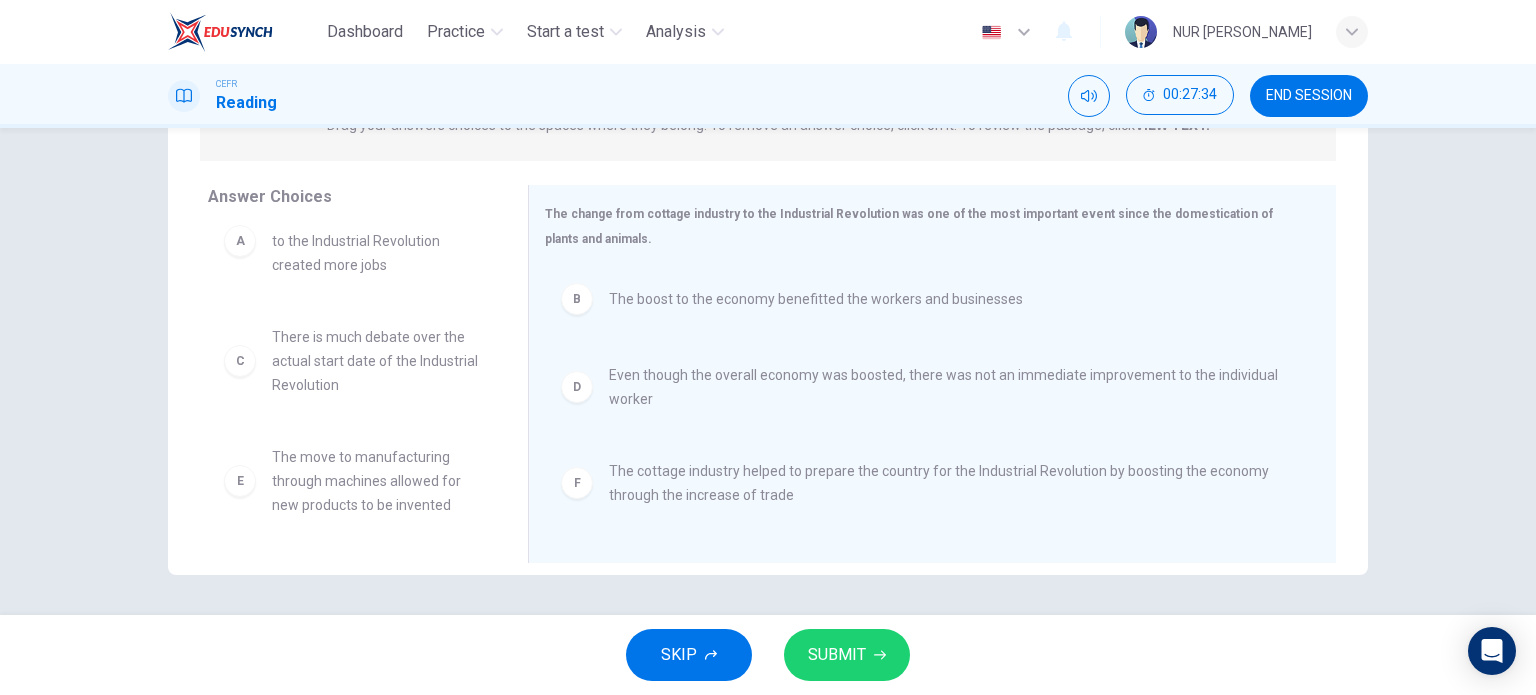 click on "SUBMIT" at bounding box center (847, 655) 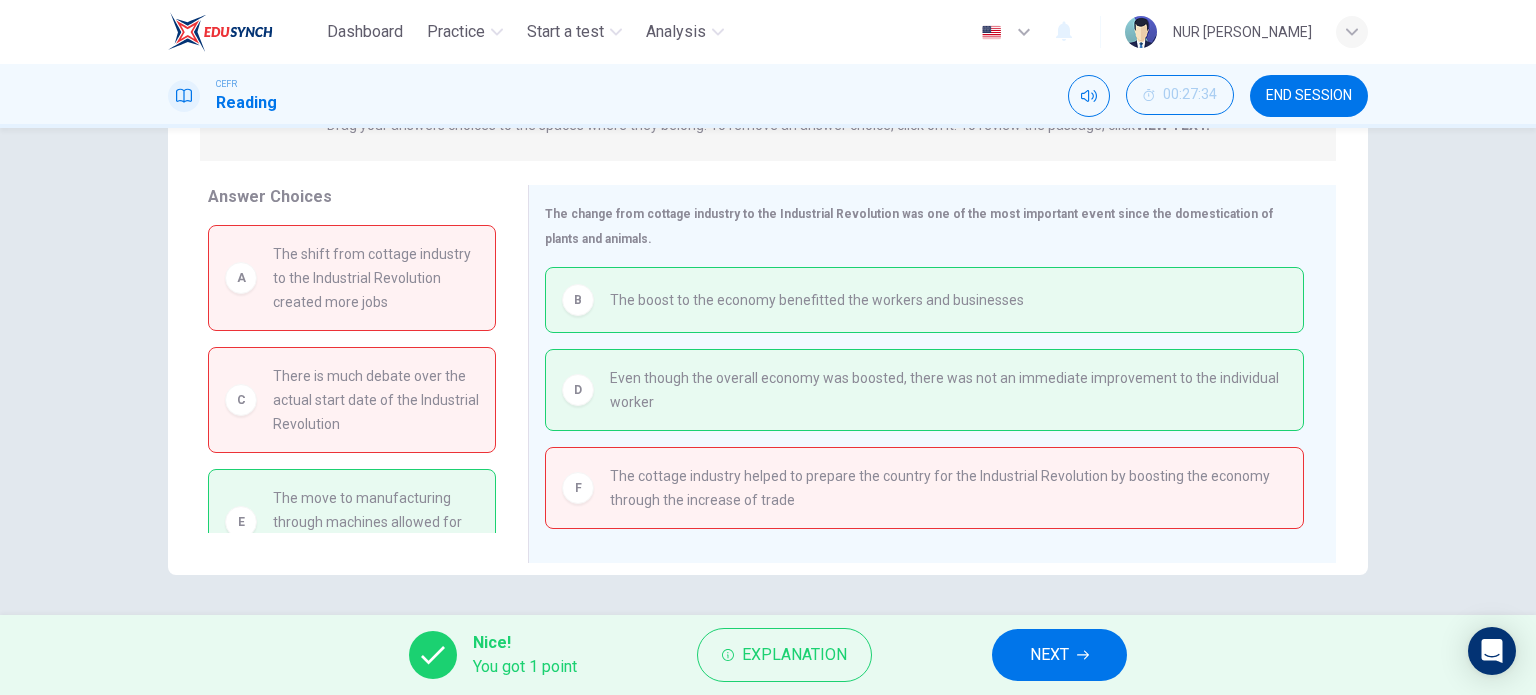 scroll, scrollTop: 40, scrollLeft: 0, axis: vertical 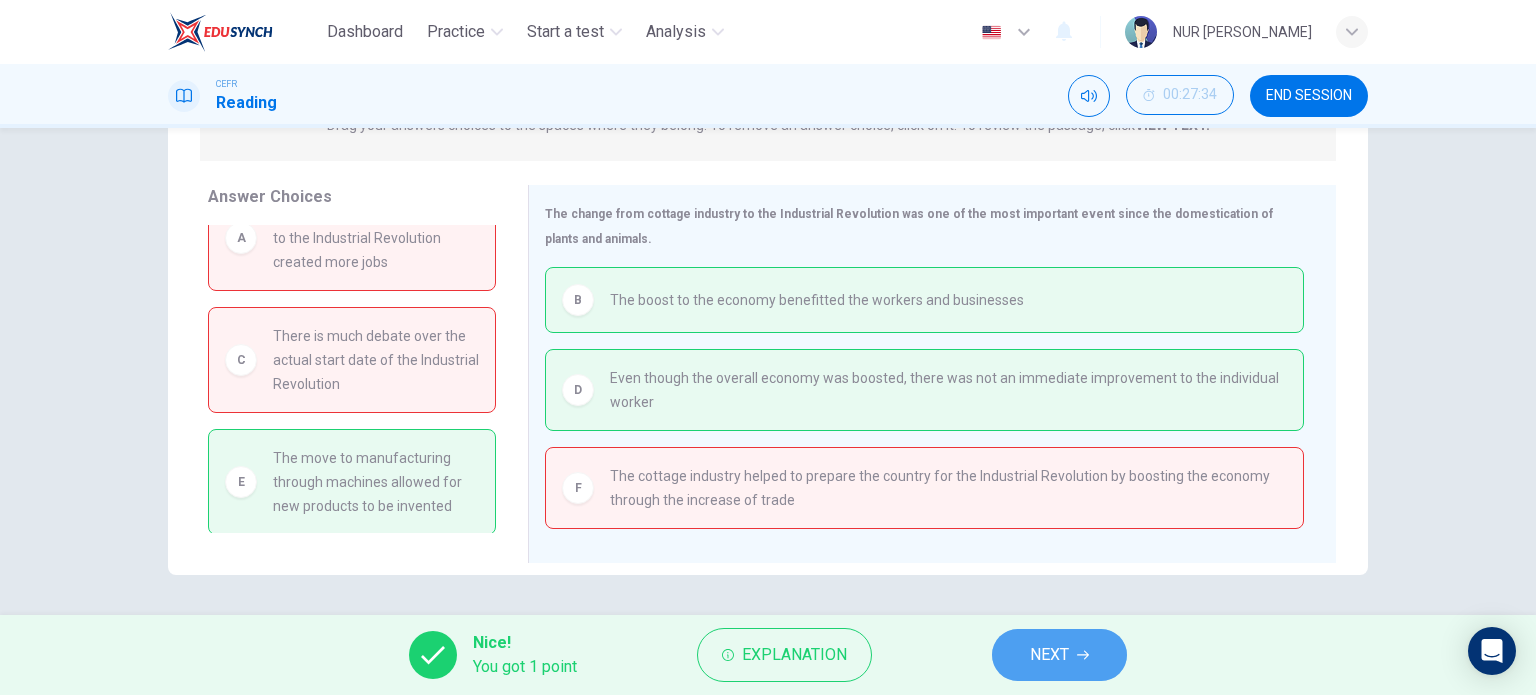 click on "NEXT" at bounding box center [1059, 655] 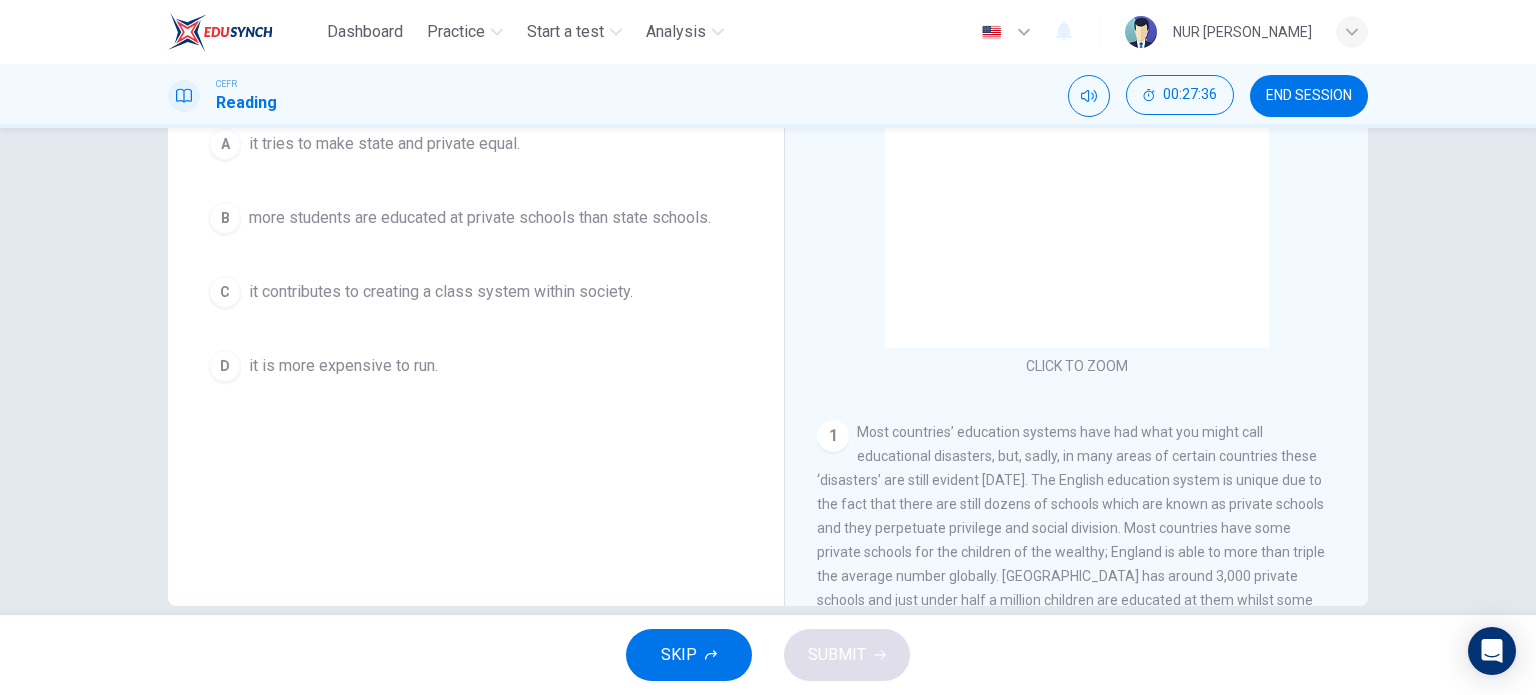 scroll, scrollTop: 288, scrollLeft: 0, axis: vertical 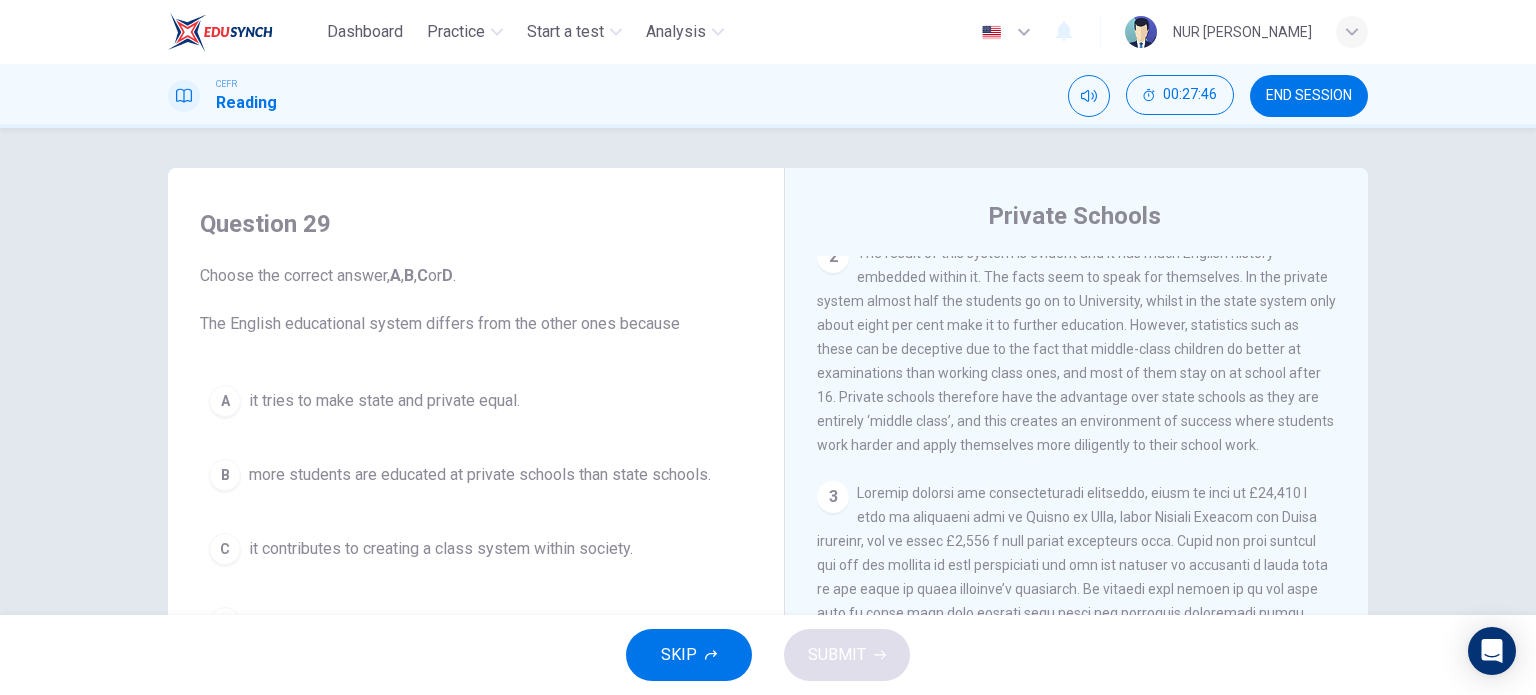click at bounding box center [1352, 32] 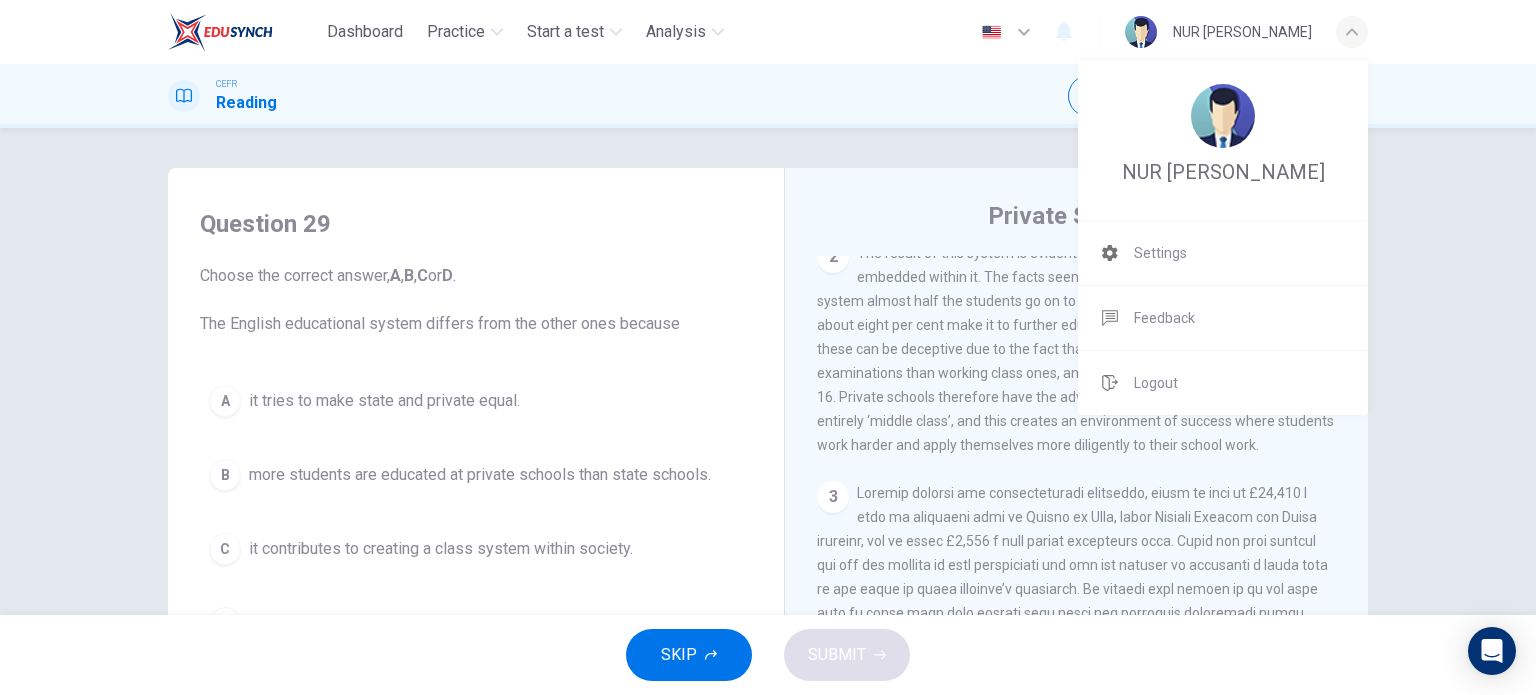 click at bounding box center (768, 347) 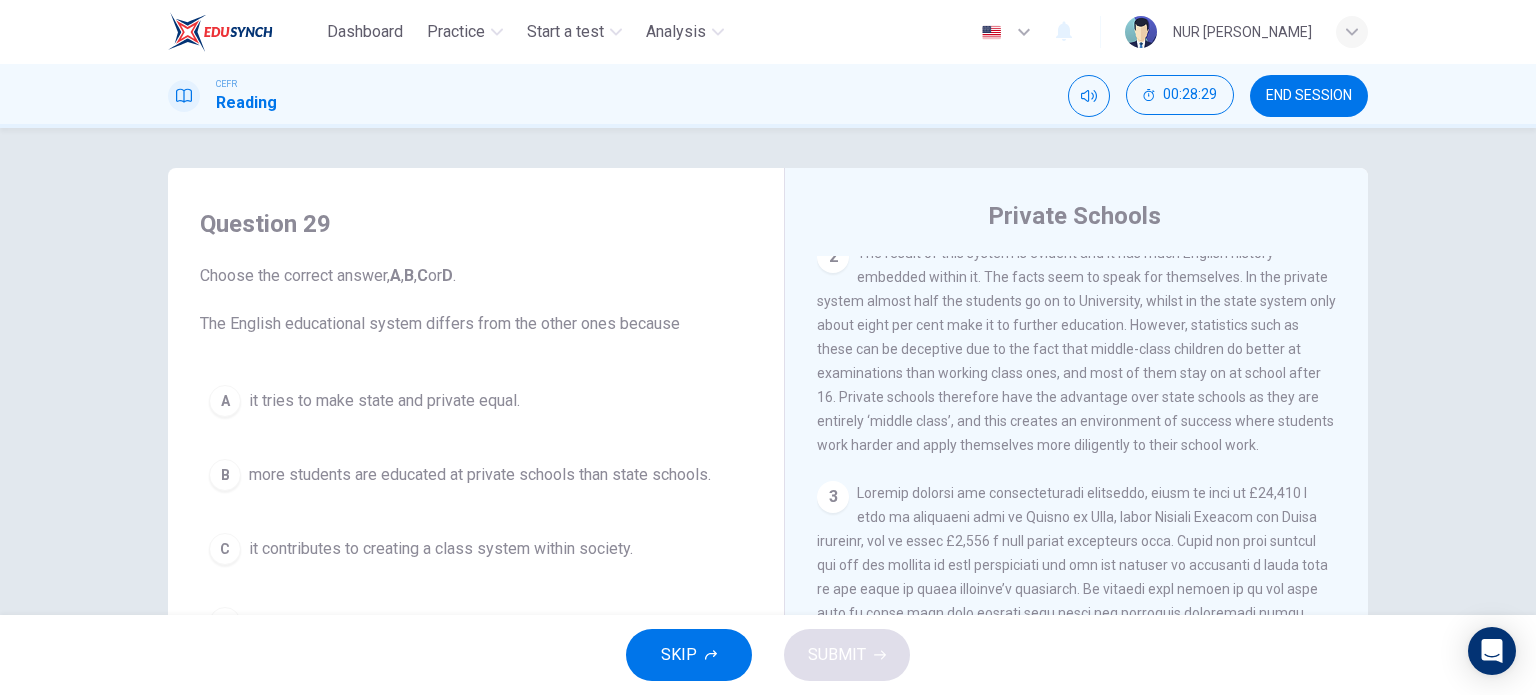 scroll, scrollTop: 100, scrollLeft: 0, axis: vertical 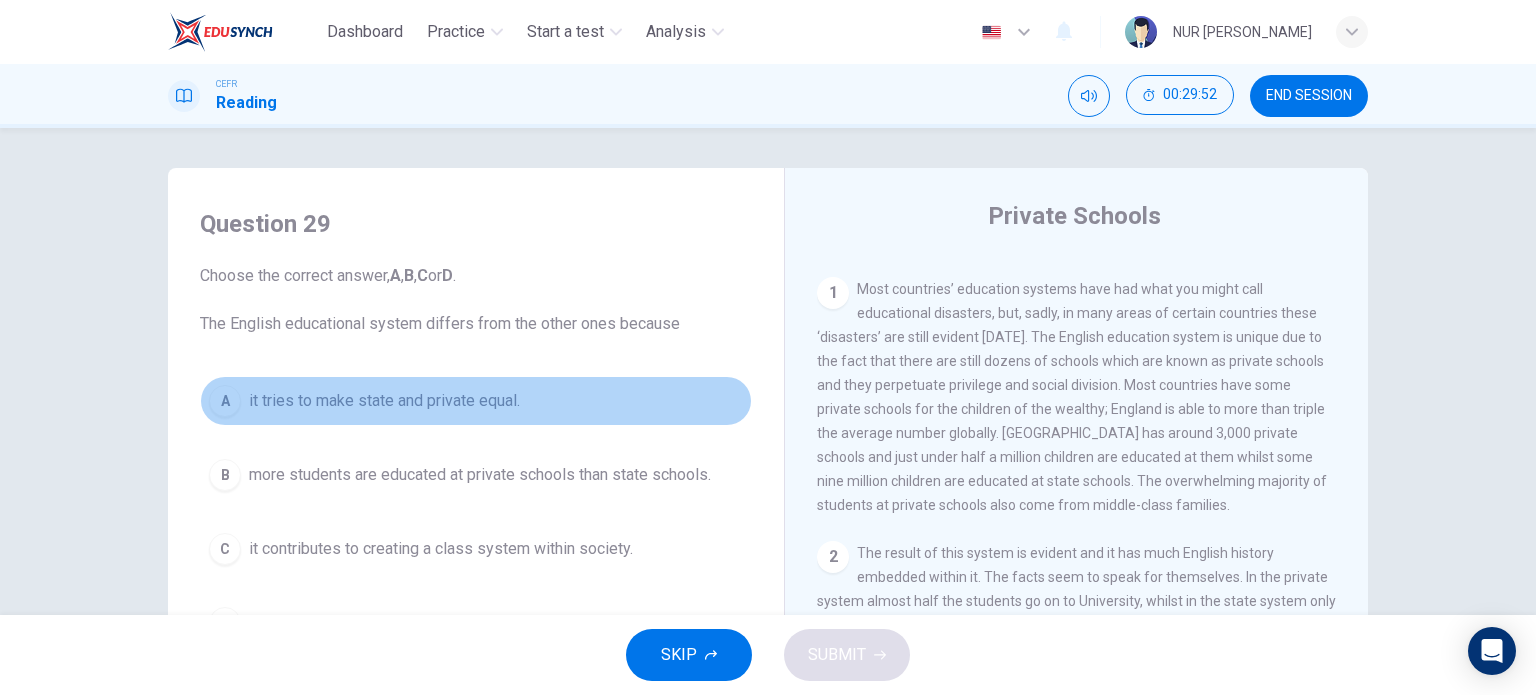 click on "A it tries to make state and private equal." at bounding box center [476, 401] 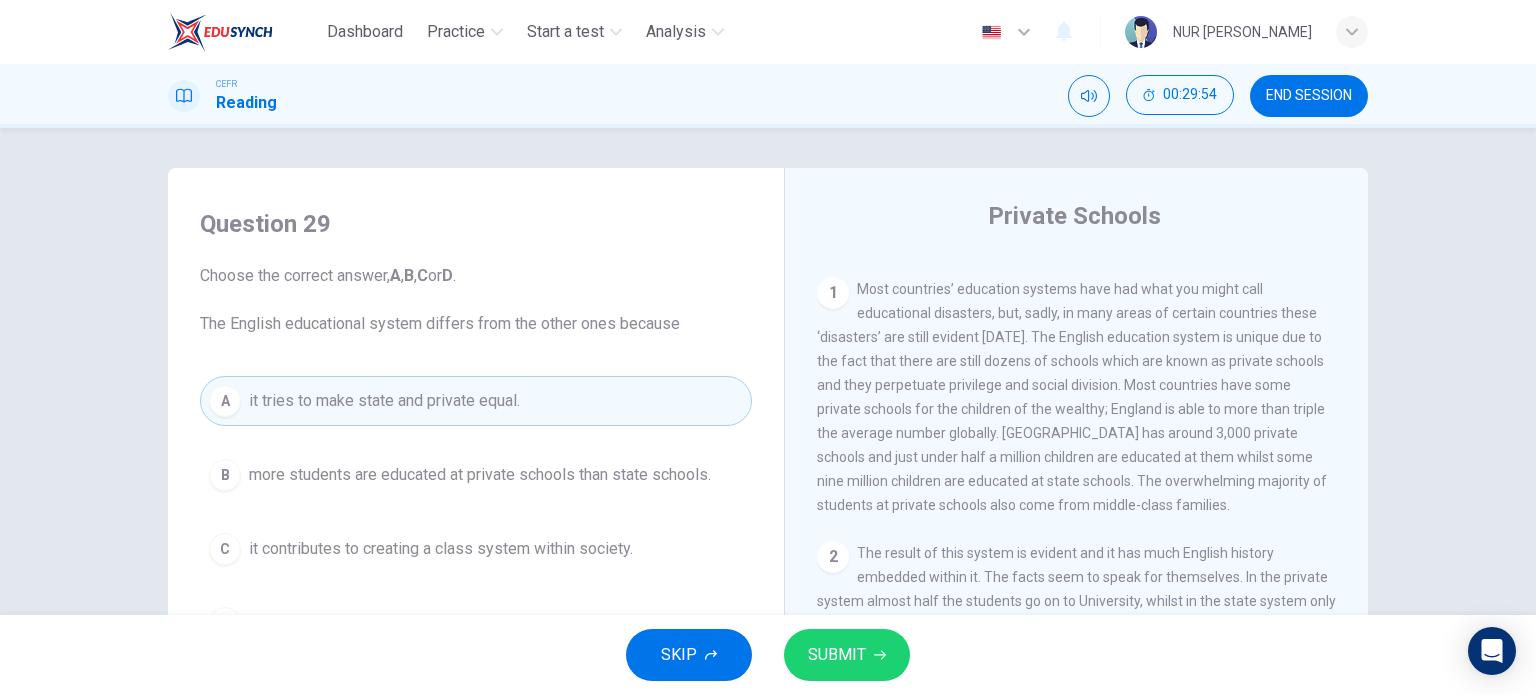 scroll, scrollTop: 100, scrollLeft: 0, axis: vertical 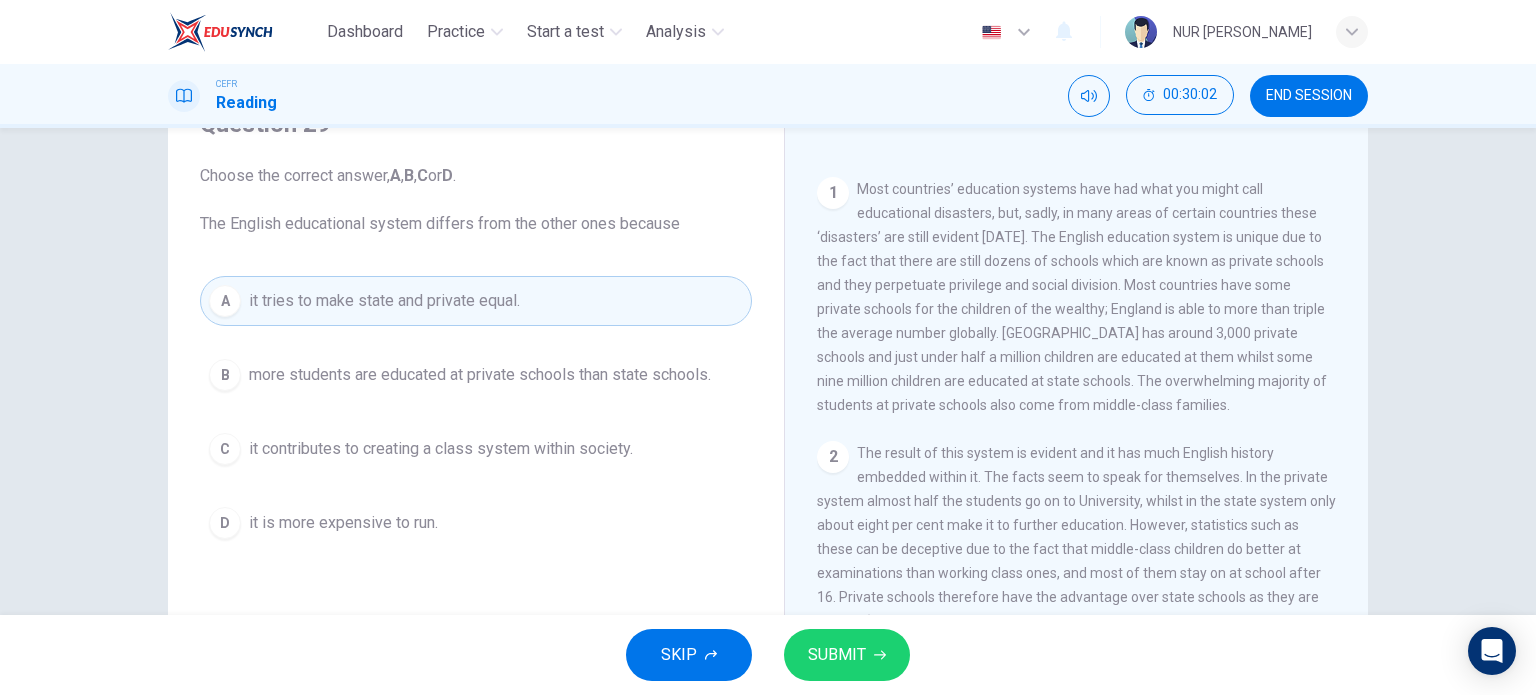 click on "it contributes to creating a class system within society." at bounding box center [441, 449] 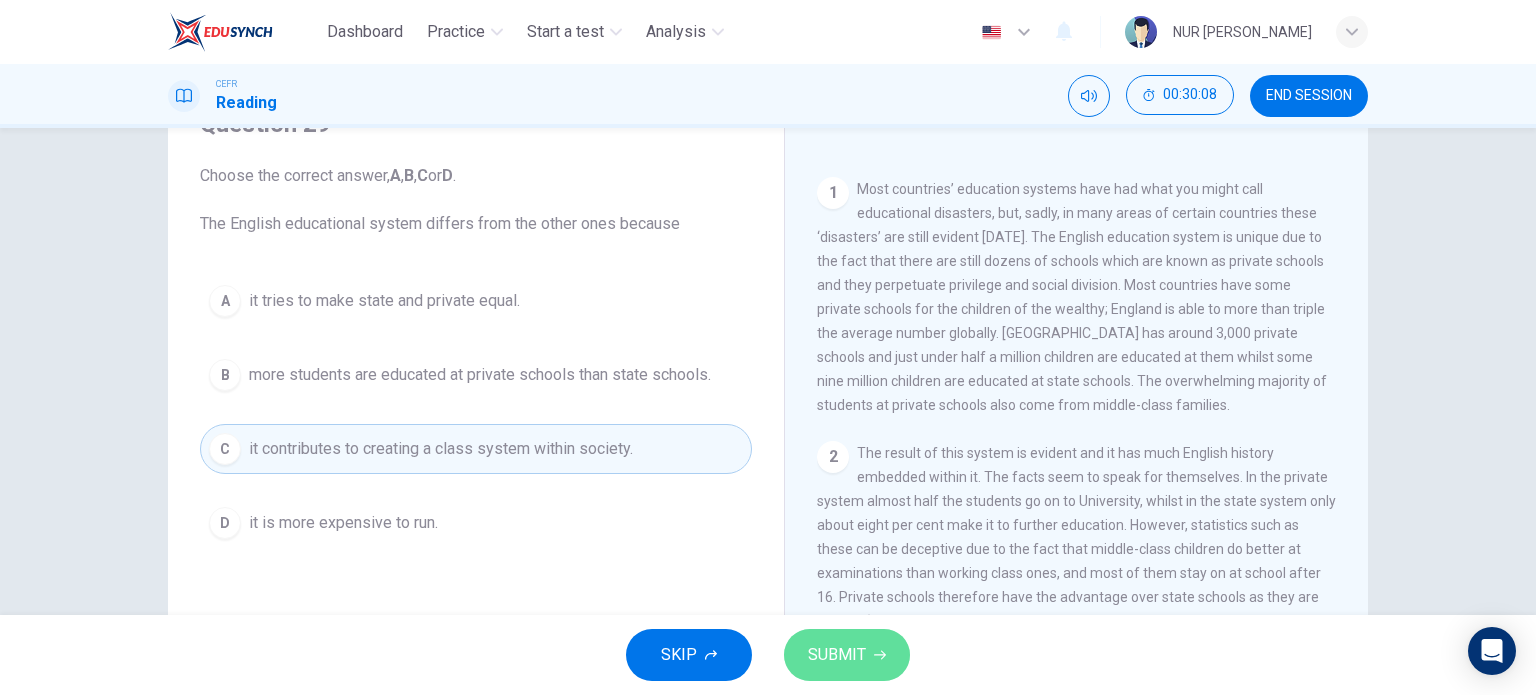 click on "SUBMIT" at bounding box center [847, 655] 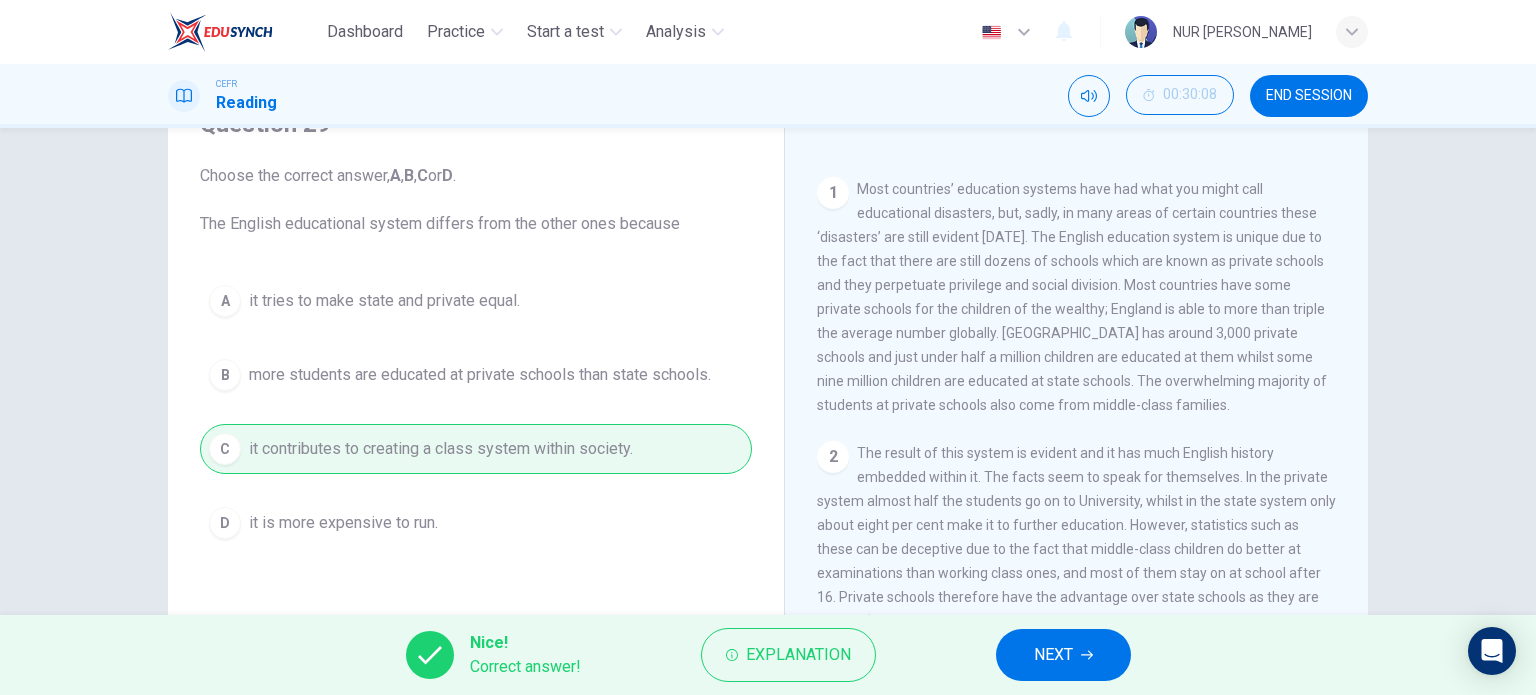 click on "NEXT" at bounding box center [1063, 655] 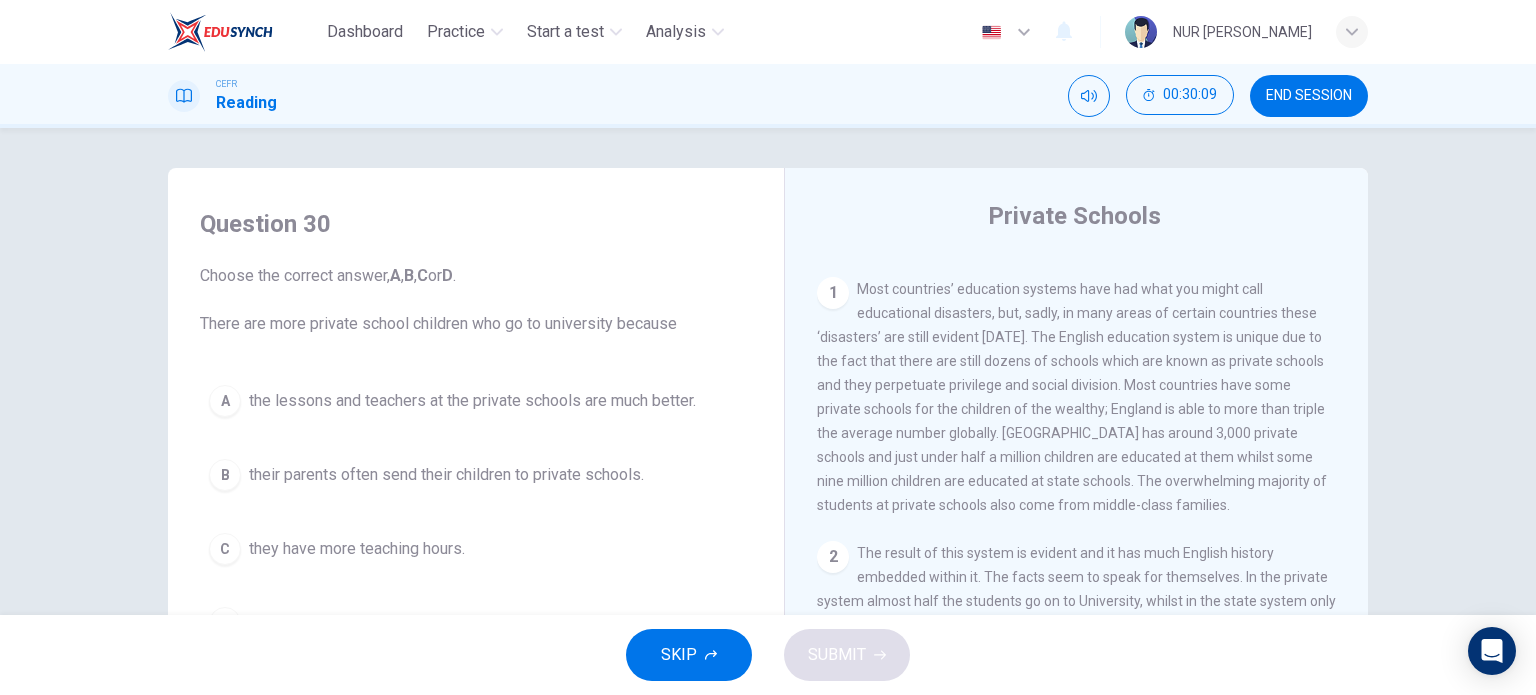 scroll, scrollTop: 100, scrollLeft: 0, axis: vertical 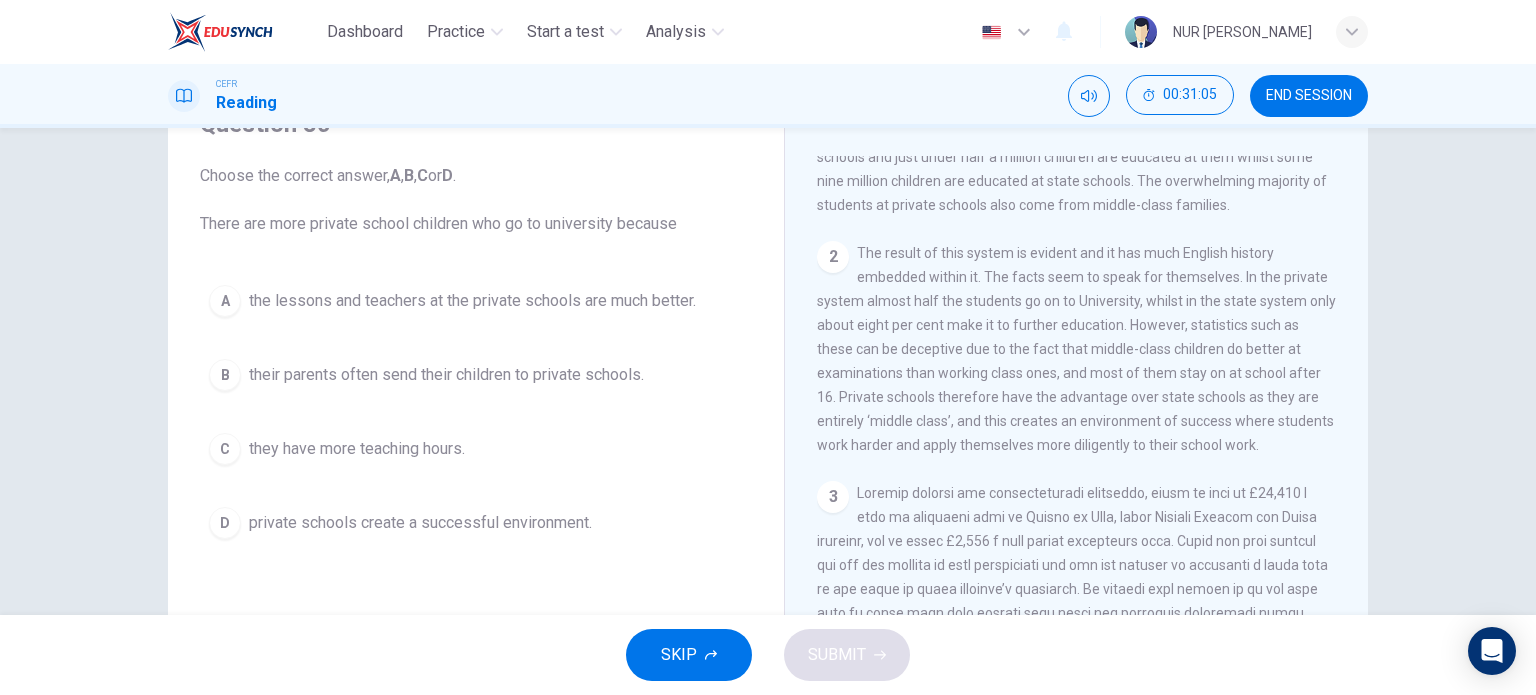 click on "they have more teaching hours." at bounding box center (357, 449) 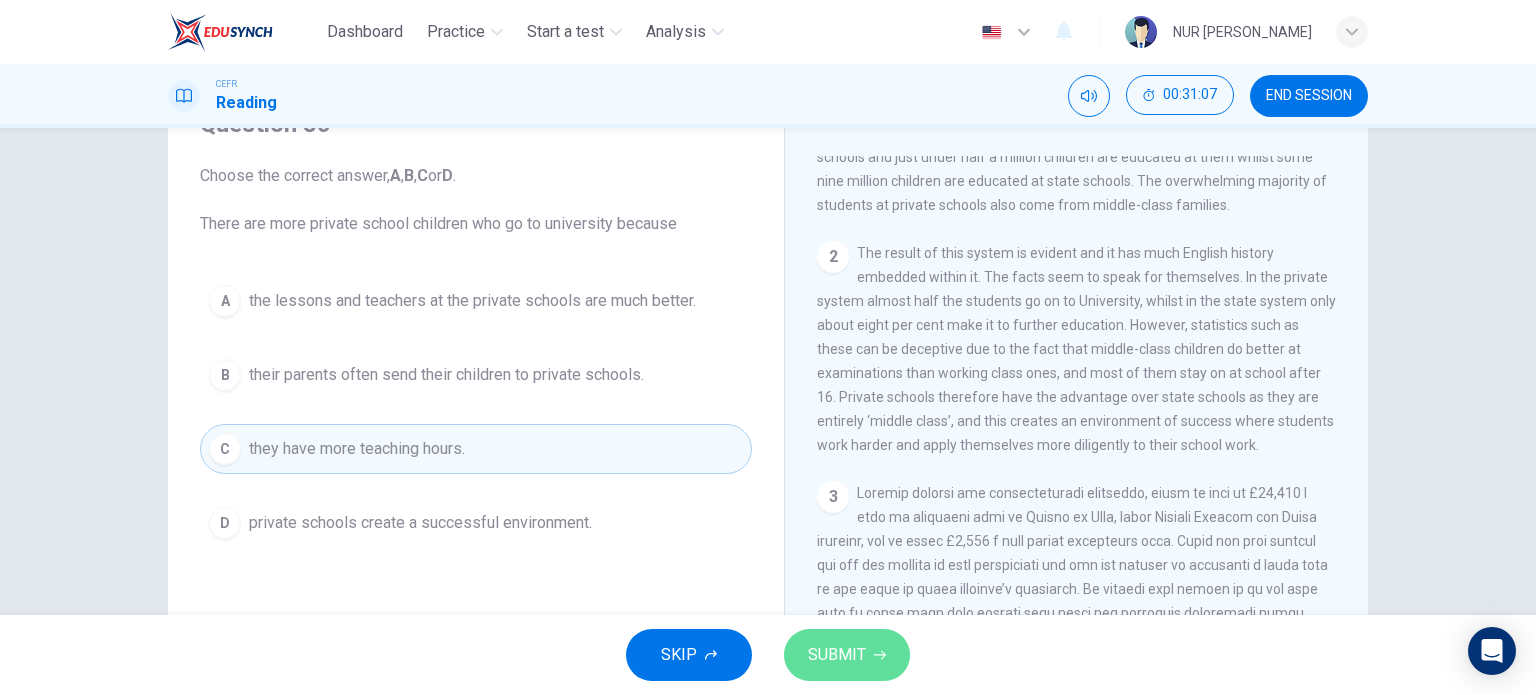 click on "SUBMIT" at bounding box center [847, 655] 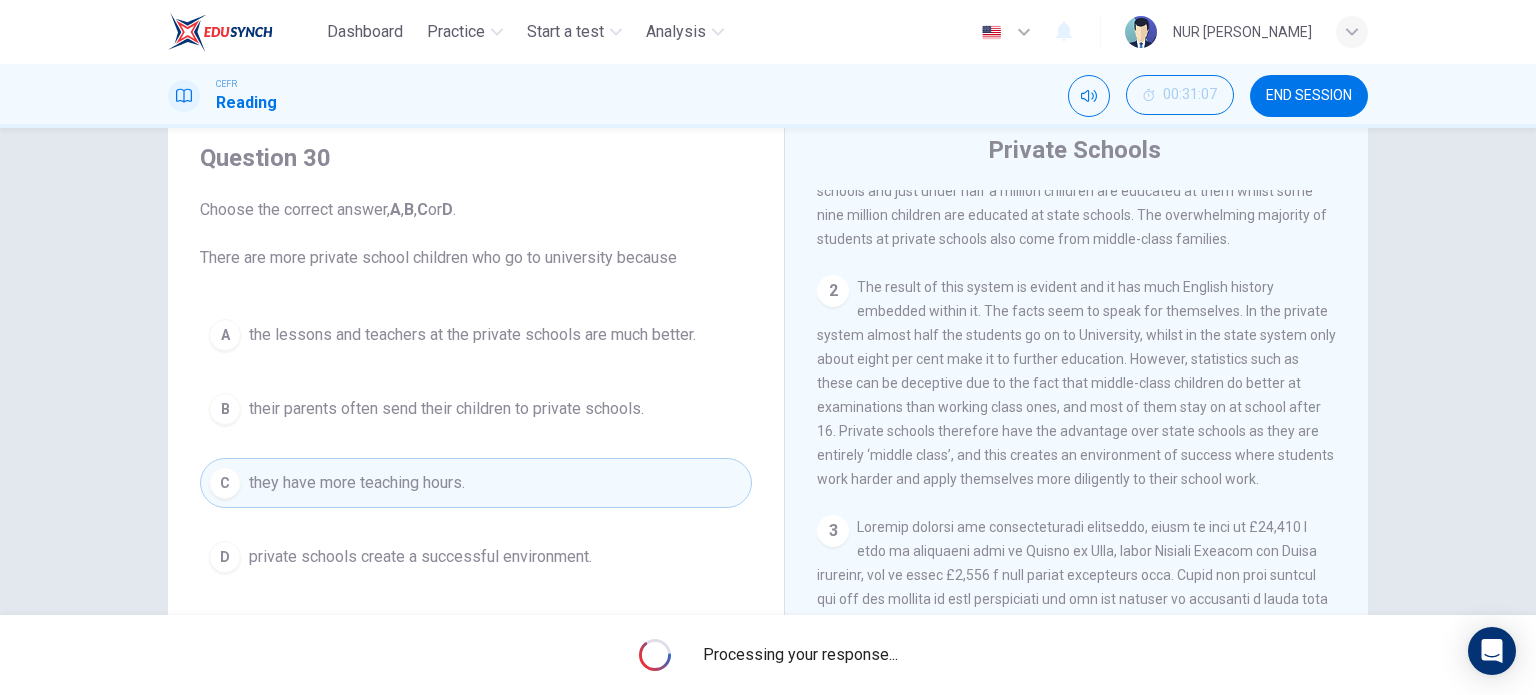 scroll, scrollTop: 100, scrollLeft: 0, axis: vertical 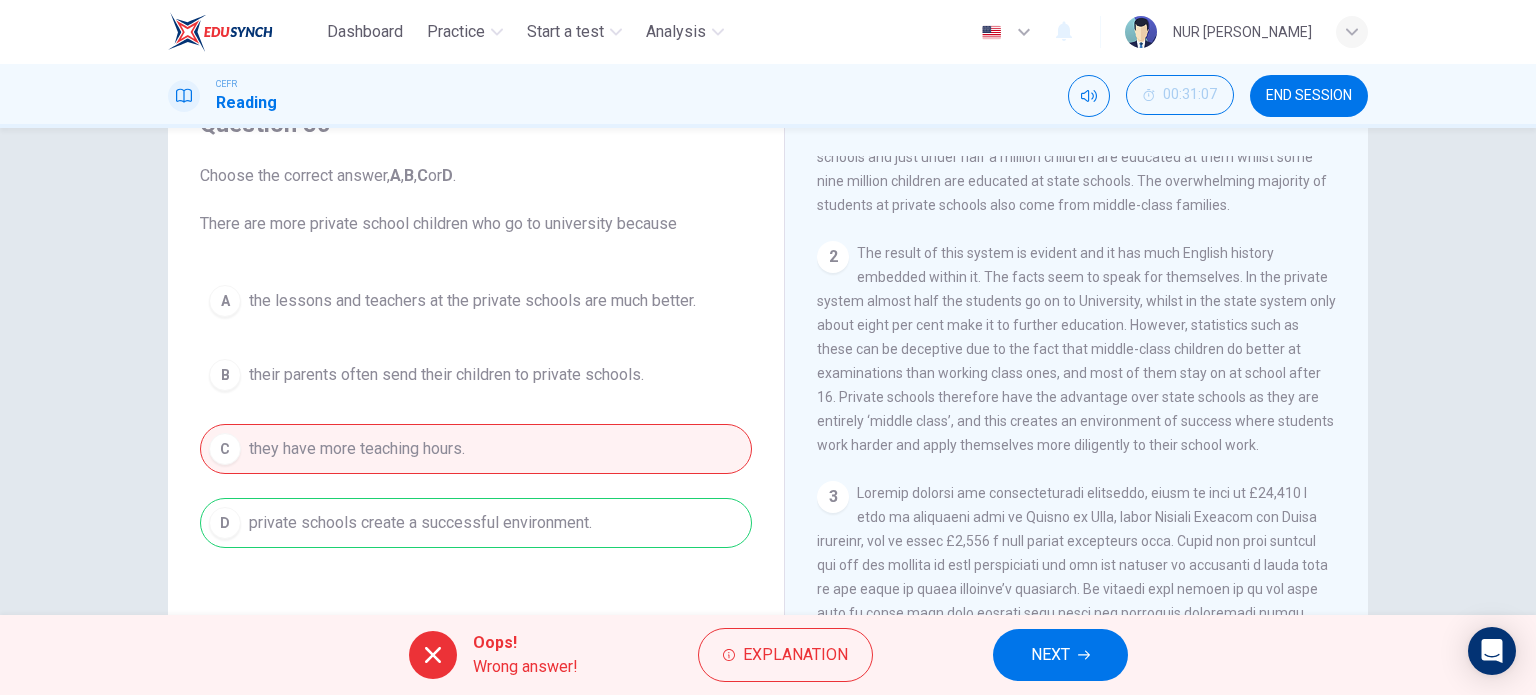 click on "NEXT" at bounding box center (1050, 655) 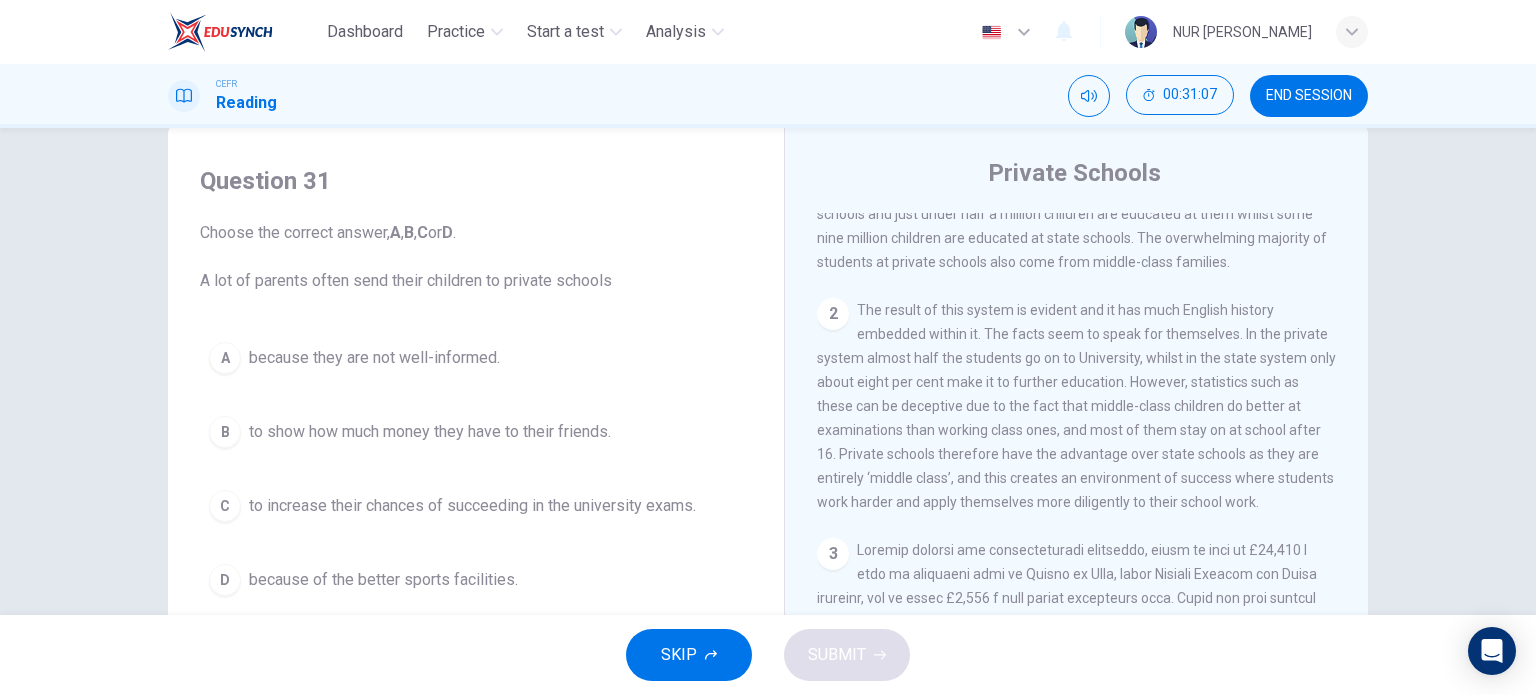 scroll, scrollTop: 0, scrollLeft: 0, axis: both 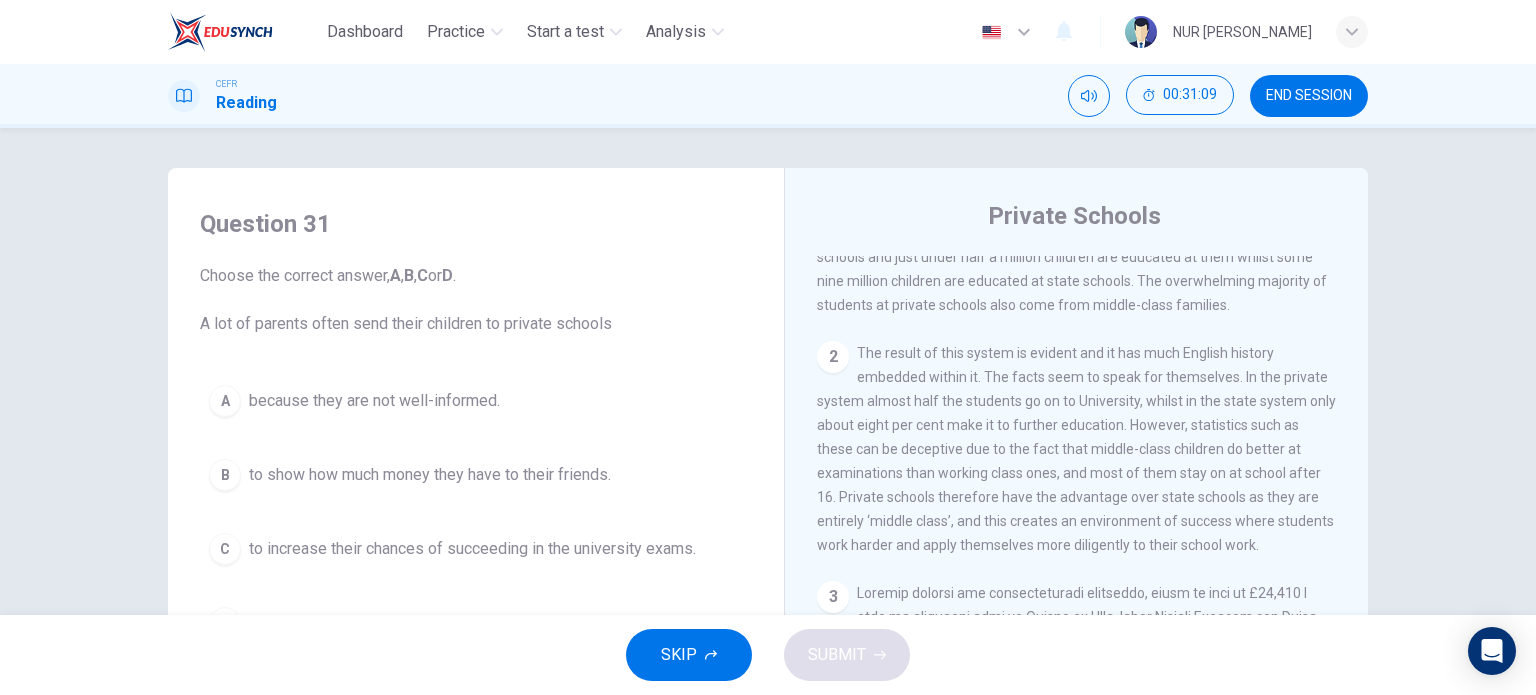 click on "END SESSION" at bounding box center (1309, 96) 